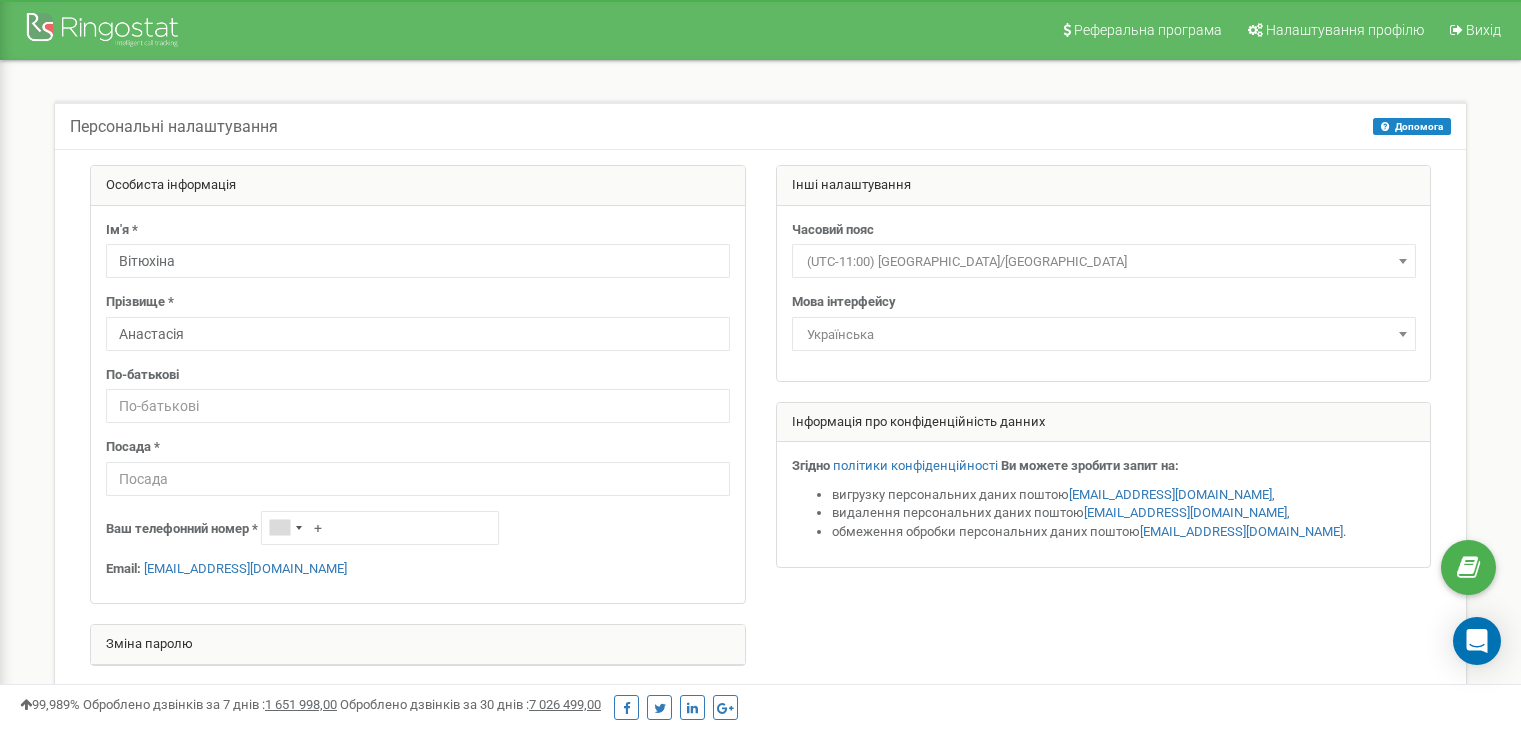 scroll, scrollTop: 0, scrollLeft: 0, axis: both 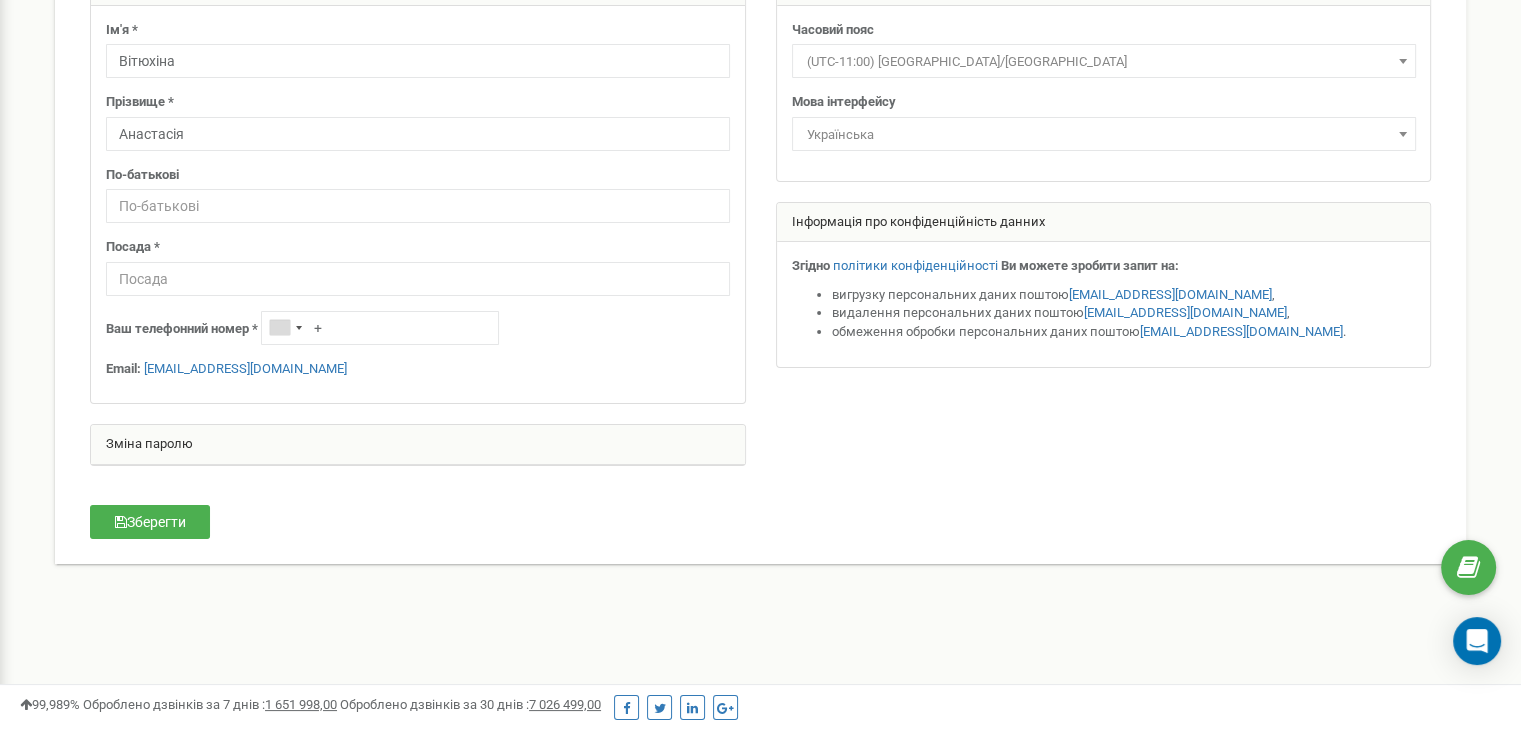 click on "Зміна паролю" at bounding box center [418, 445] 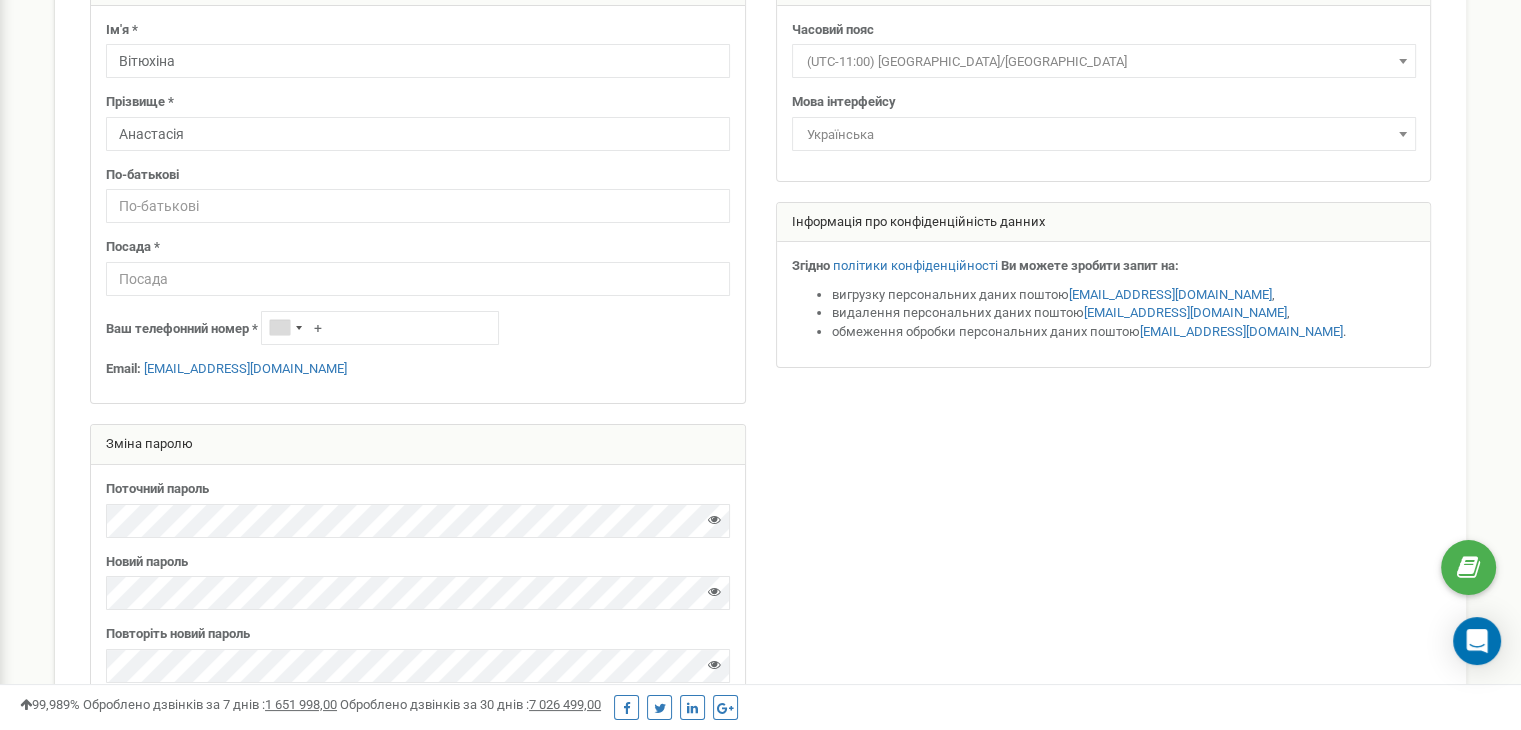 scroll, scrollTop: 300, scrollLeft: 0, axis: vertical 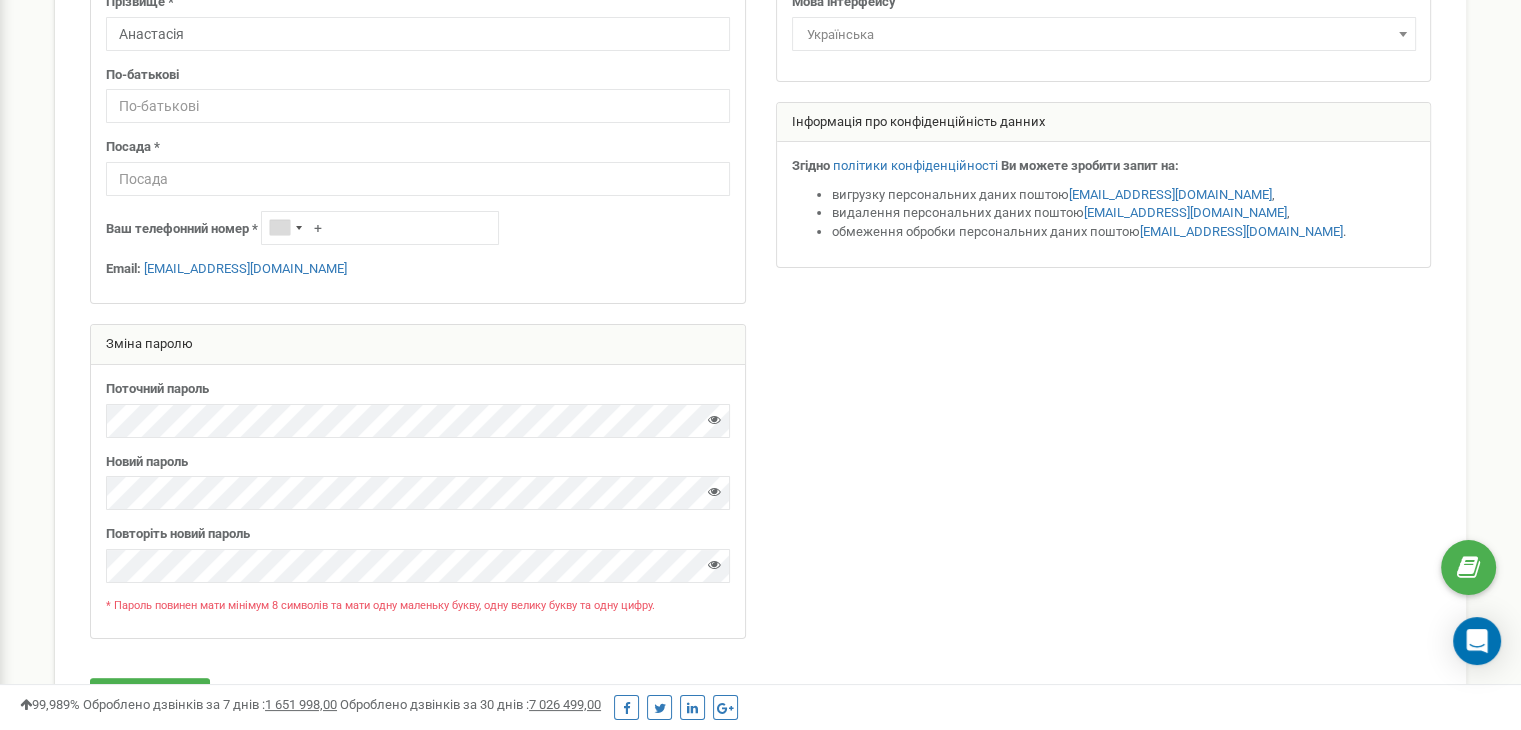 click on "Поточний пароль" at bounding box center [418, 409] 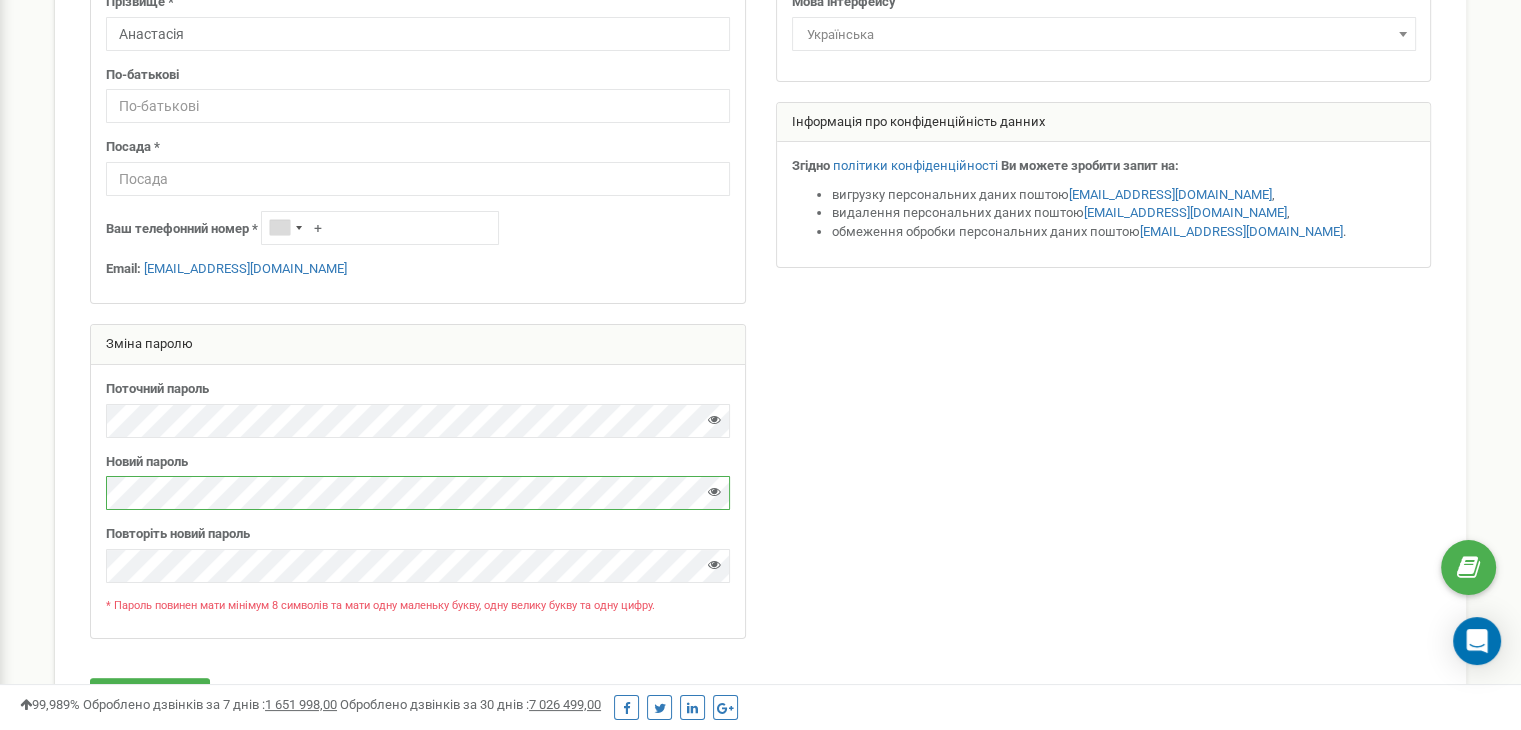 click on "Поточний пароль
[GEOGRAPHIC_DATA]" at bounding box center (418, 501) 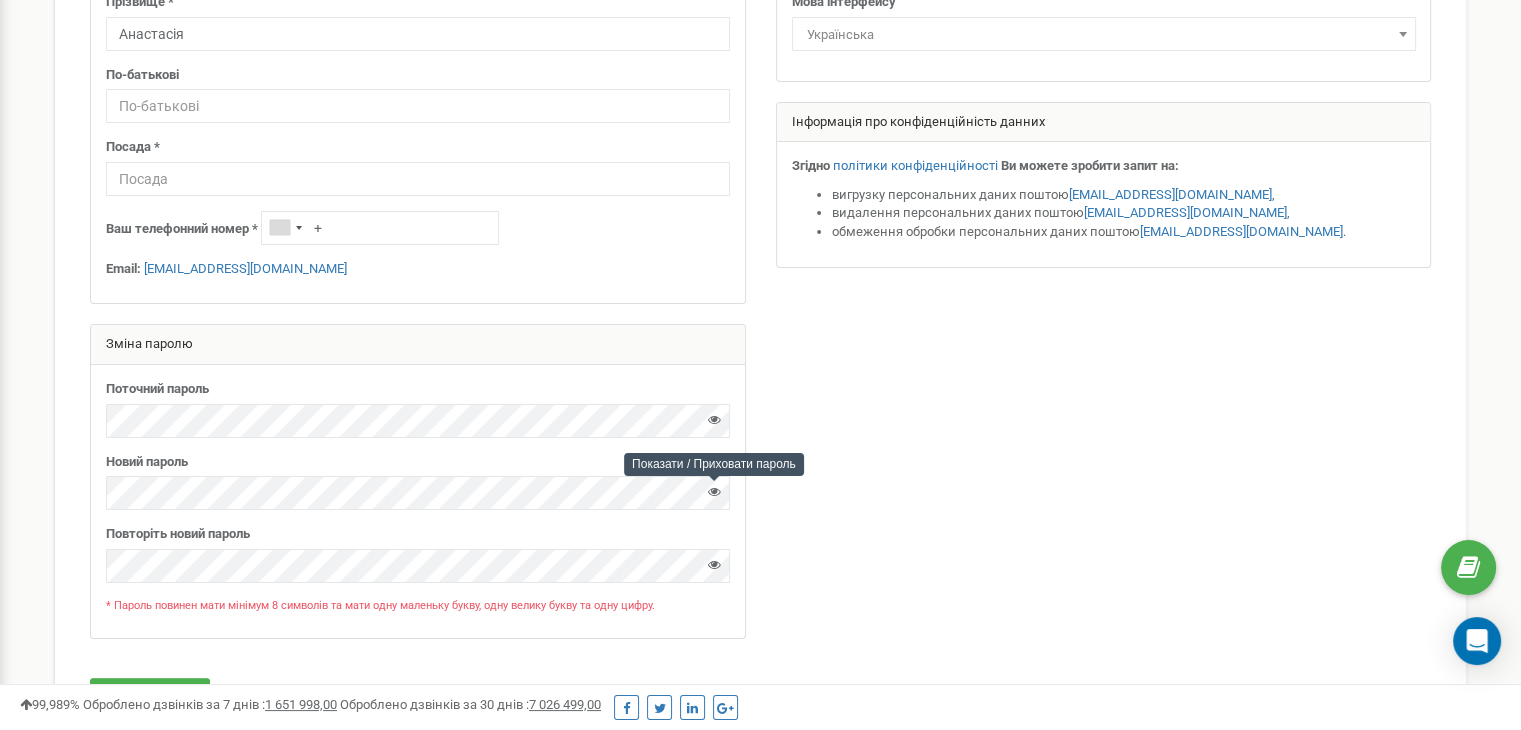 click at bounding box center (714, 491) 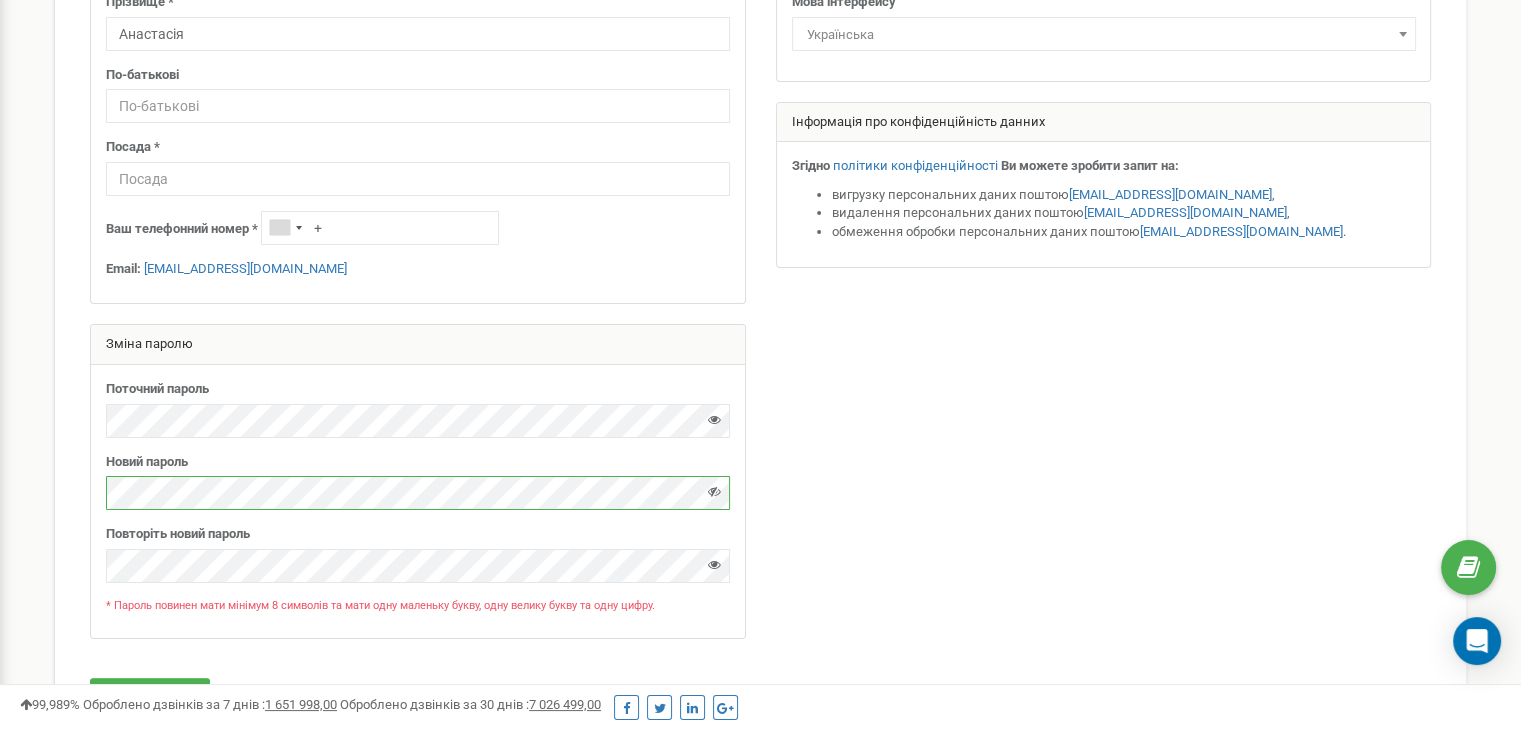 click on "Персональні налаштування
Допомога
Допомога
На цій сторінці ви можете відредагувати персональні налаштування, такі як мова інтерфейсу чи часовий пояс.
Особиста інформація
Ім'я *
[PERSON_NAME] * + Email:" at bounding box center [760, 281] 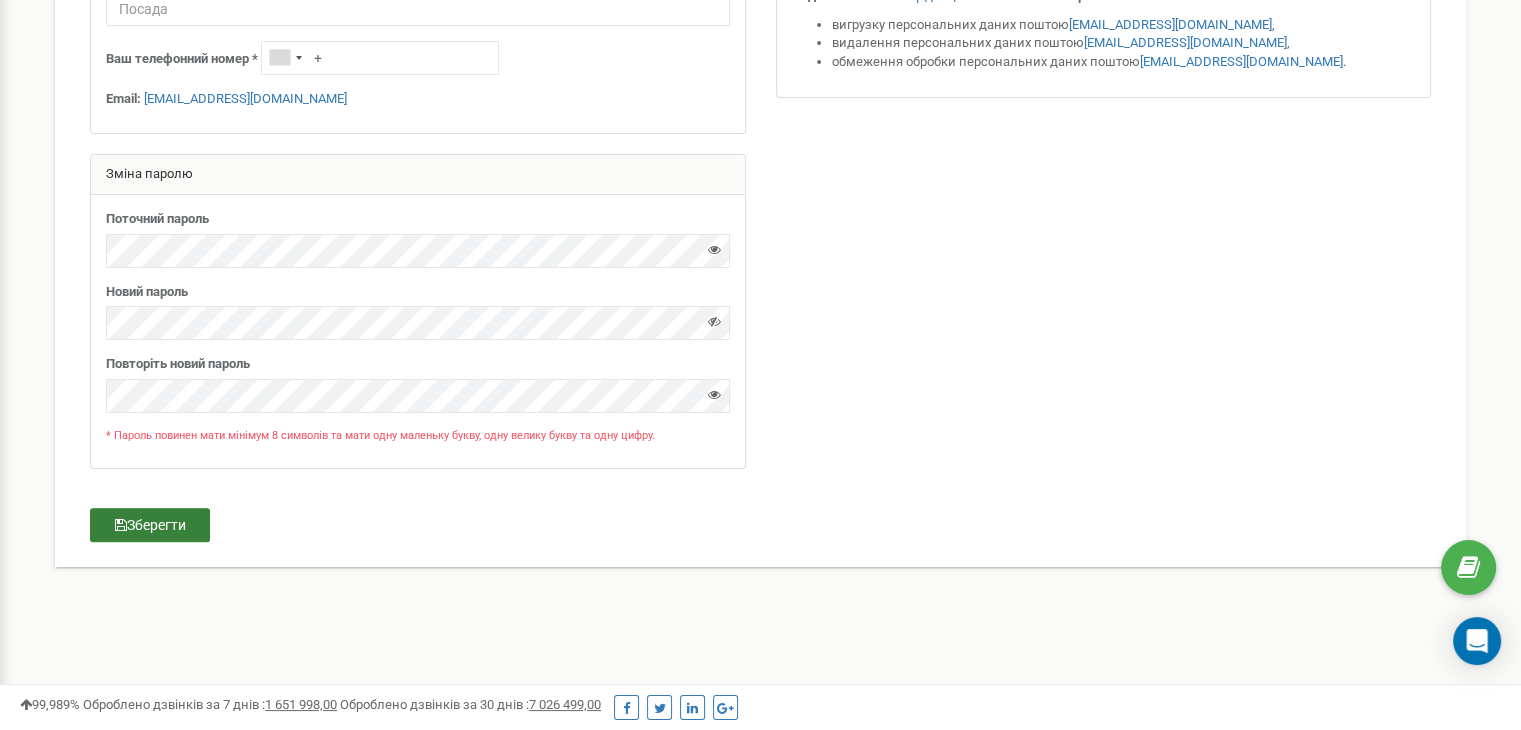 click on "Зберегти" at bounding box center (150, 525) 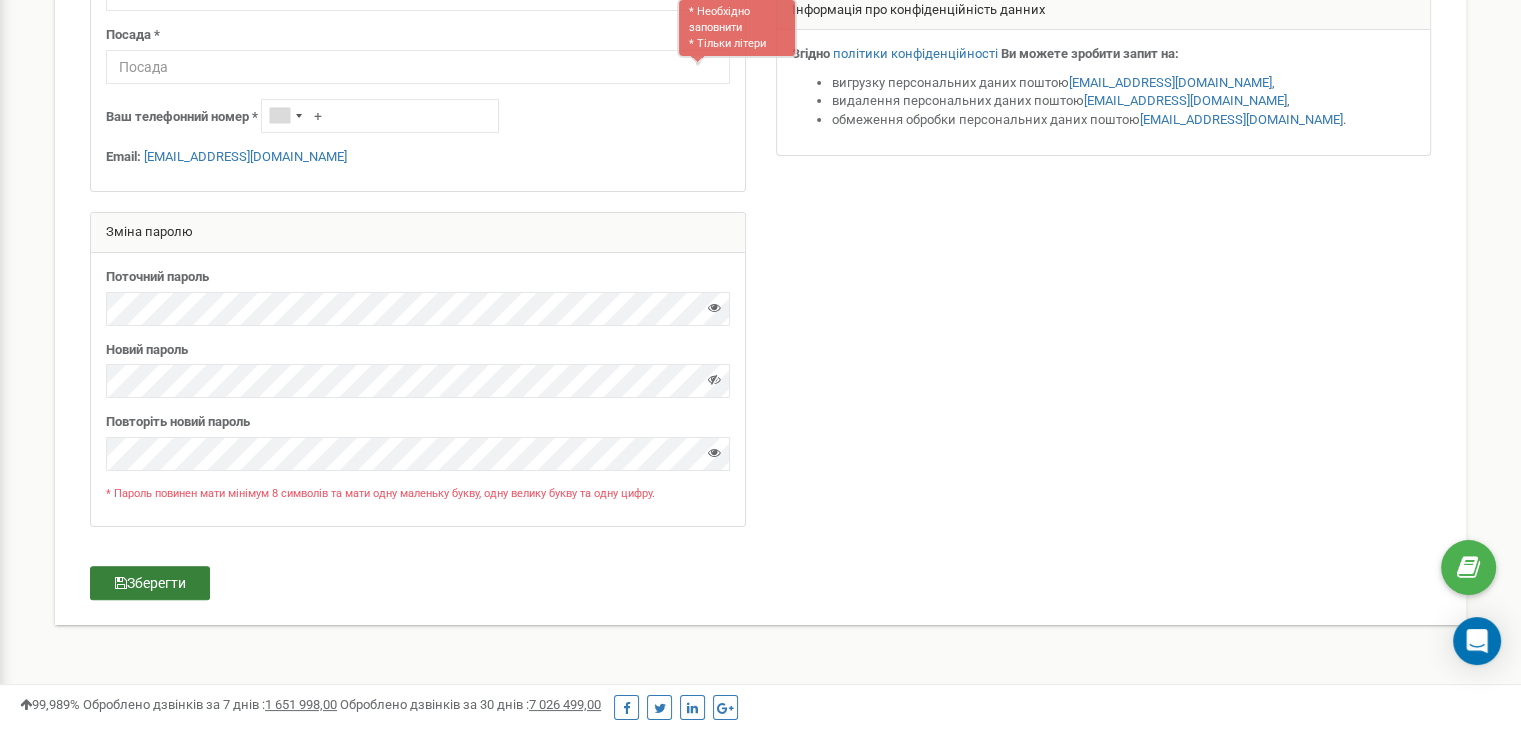 scroll, scrollTop: 410, scrollLeft: 0, axis: vertical 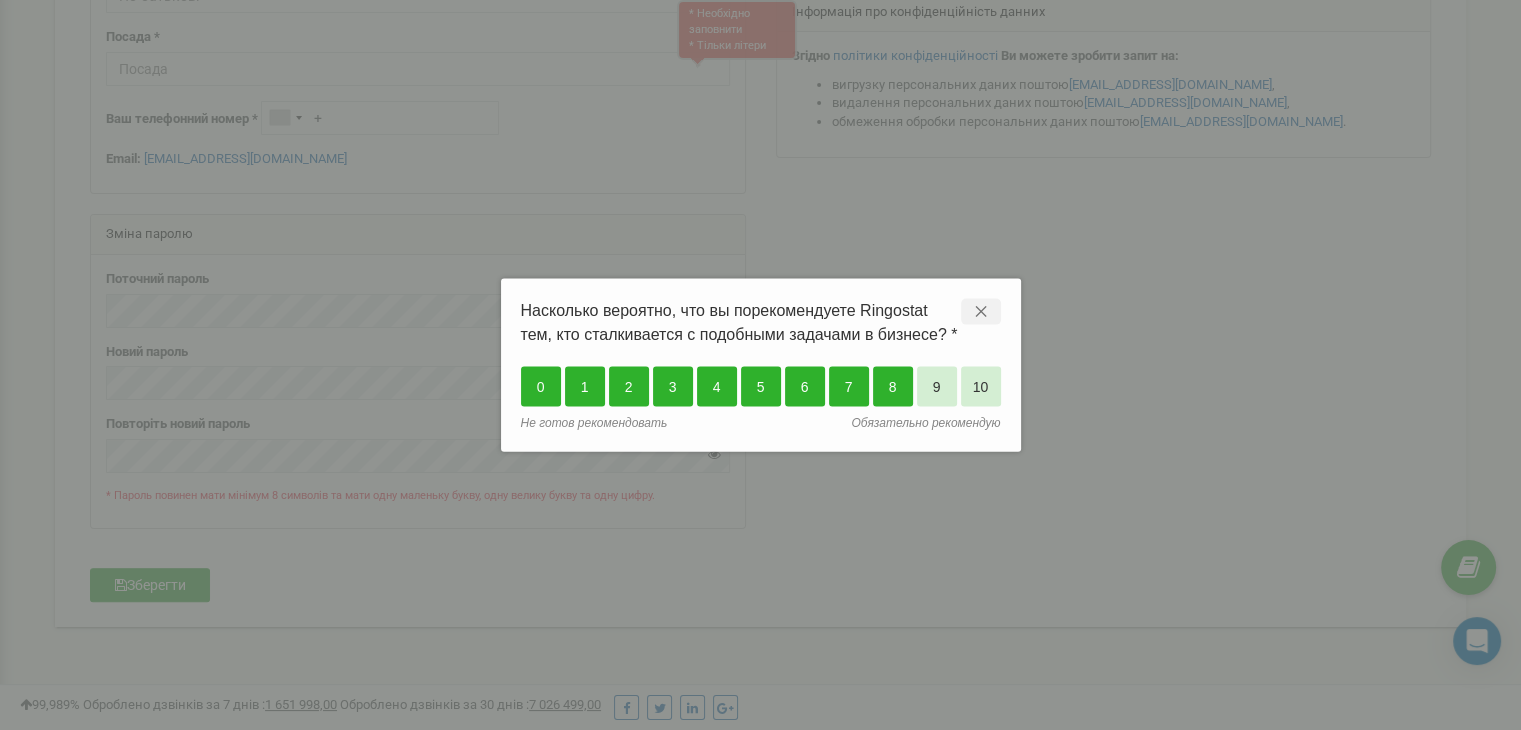 click on "8" at bounding box center (893, 386) 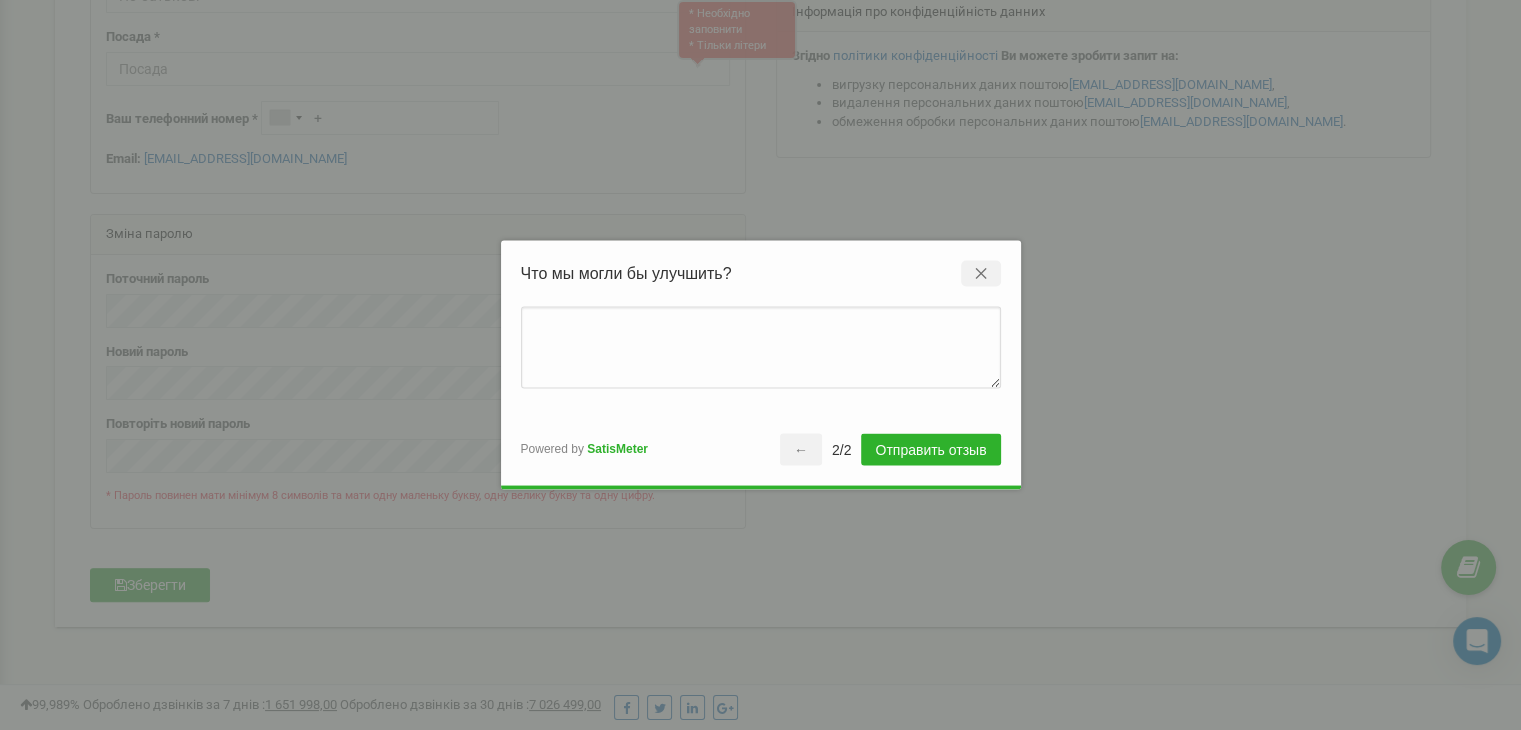 click on "Отправить отзыв" at bounding box center (930, 450) 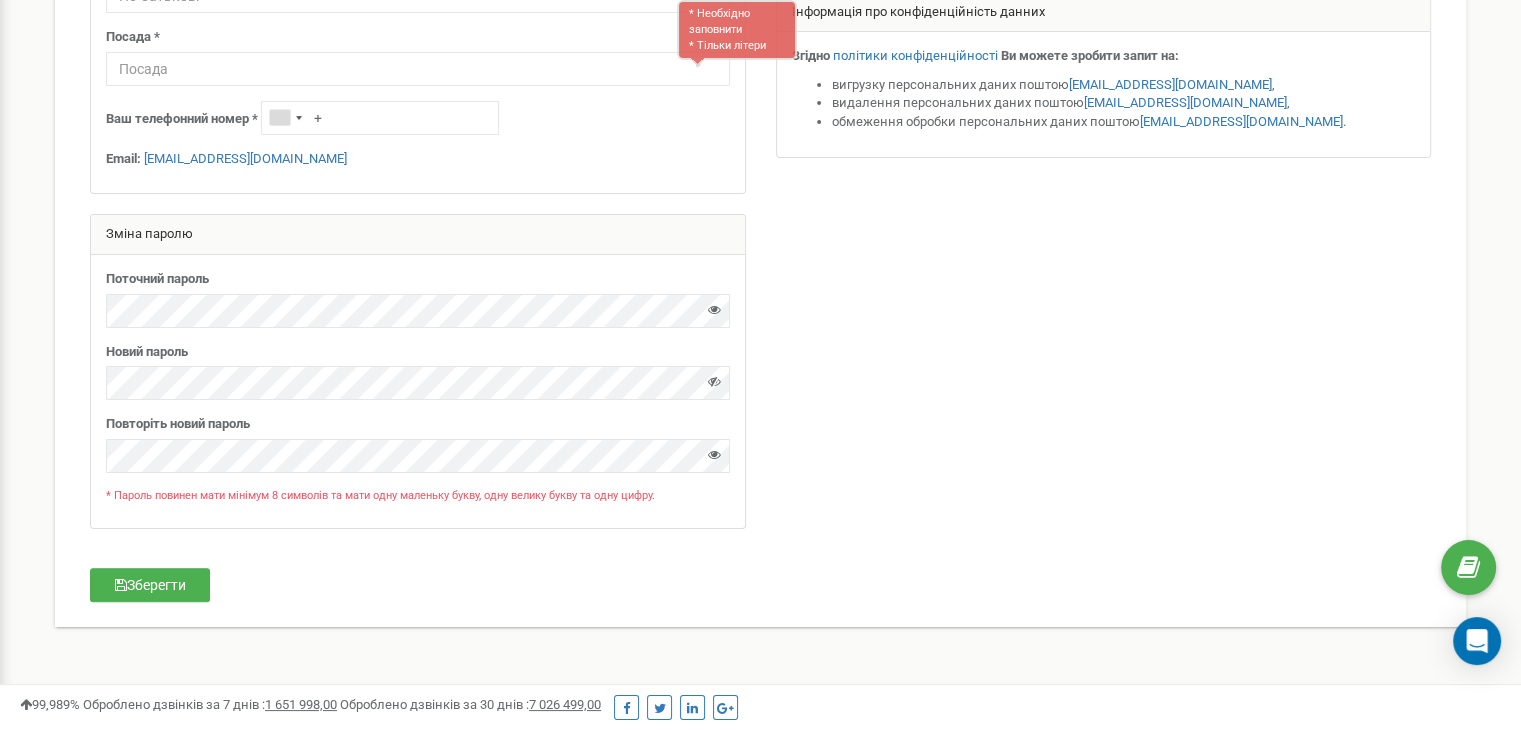 click on "Благодарим за обратную связь! Мы постараемся стать лучше! Powered by   SatisMeter" at bounding box center (760, 365) 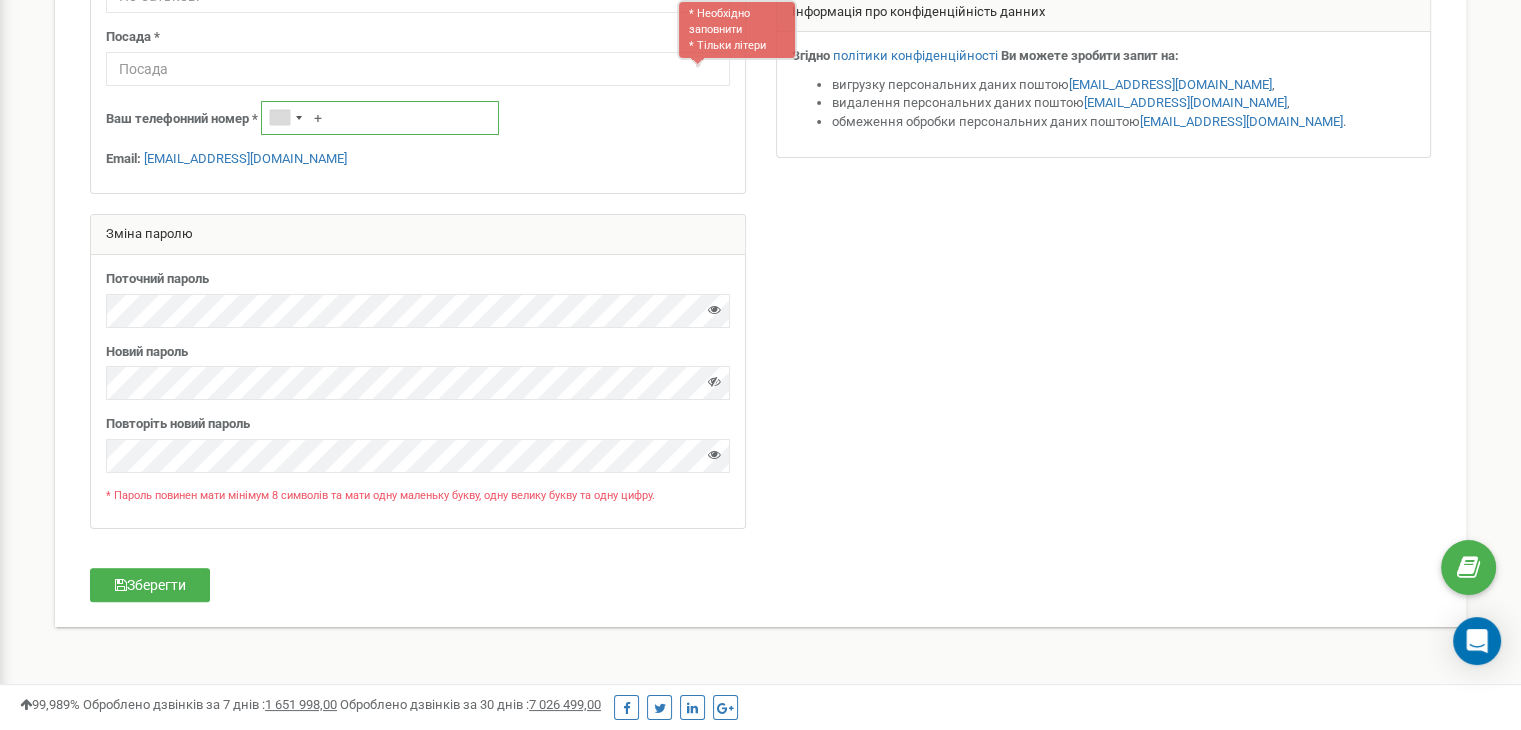 click on "+" at bounding box center (380, 118) 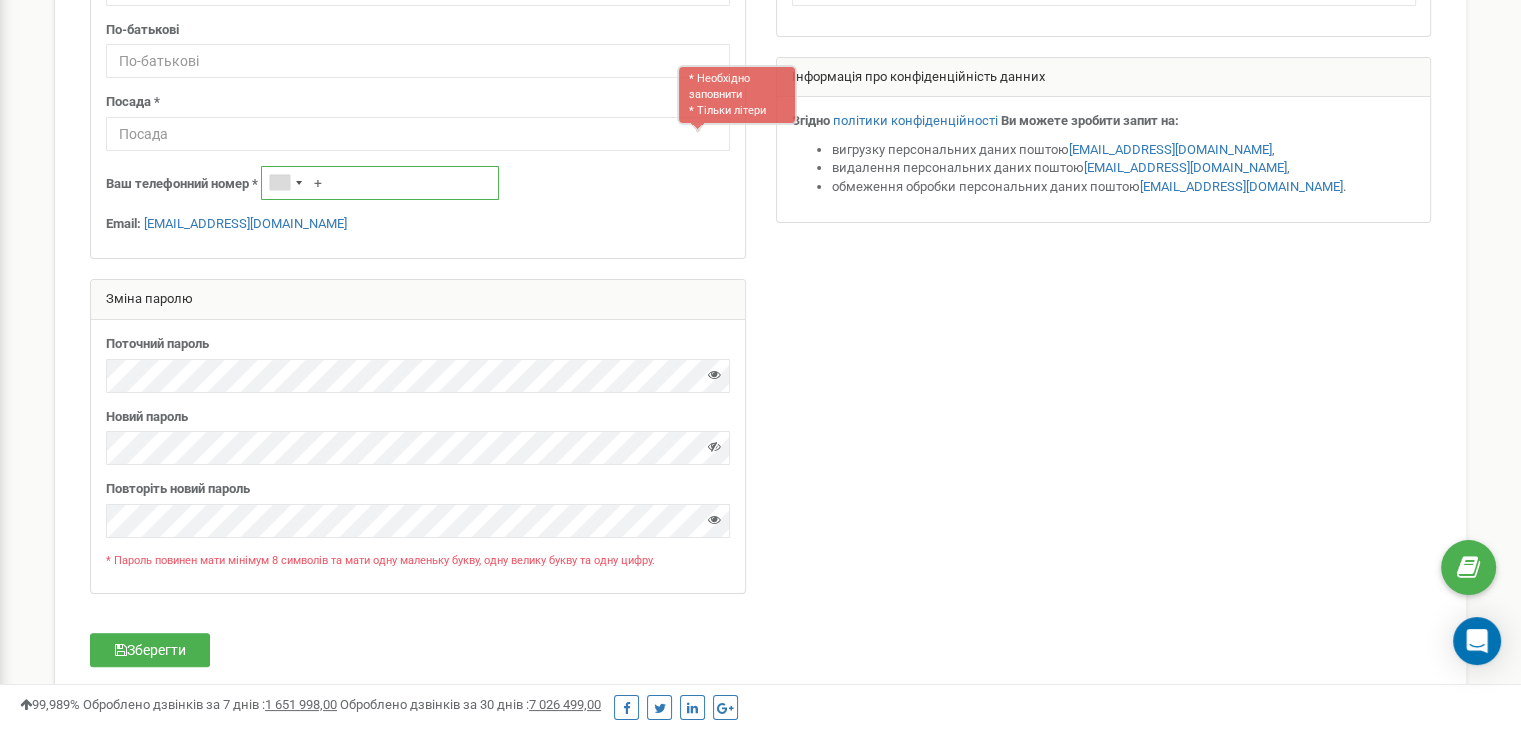 scroll, scrollTop: 310, scrollLeft: 0, axis: vertical 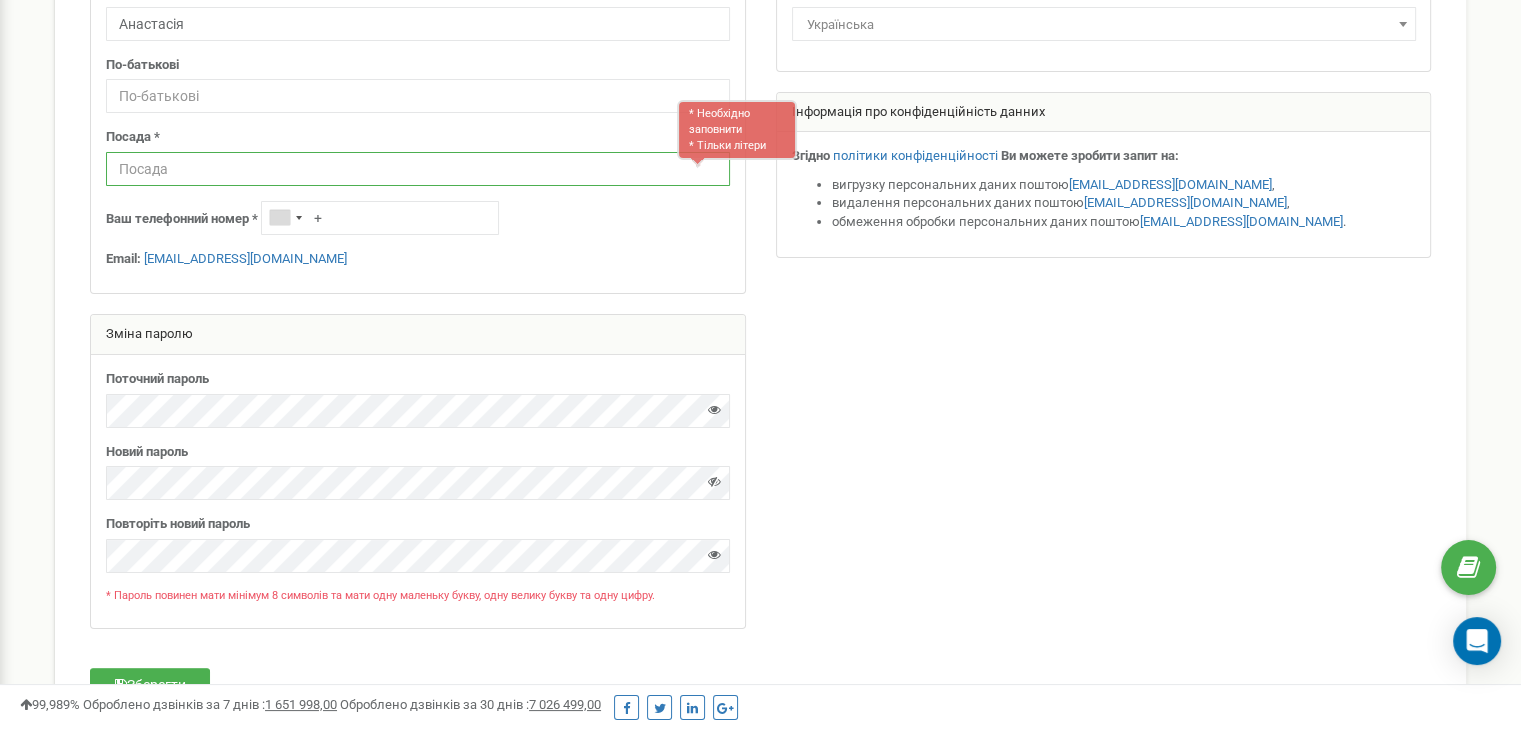 click at bounding box center [418, 169] 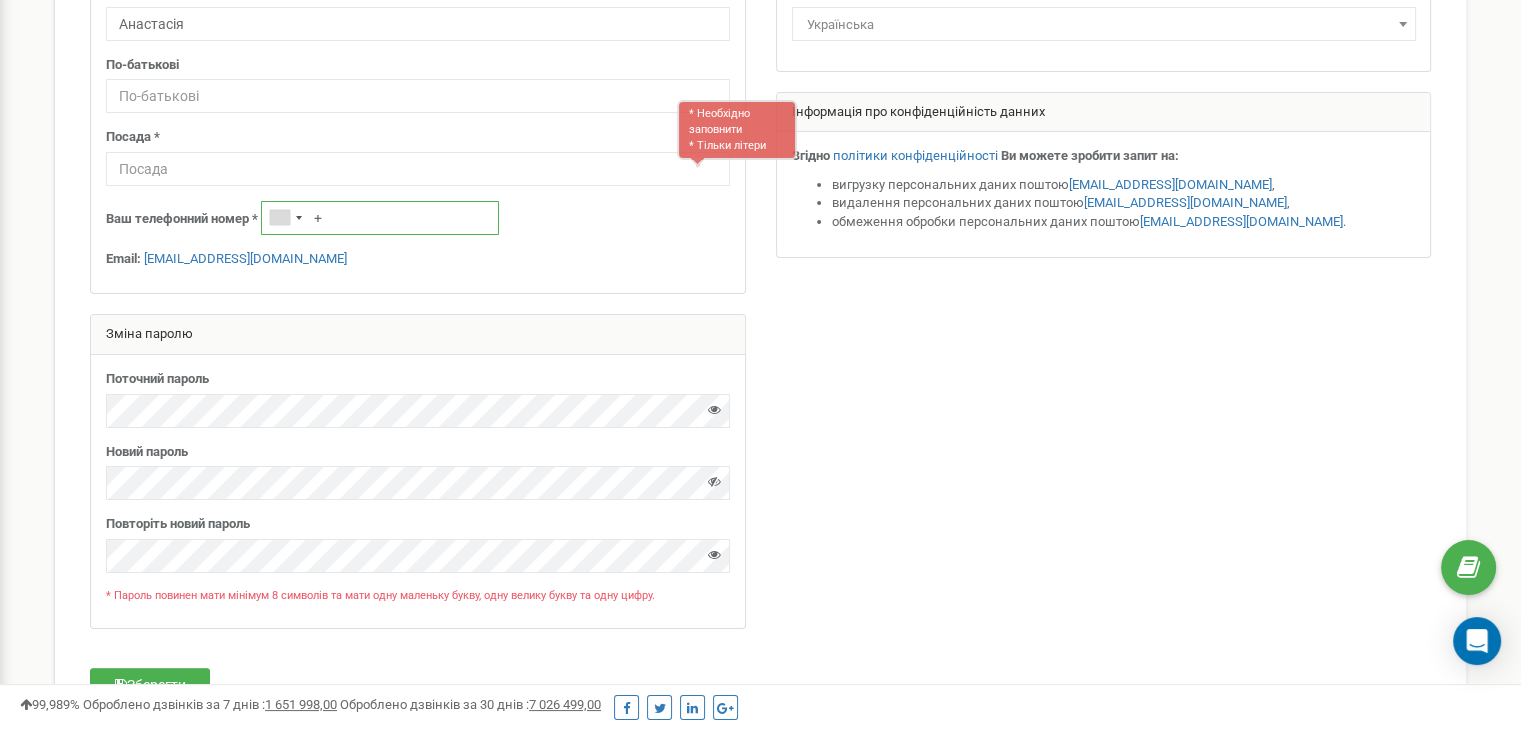click on "+" at bounding box center (380, 218) 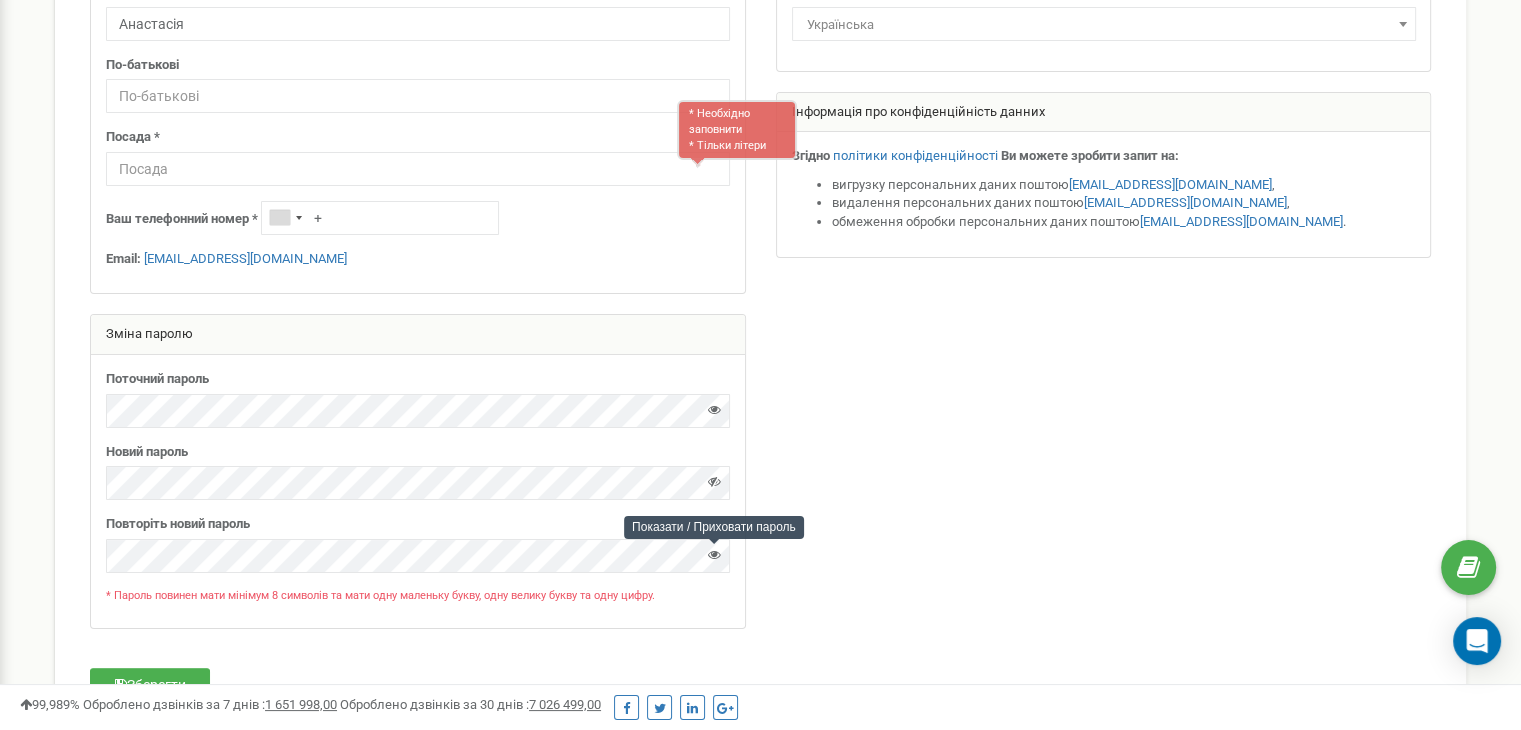 click at bounding box center (714, 554) 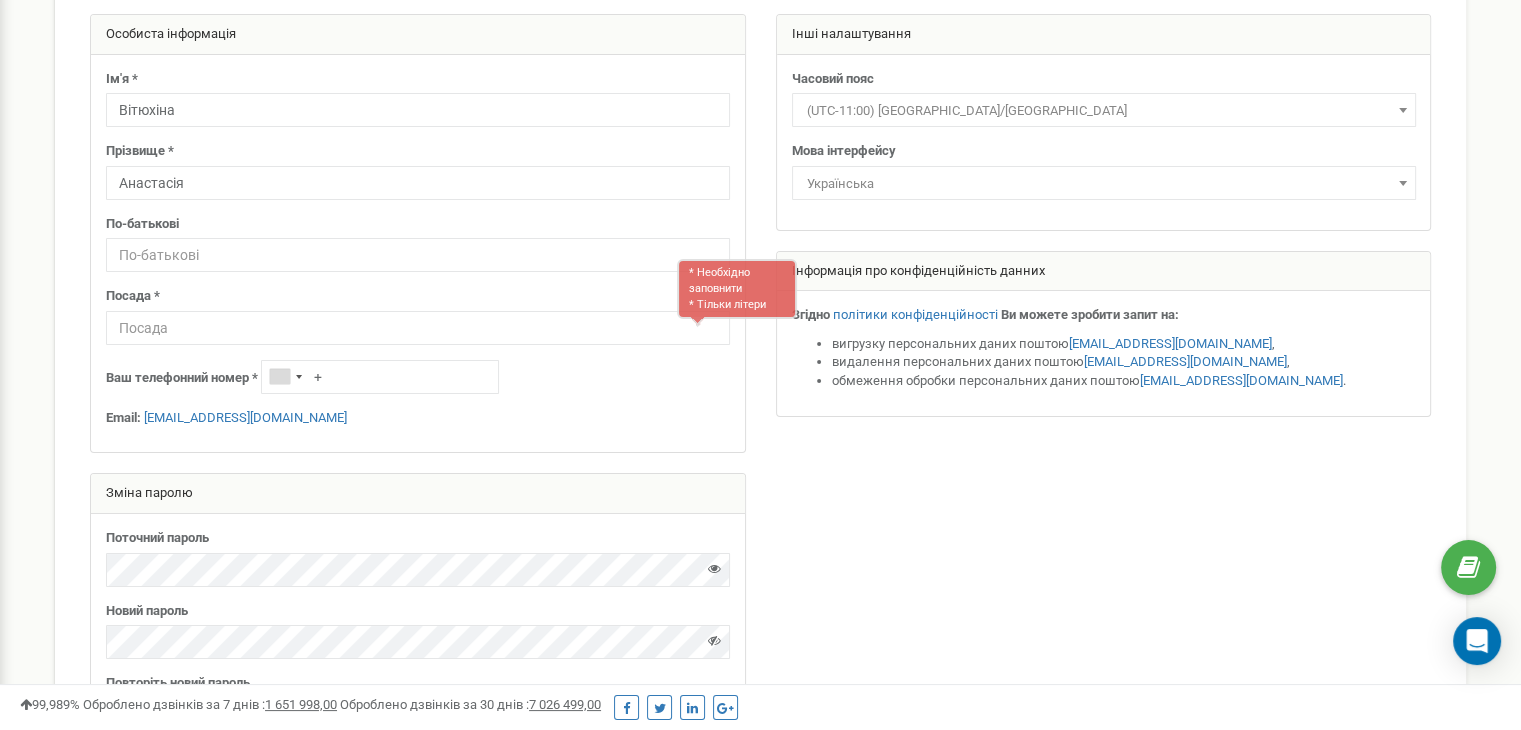 scroll, scrollTop: 0, scrollLeft: 0, axis: both 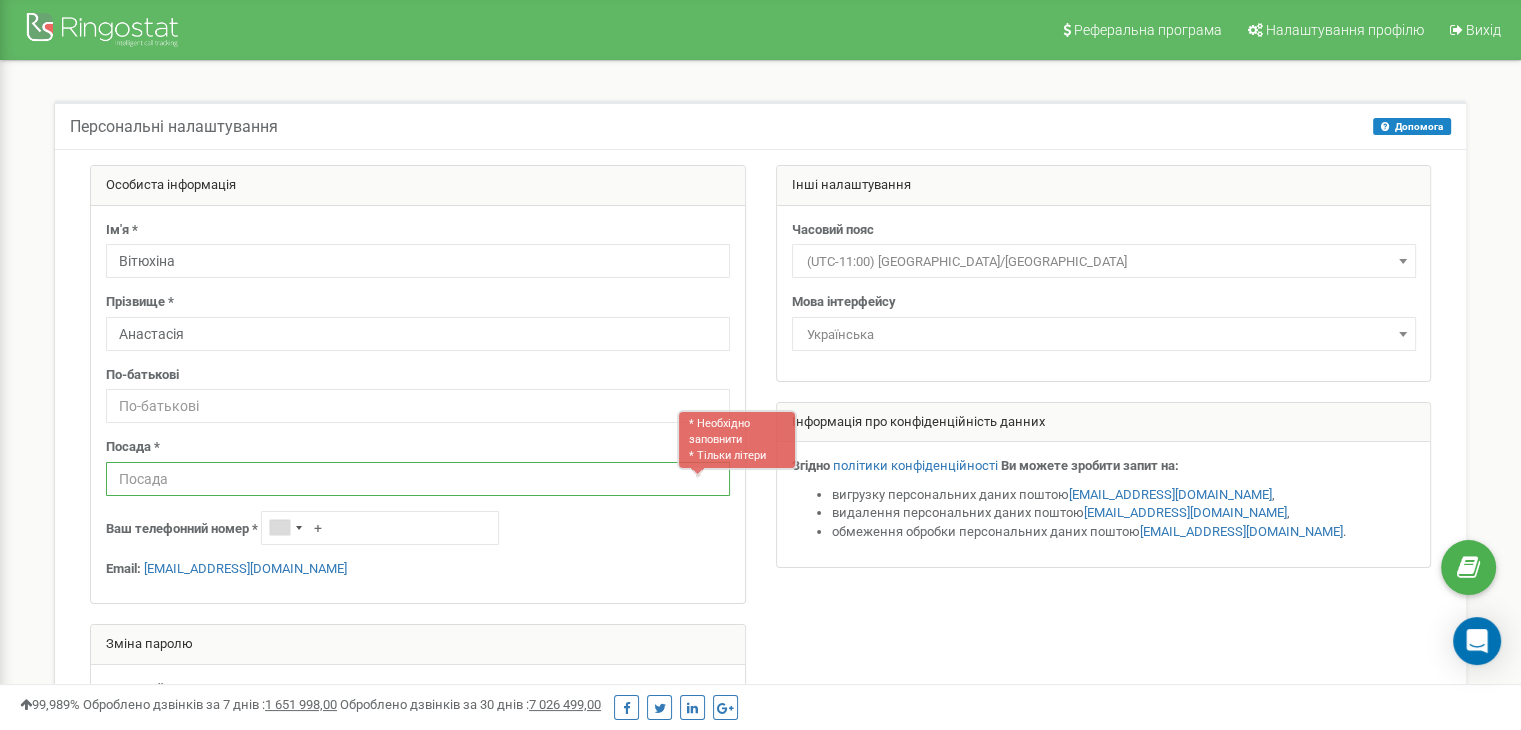 click at bounding box center [418, 479] 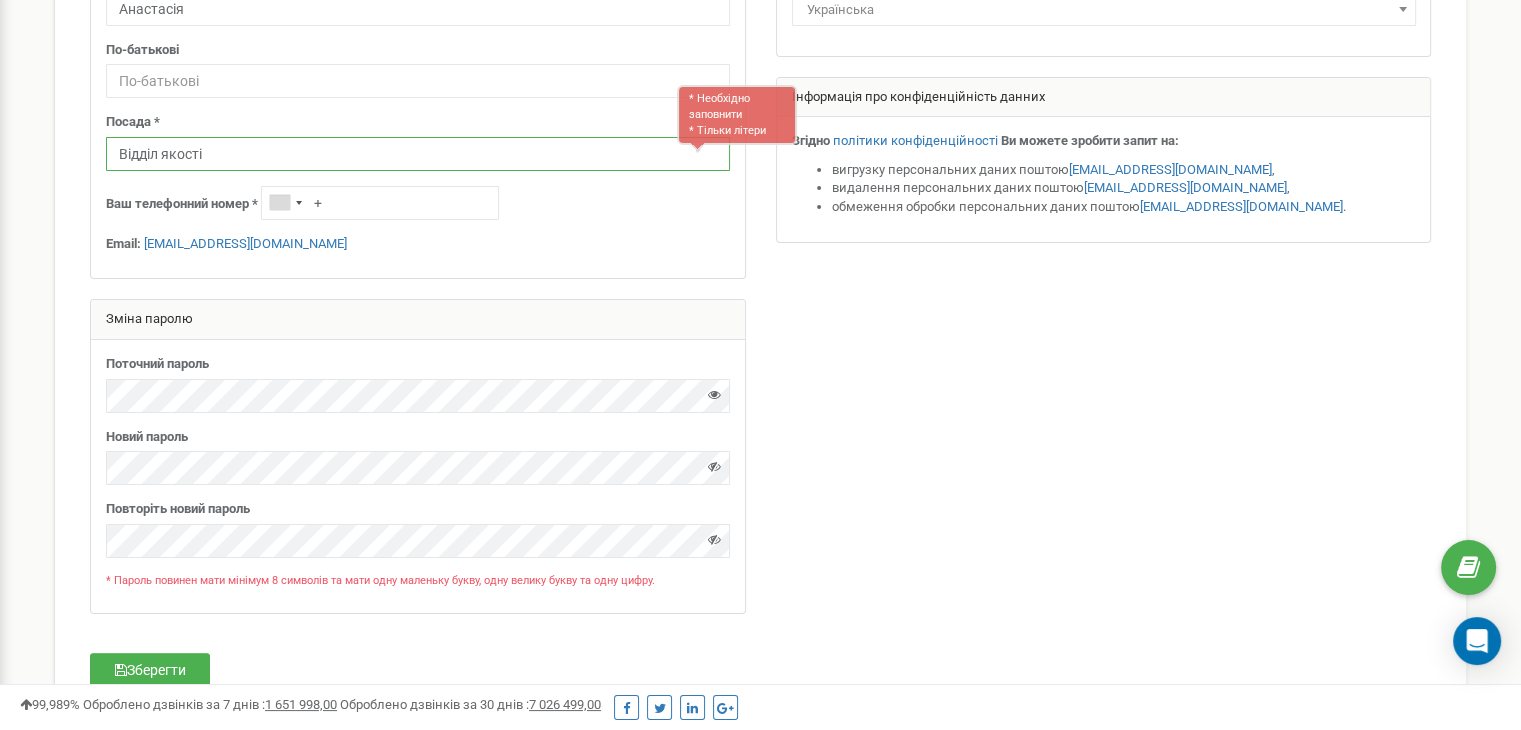 scroll, scrollTop: 470, scrollLeft: 0, axis: vertical 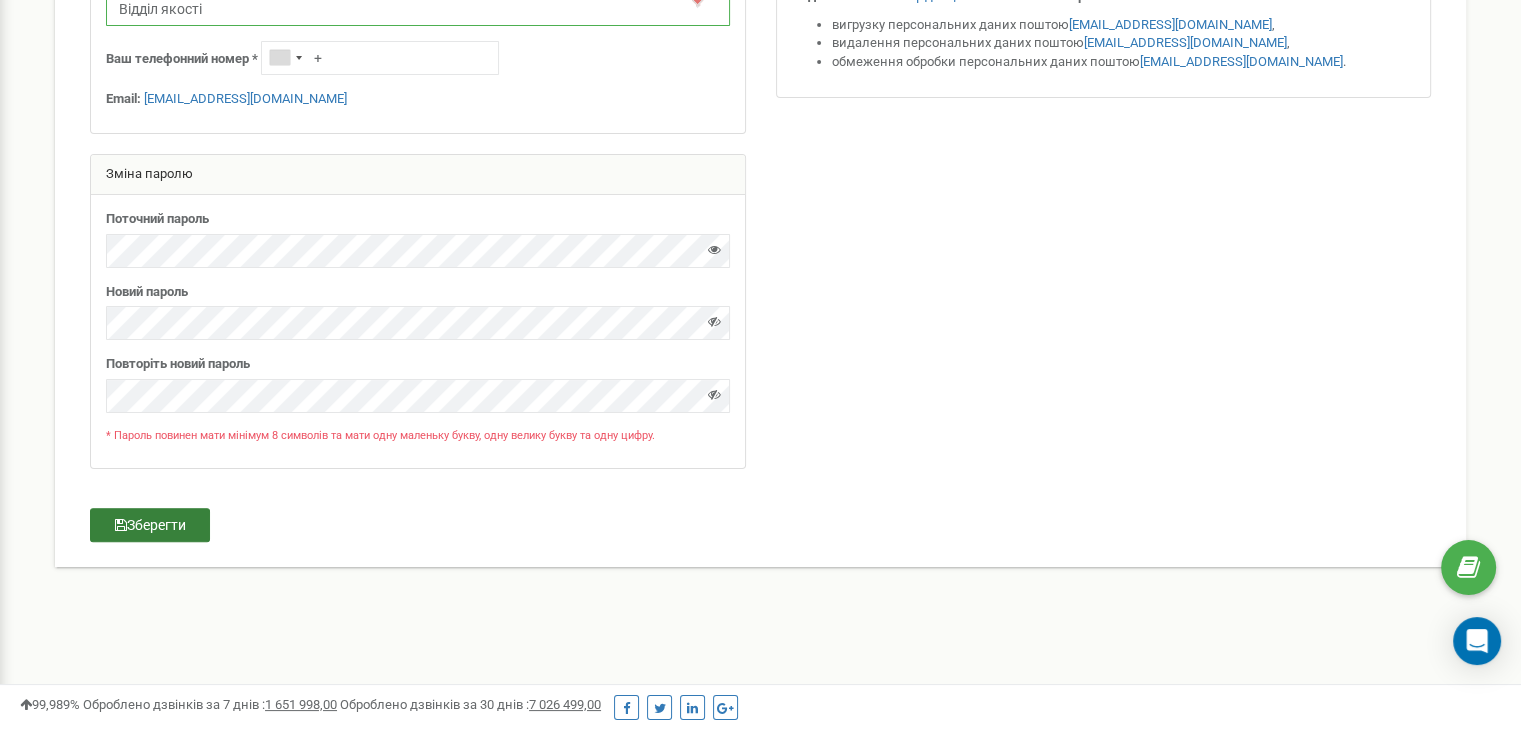 type on "Відділ якості" 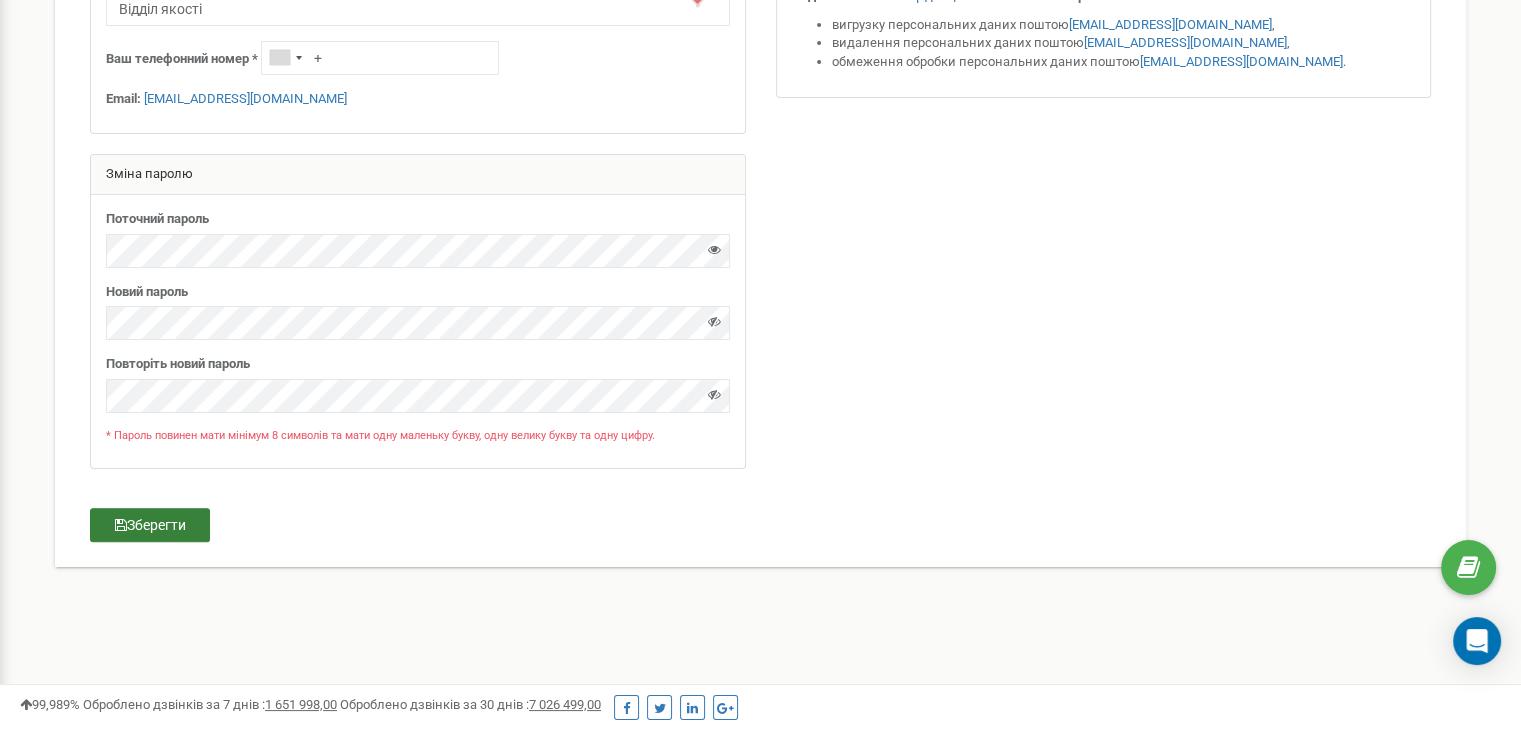 click on "Зберегти" at bounding box center [150, 525] 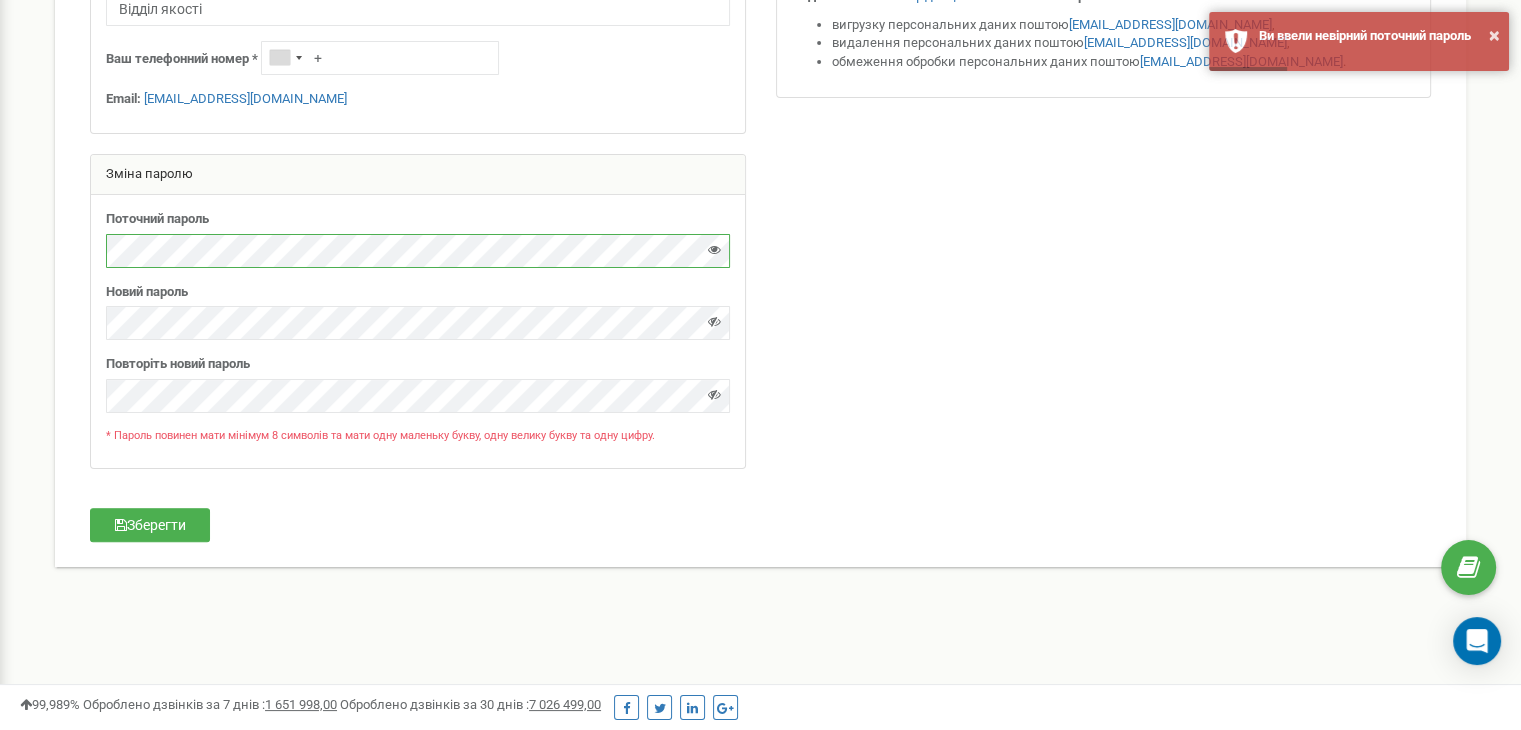 click at bounding box center [418, 251] 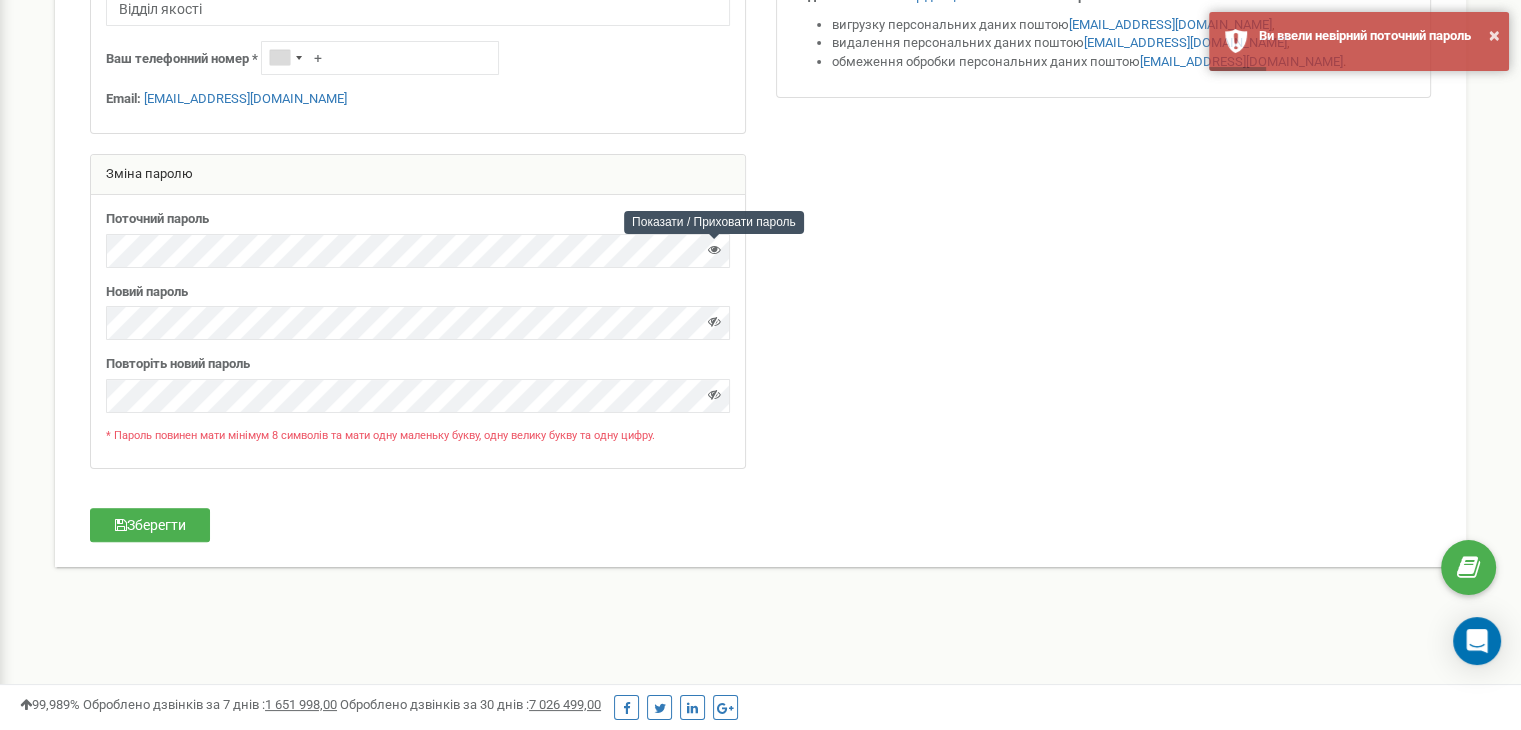 click at bounding box center [714, 249] 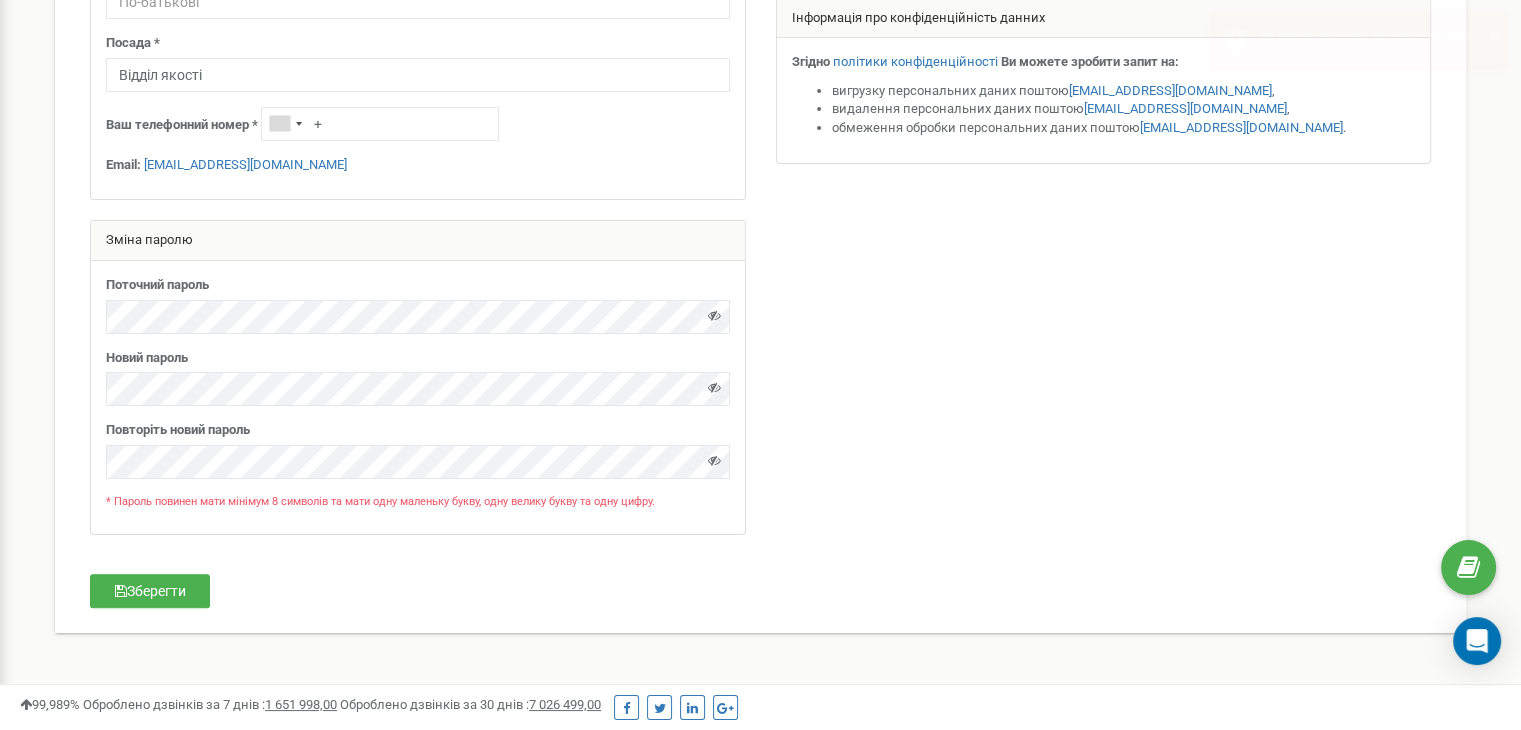 scroll, scrollTop: 370, scrollLeft: 0, axis: vertical 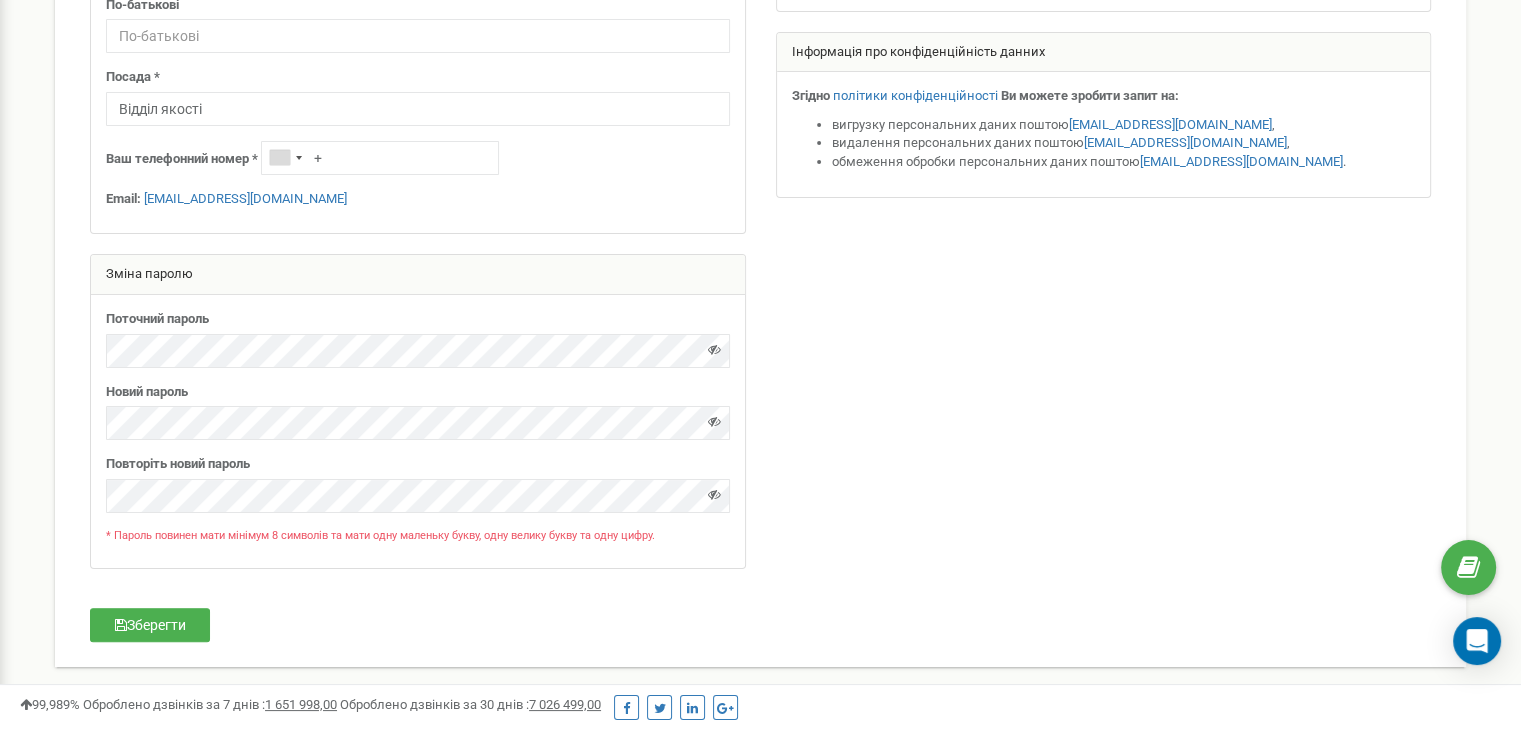 click on "Зміна паролю" at bounding box center (418, 275) 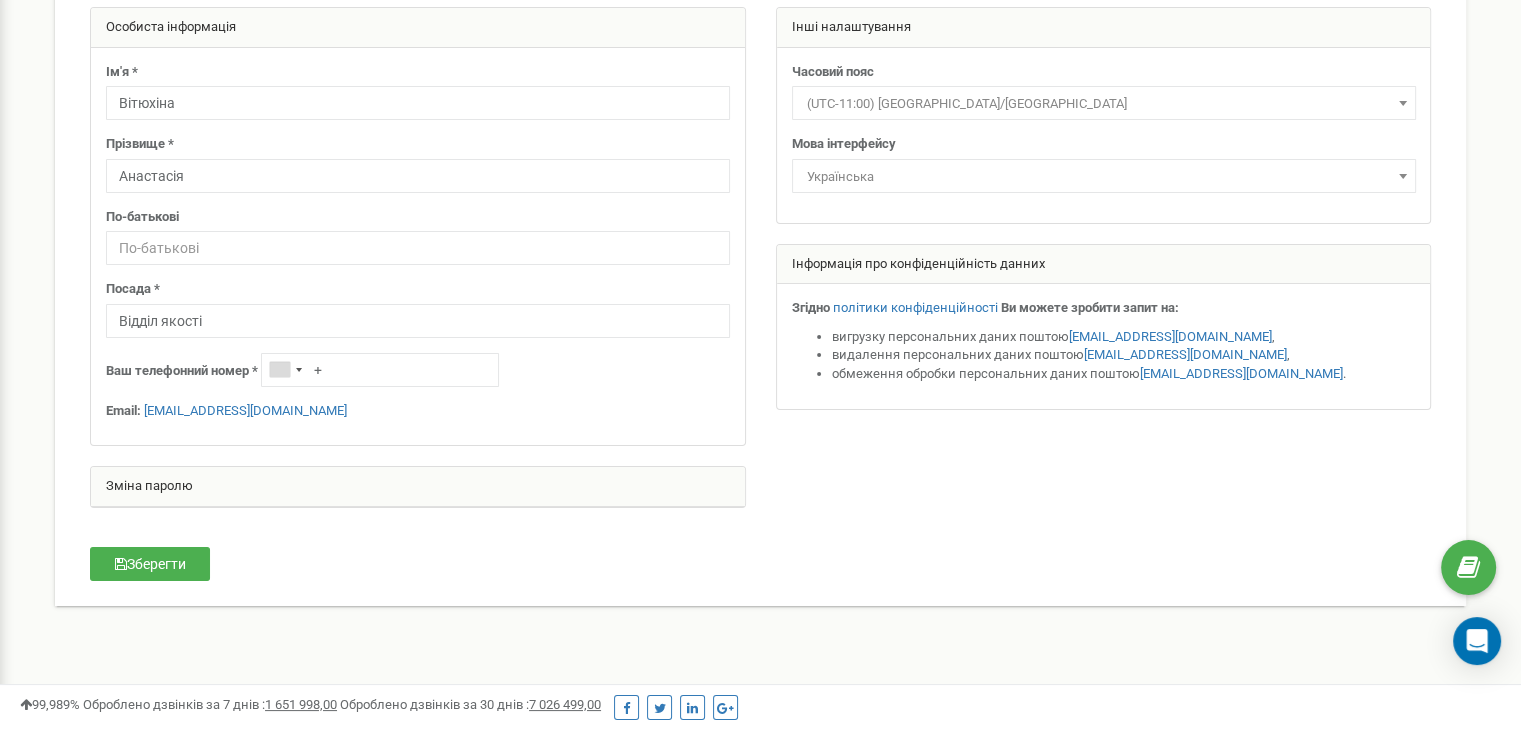 scroll, scrollTop: 0, scrollLeft: 0, axis: both 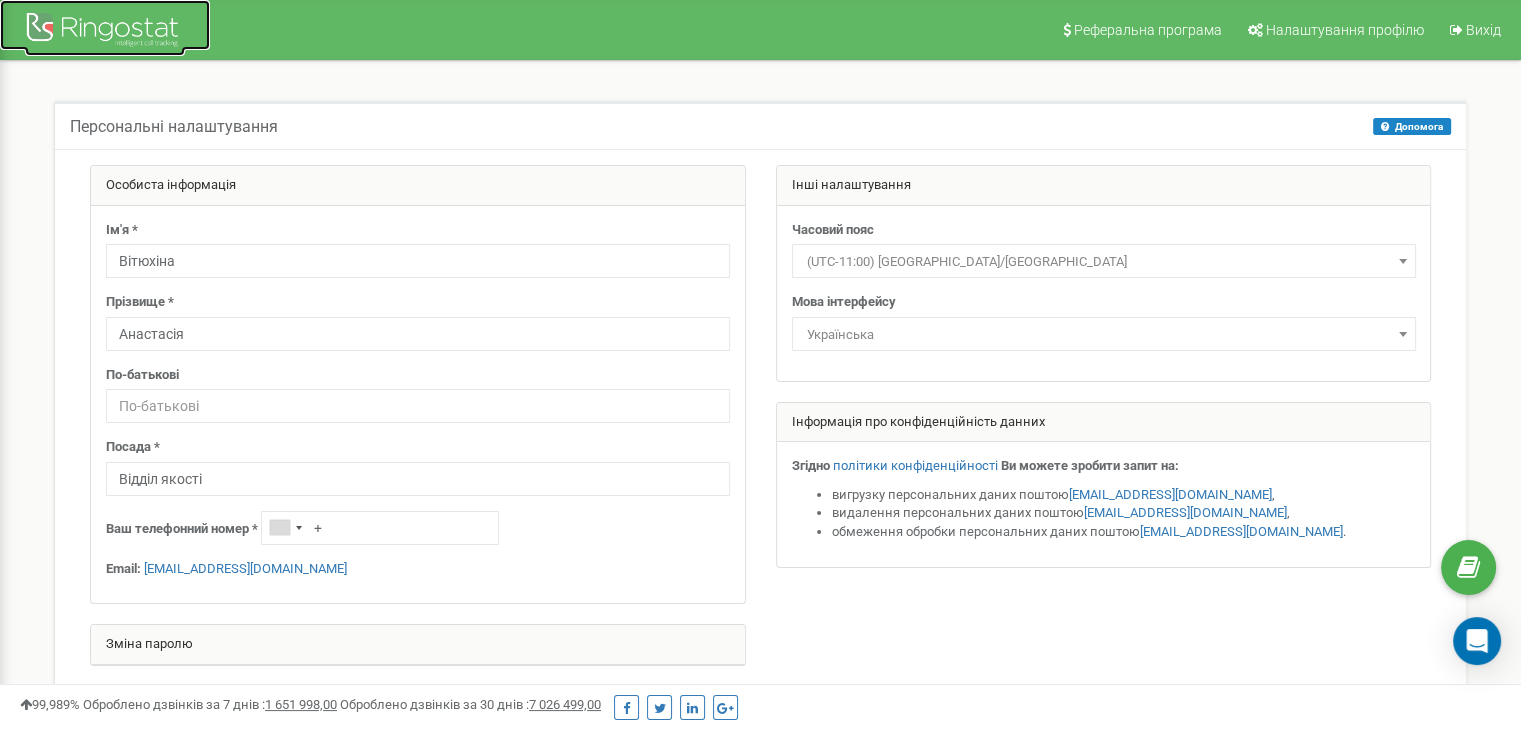 click at bounding box center (105, 32) 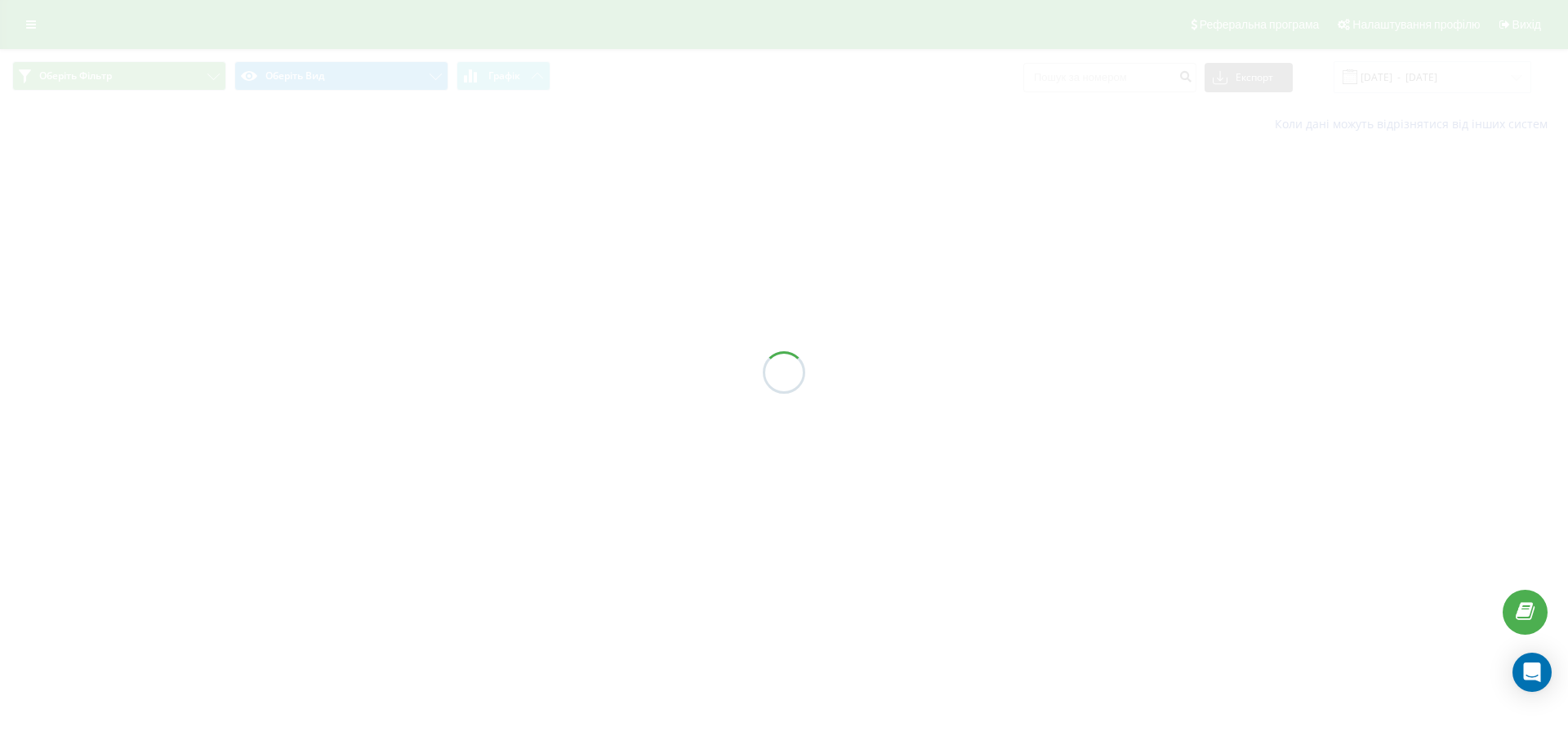 scroll, scrollTop: 0, scrollLeft: 0, axis: both 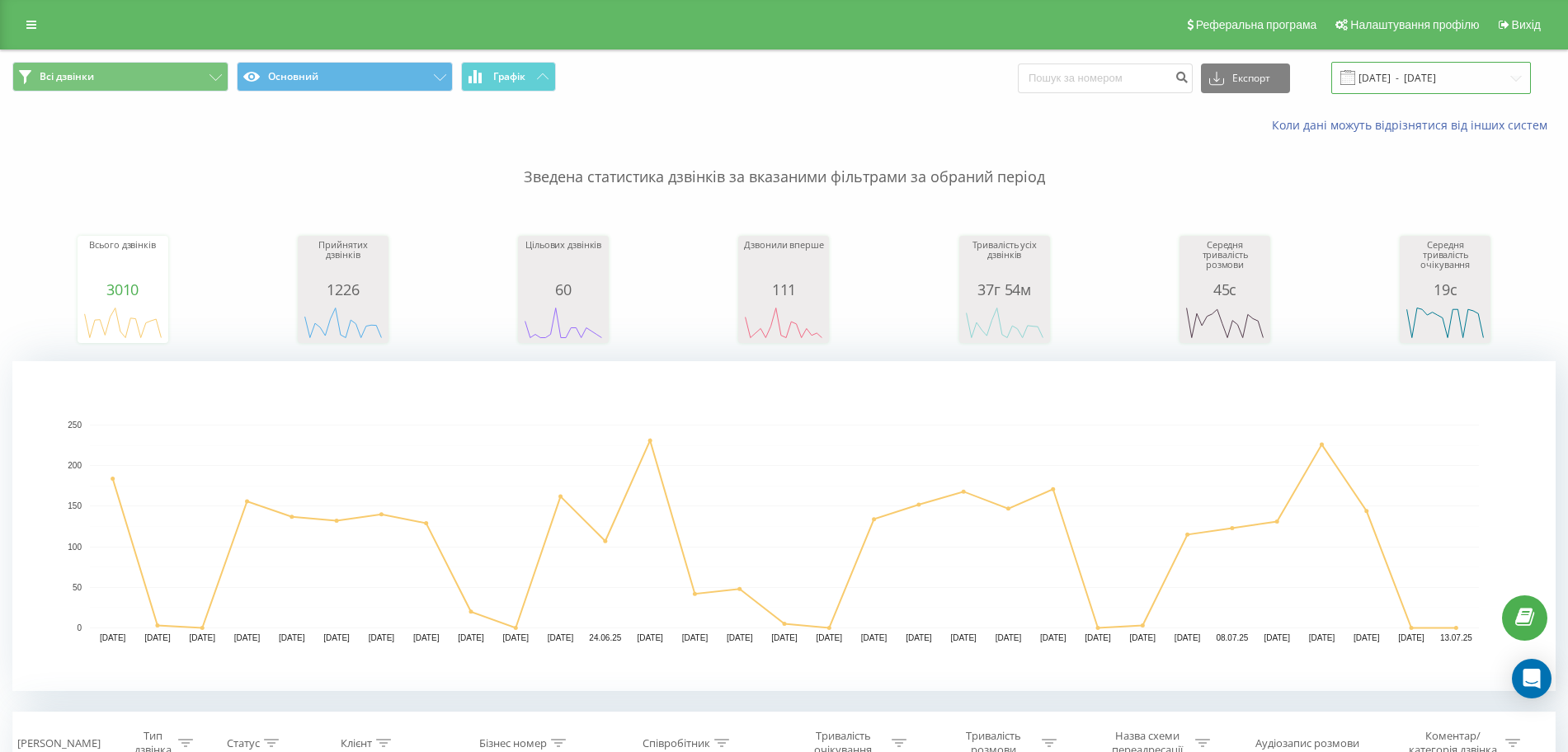 click on "13.06.2025  -  13.07.2025" at bounding box center (1431, 78) 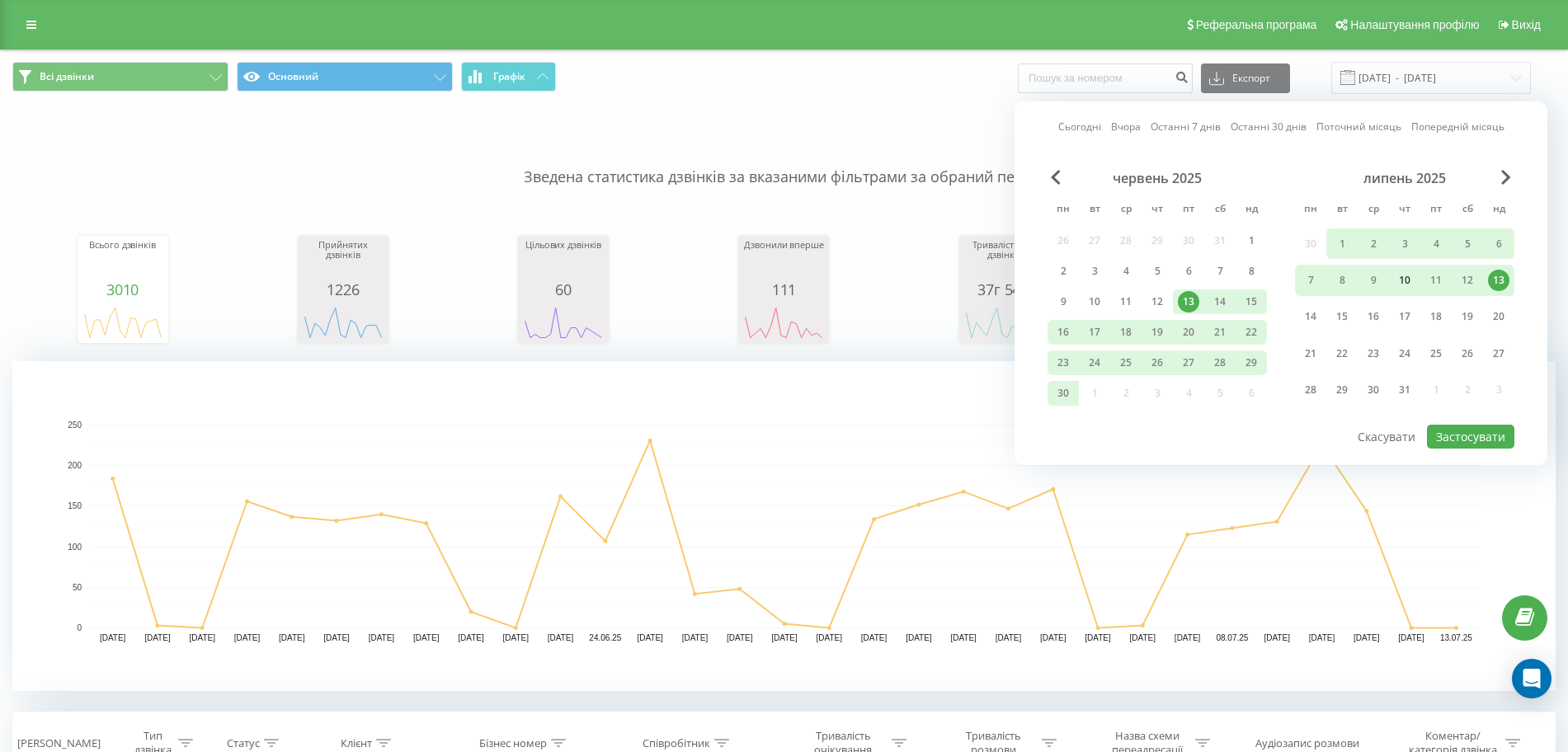click on "10" at bounding box center (1405, 280) 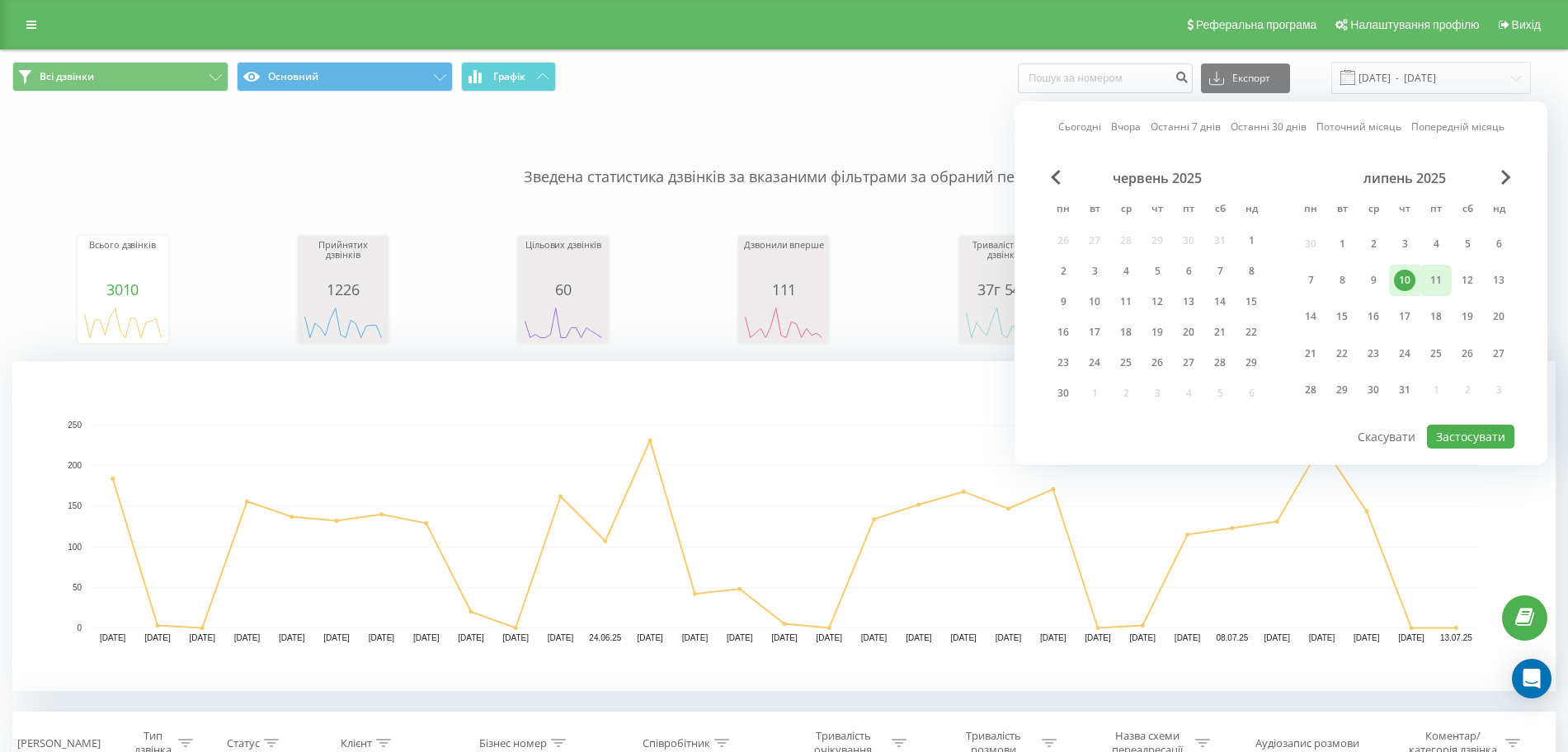 click on "11" at bounding box center (1436, 280) 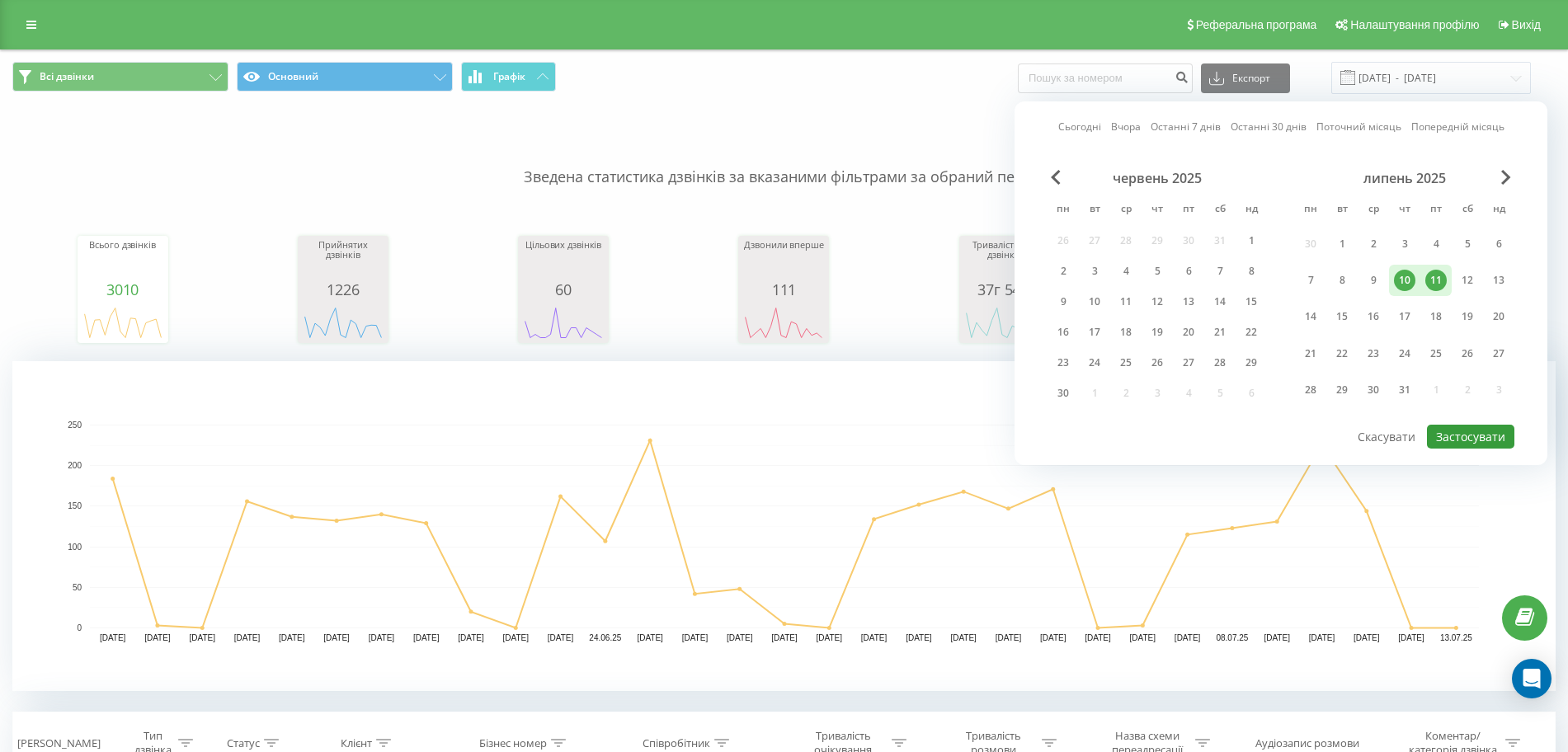 click on "Застосувати" at bounding box center [1471, 436] 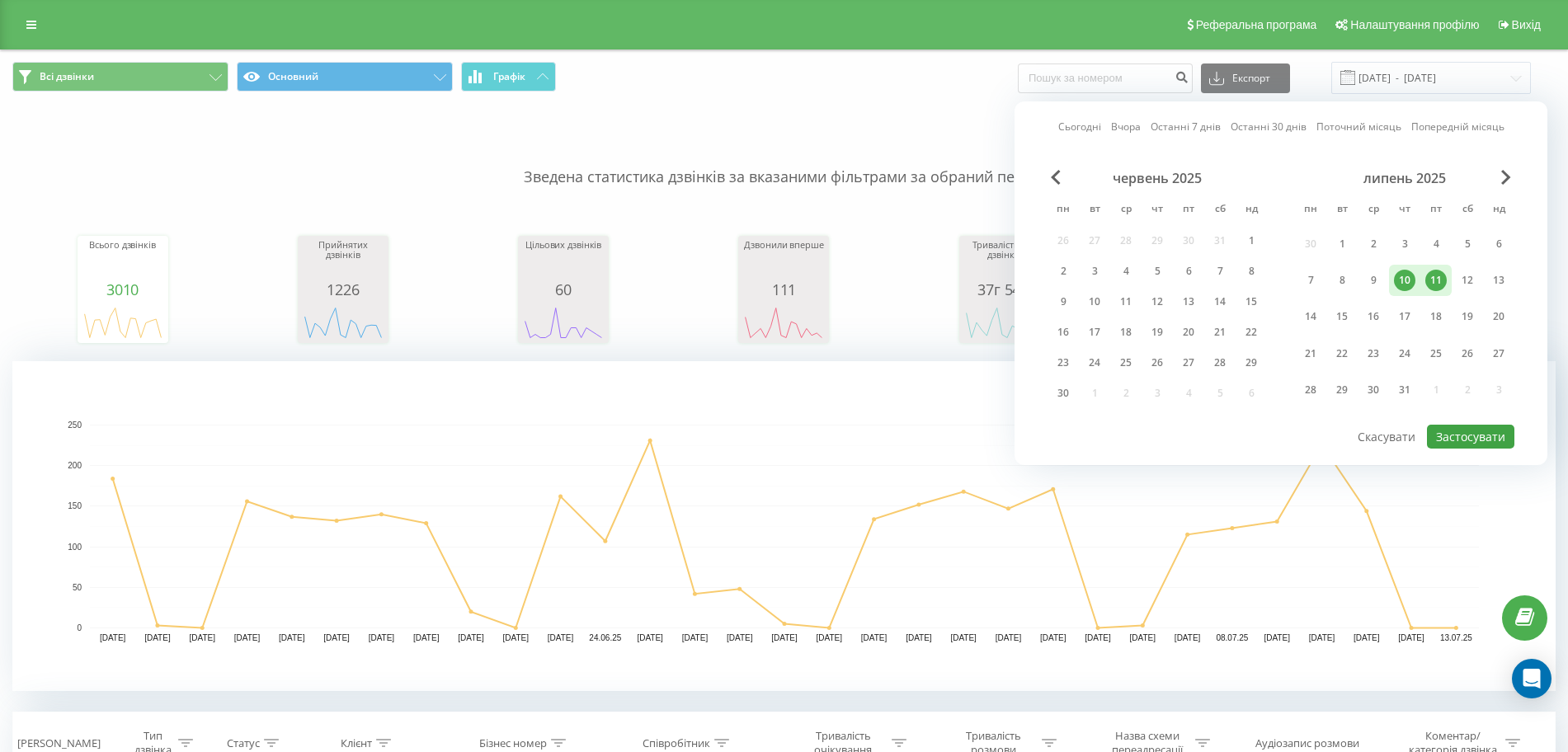 type on "10.07.2025  -  11.07.2025" 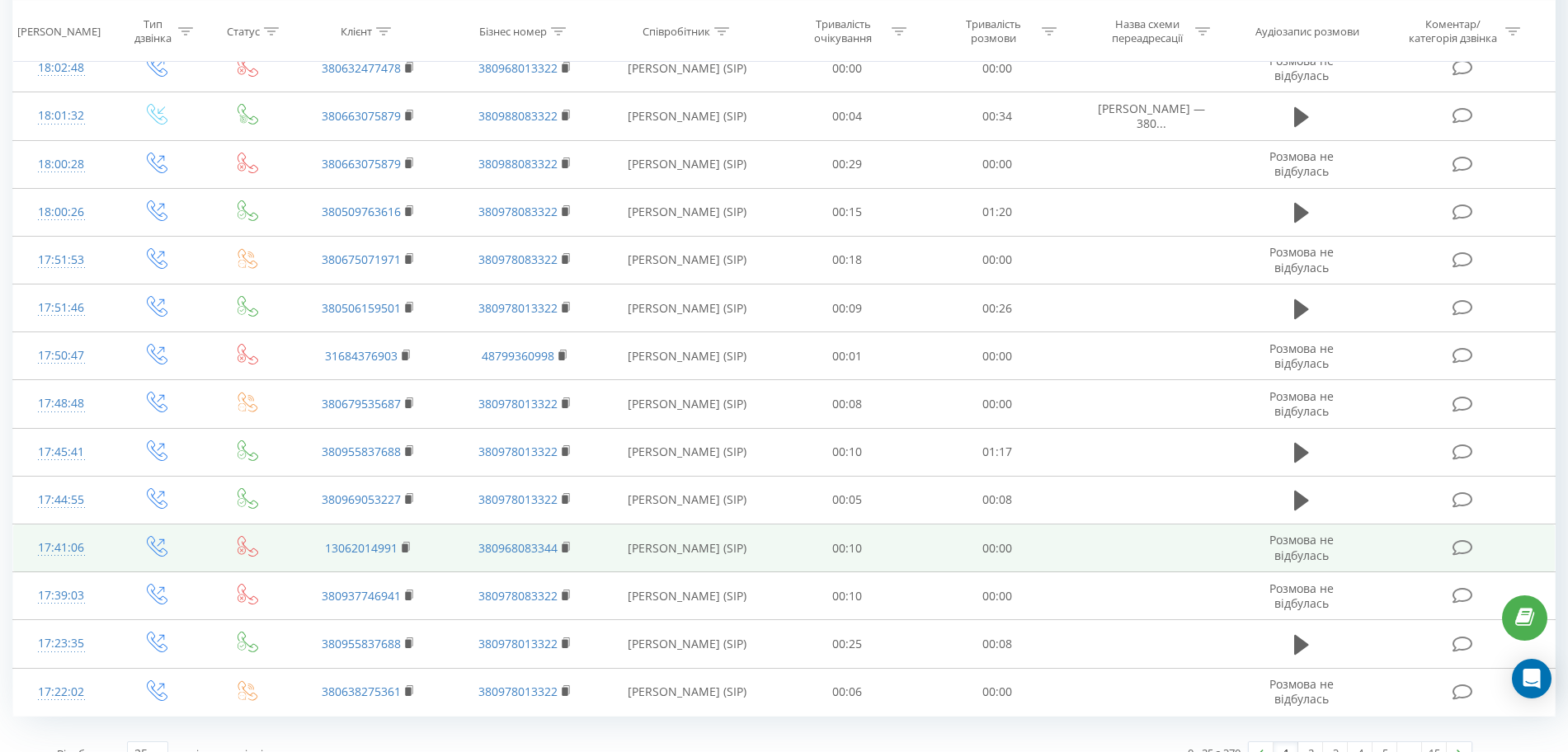 scroll, scrollTop: 1318, scrollLeft: 0, axis: vertical 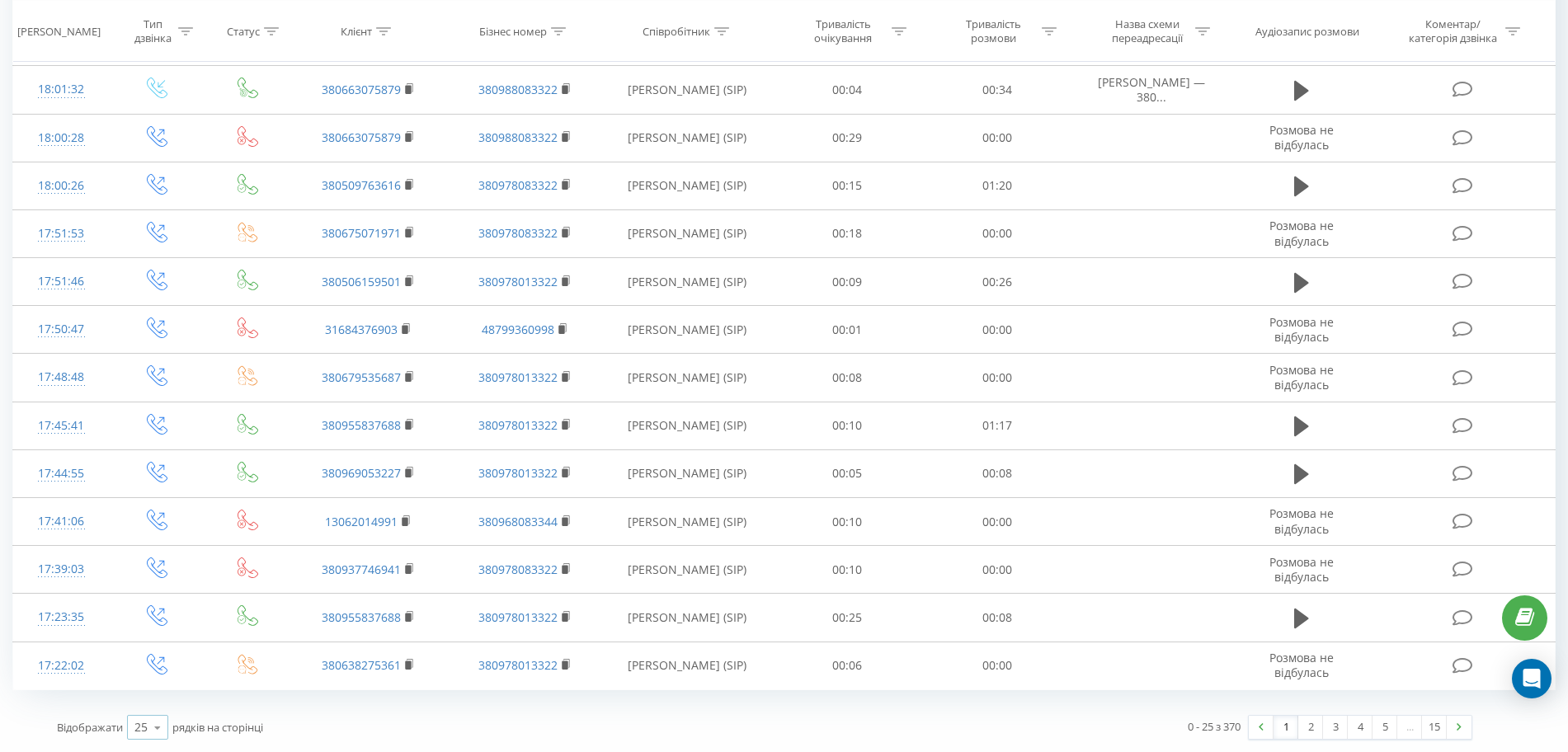 click at bounding box center [158, 727] 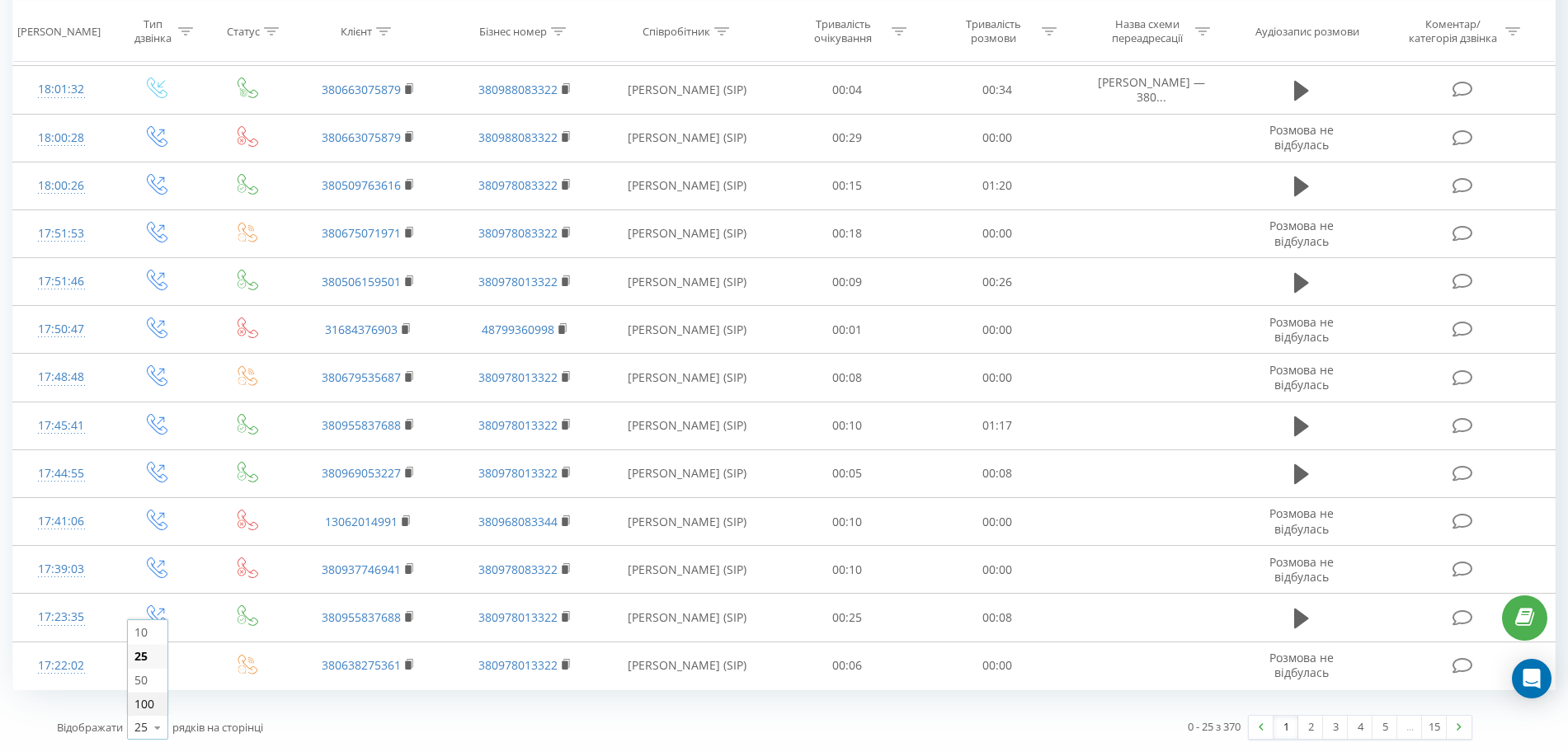 click on "100" at bounding box center [144, 703] 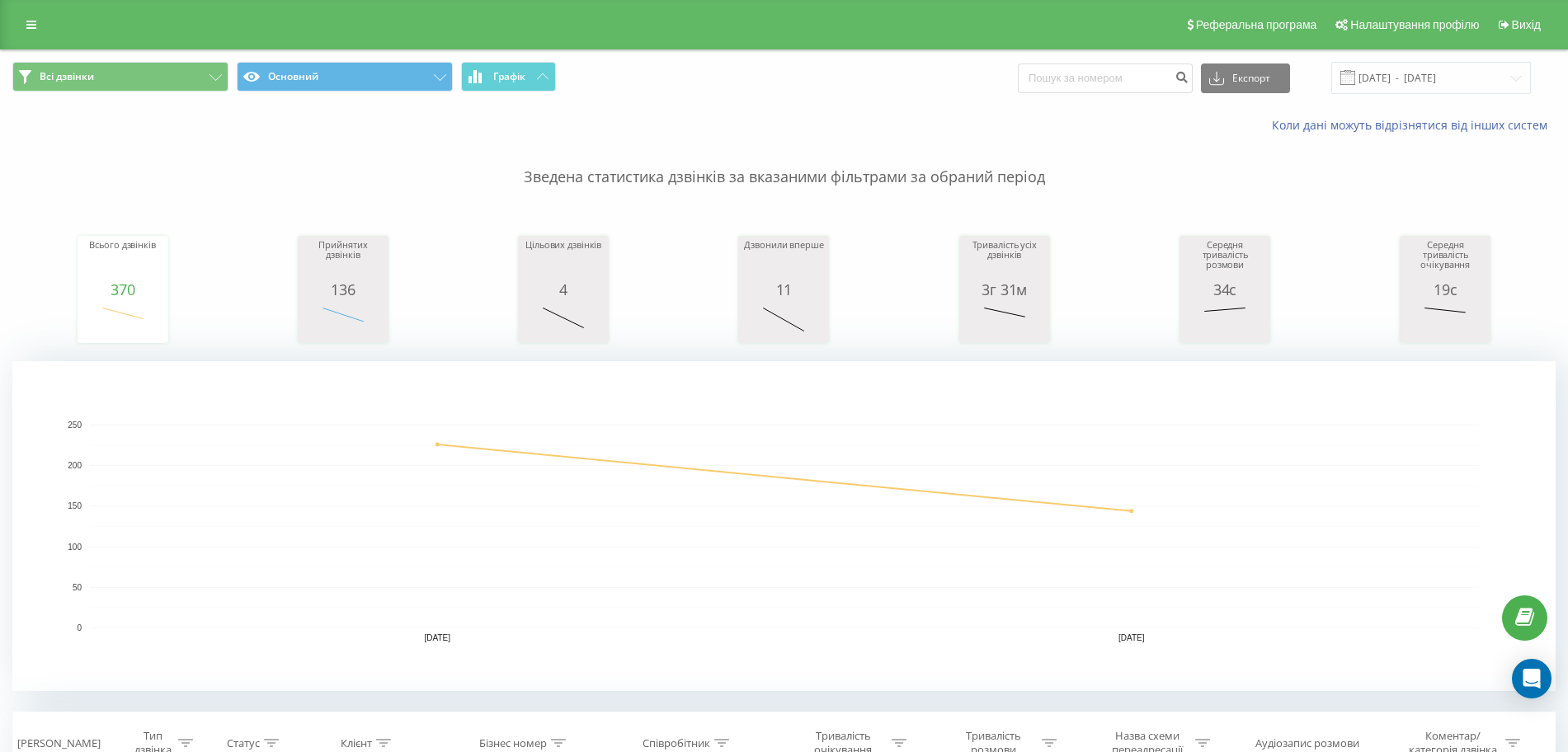 scroll, scrollTop: 412, scrollLeft: 0, axis: vertical 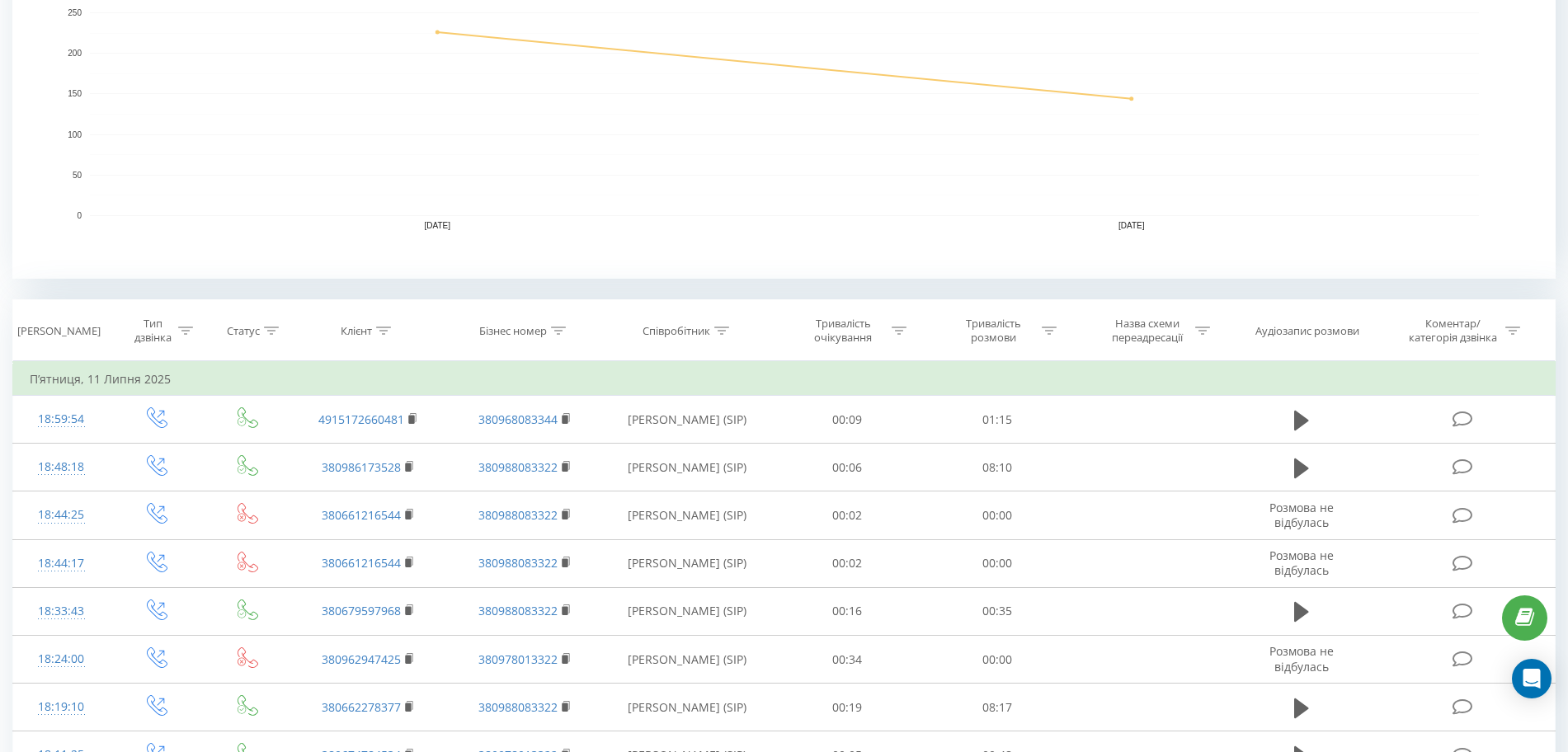 click 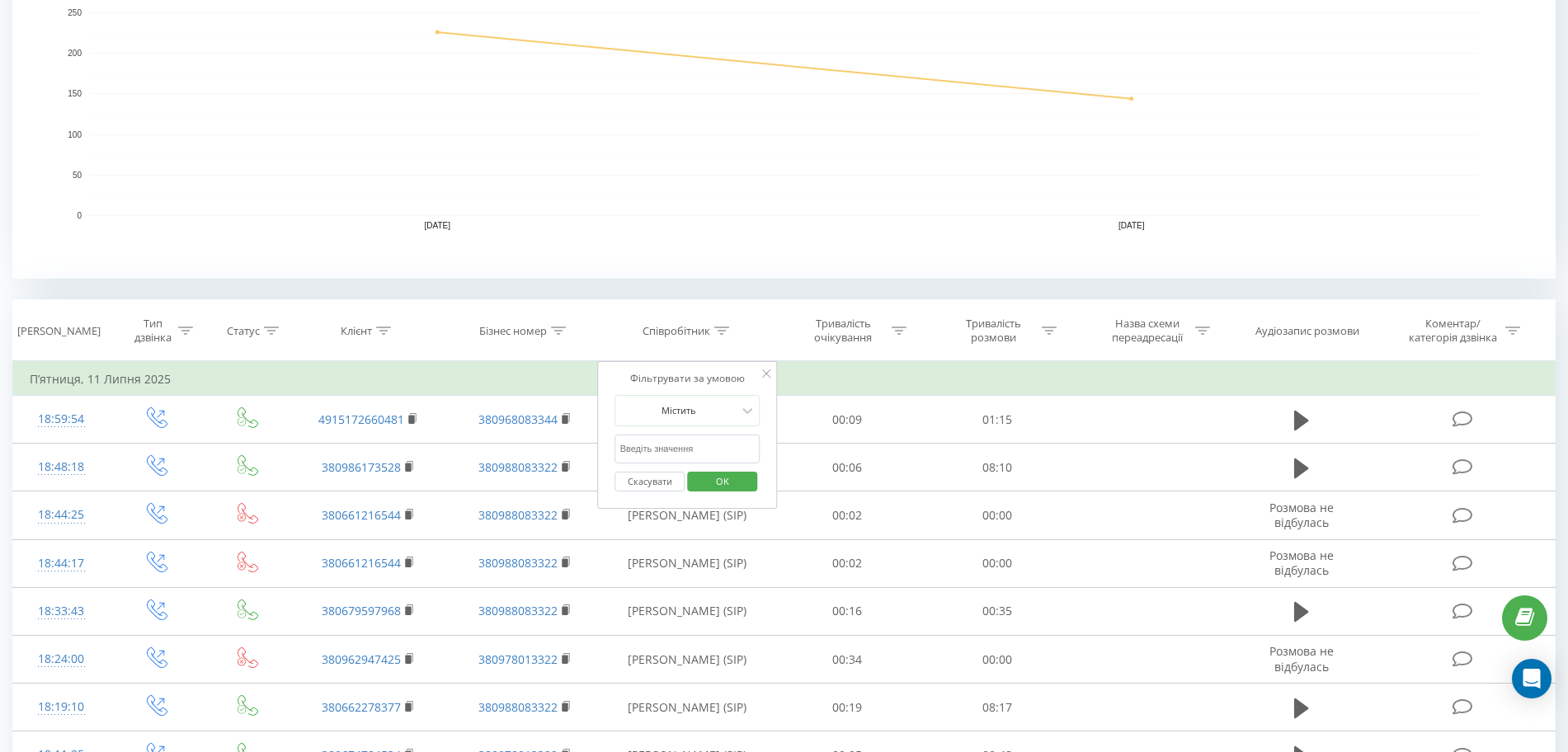 click on "Містить Скасувати OK" at bounding box center [688, 448] 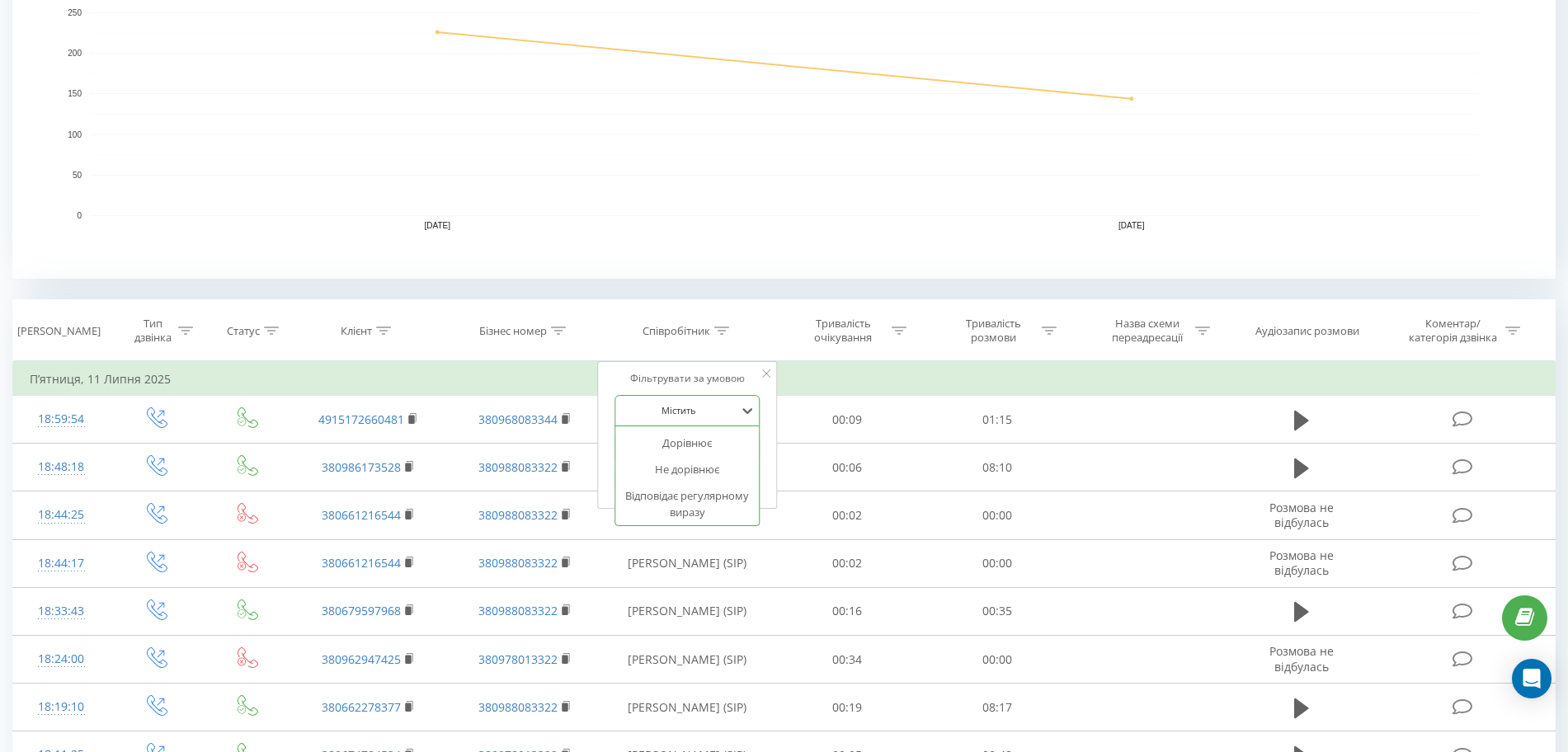 click on "Містить" at bounding box center [688, 411] 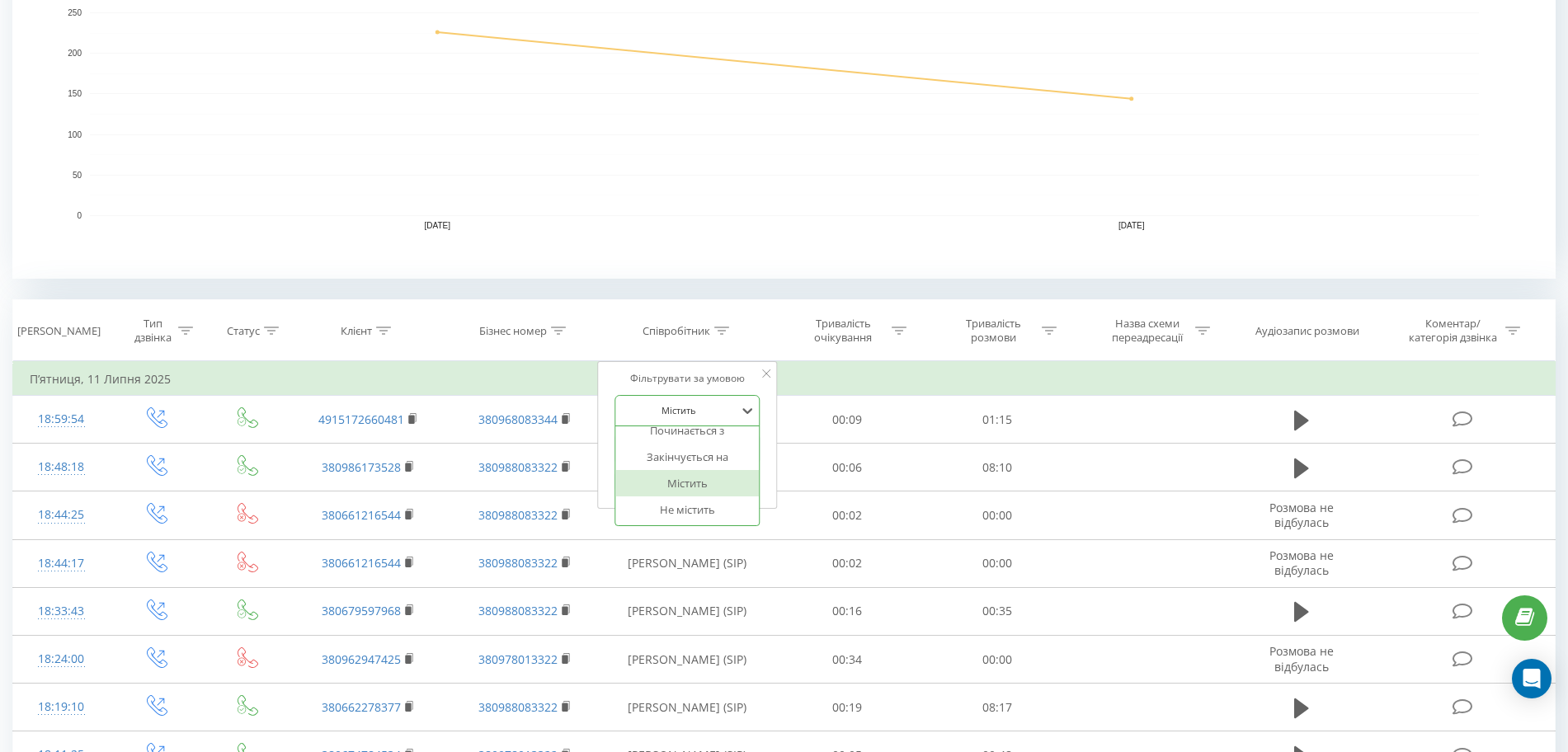 scroll, scrollTop: 109, scrollLeft: 0, axis: vertical 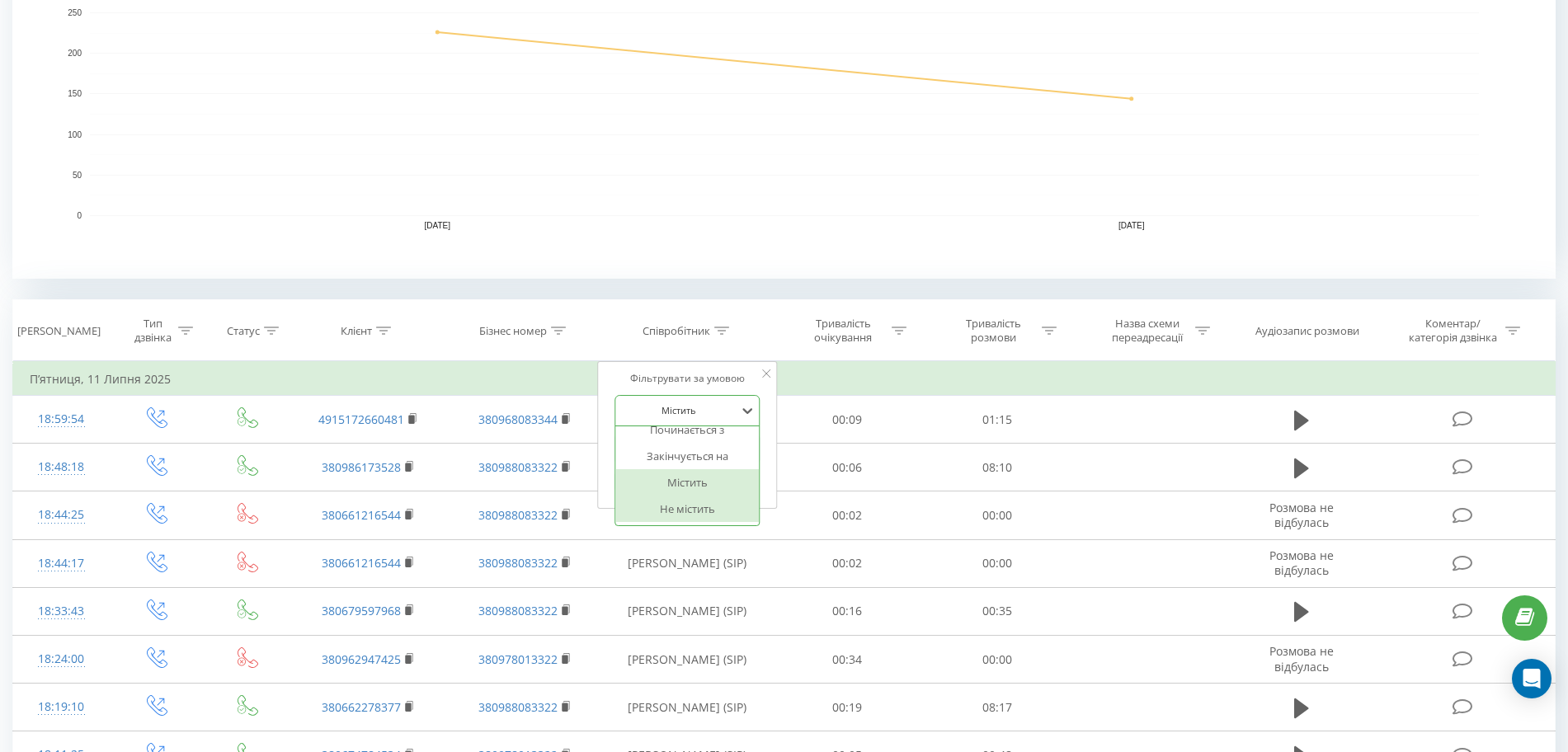 click on "Не містить" at bounding box center [688, 509] 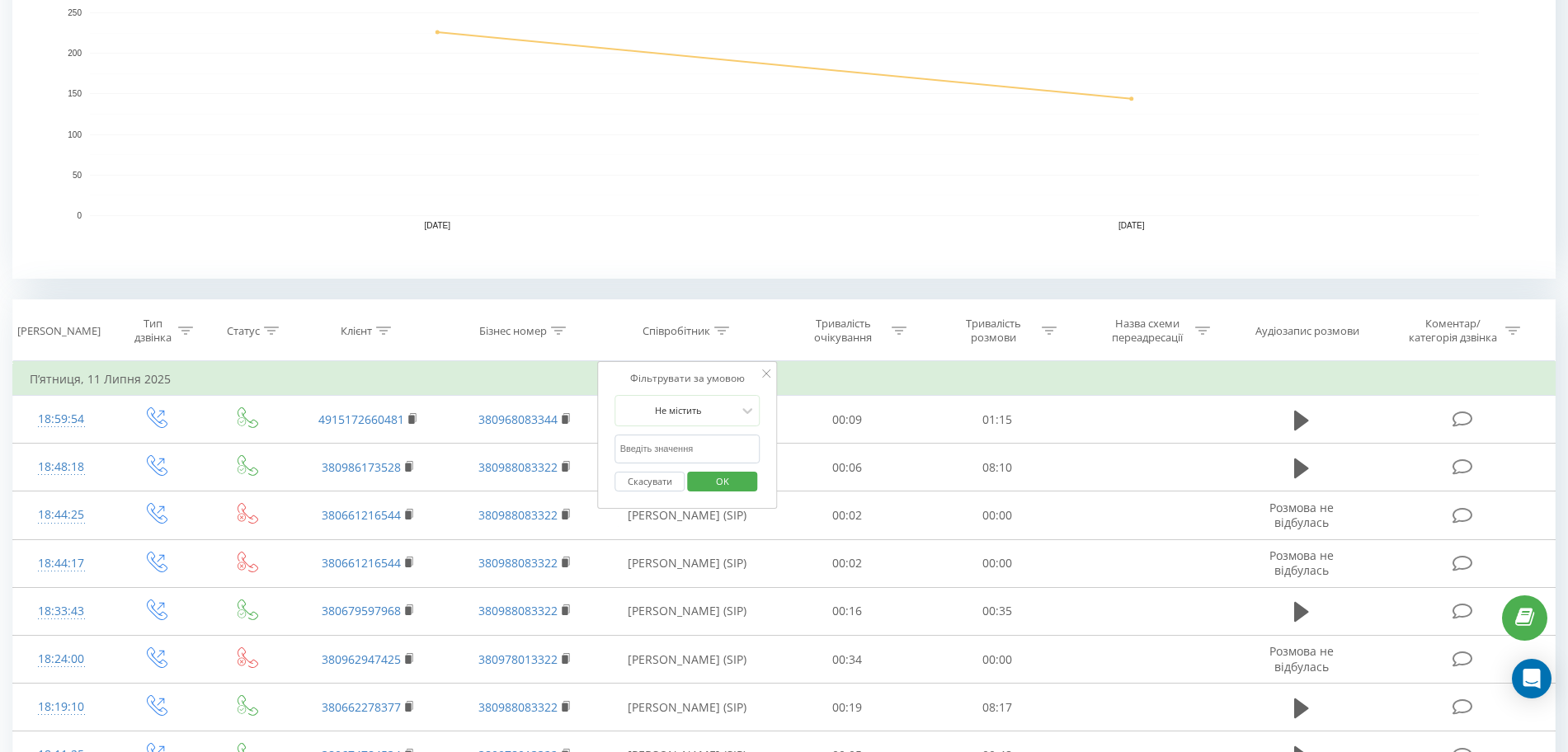 click at bounding box center [688, 449] 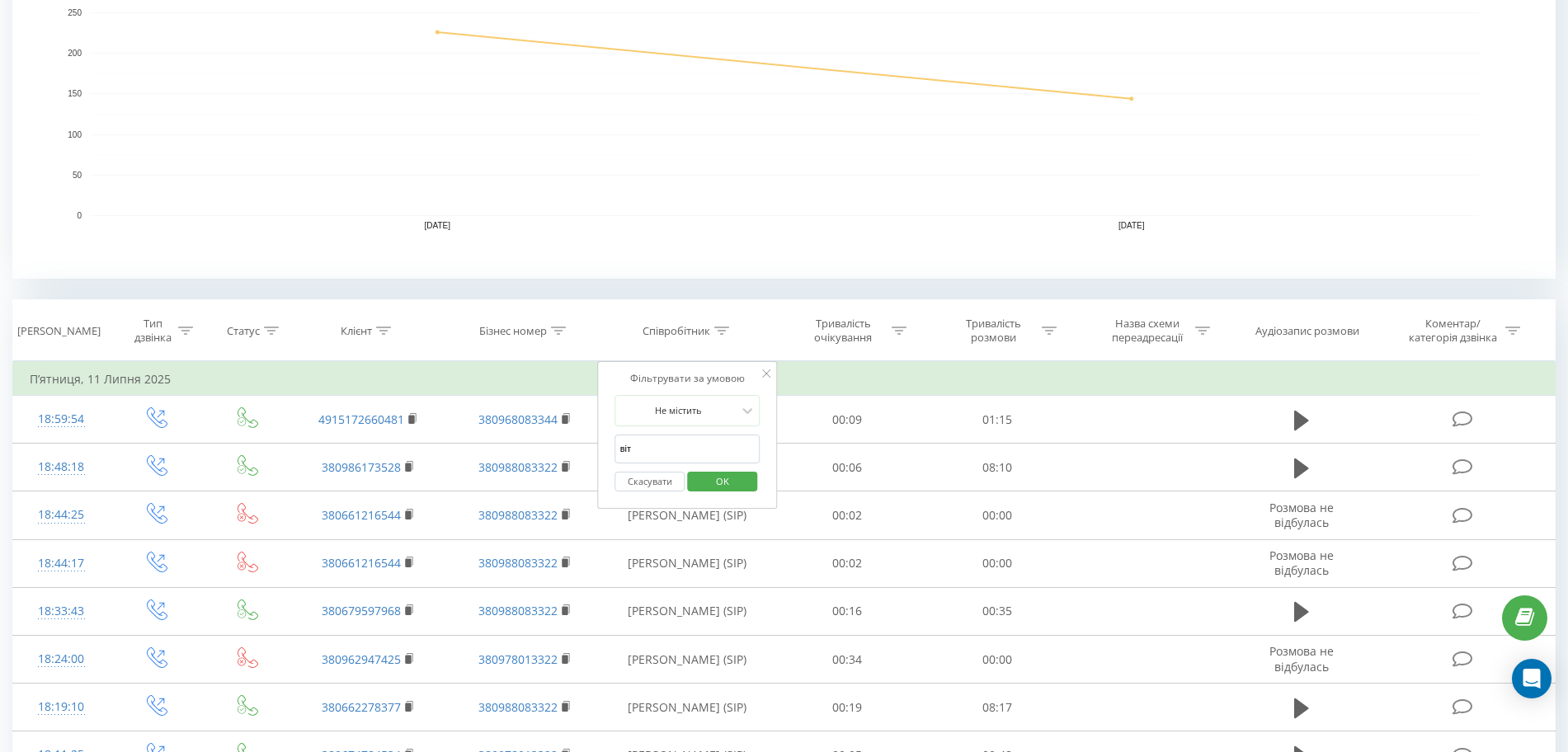 click on "OK" at bounding box center (723, 481) 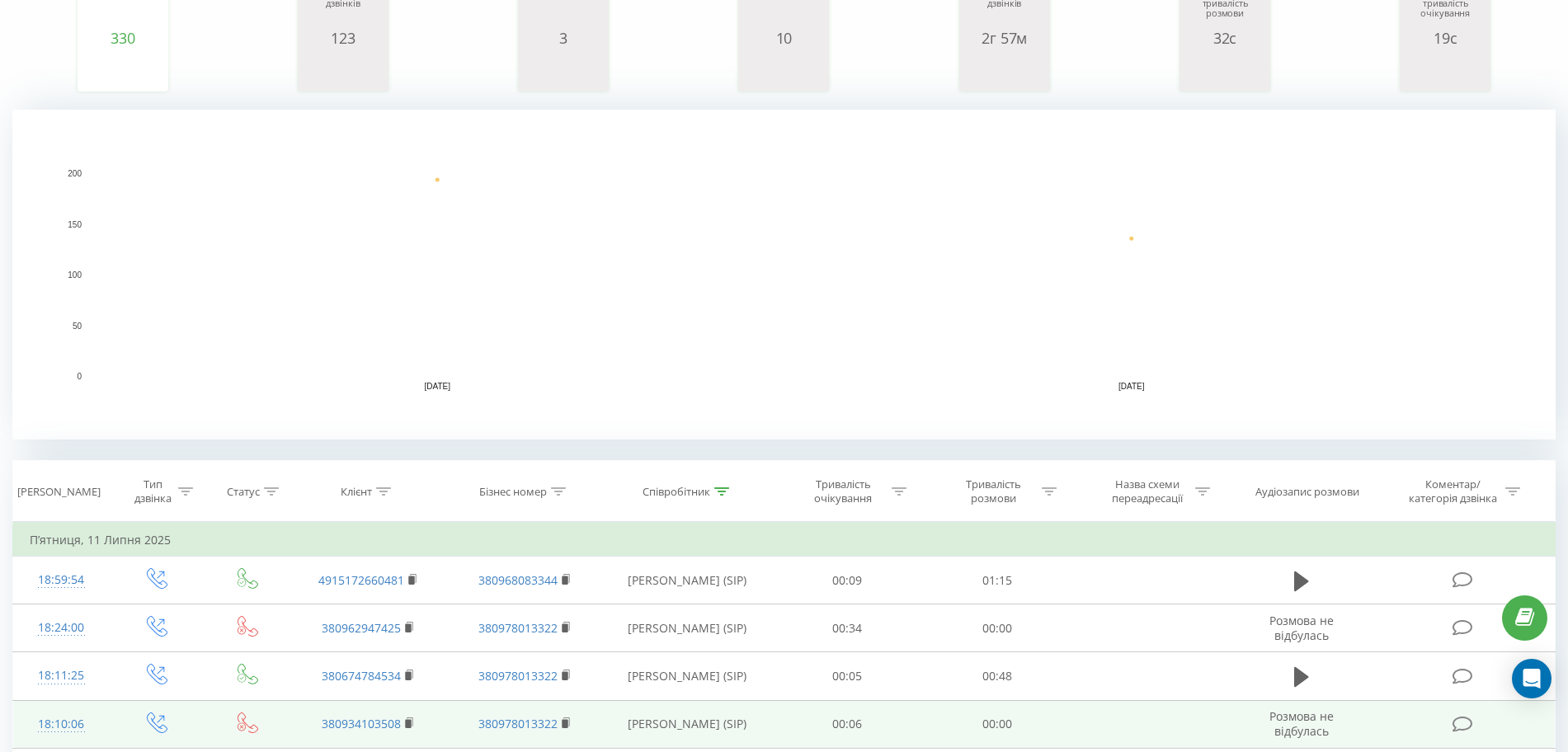 scroll, scrollTop: 484, scrollLeft: 0, axis: vertical 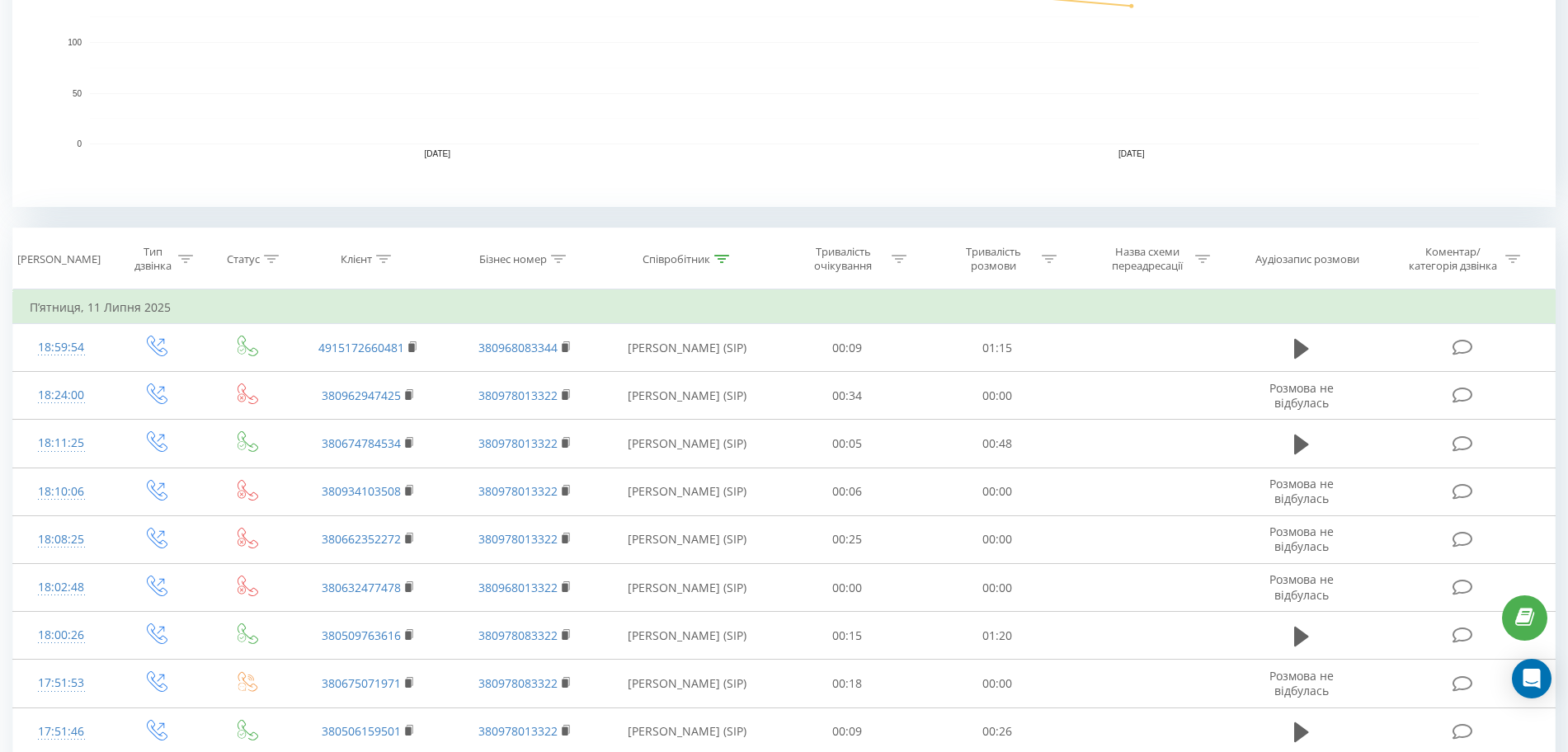 click on "Співробітник" at bounding box center [687, 259] 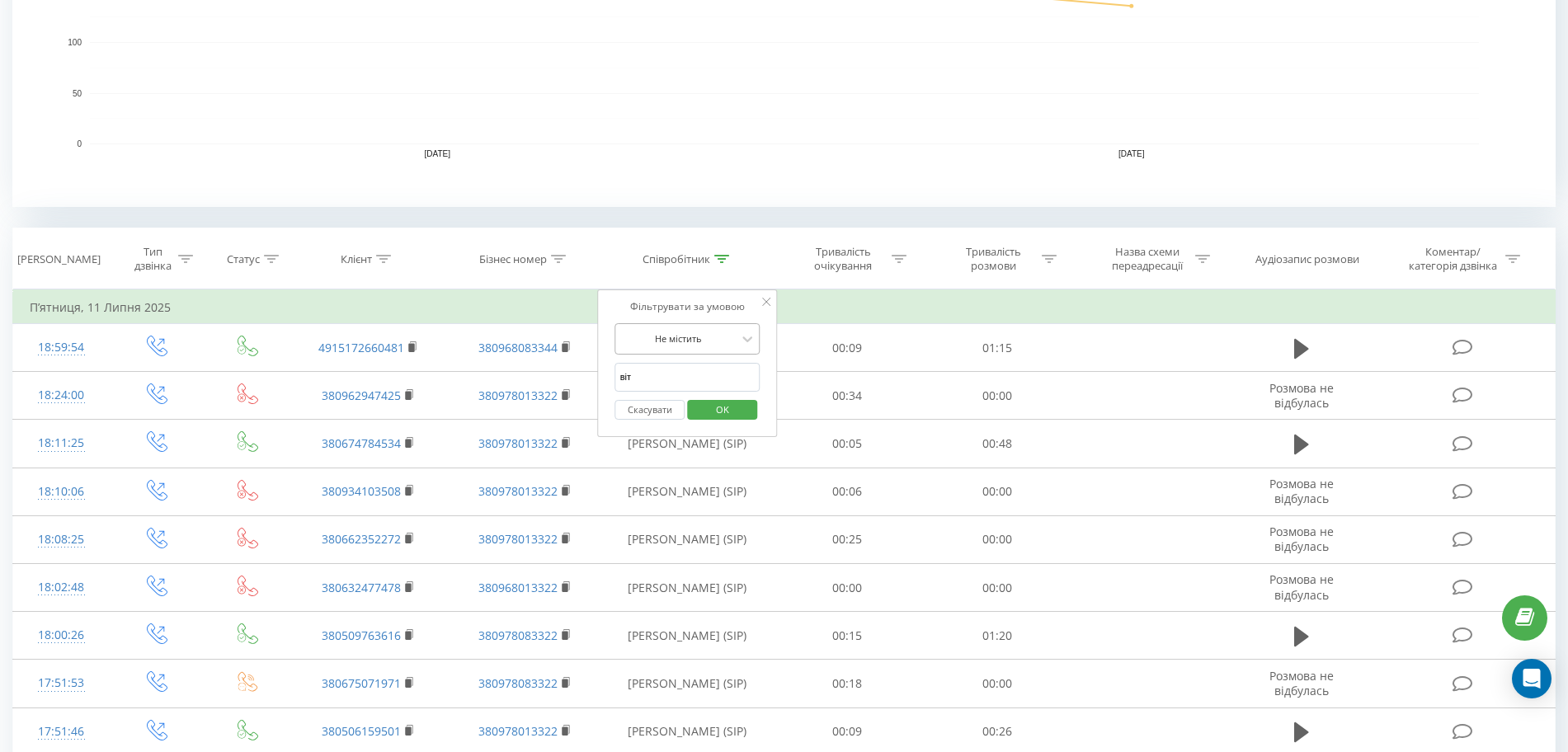 click on "Не містить" at bounding box center [679, 339] 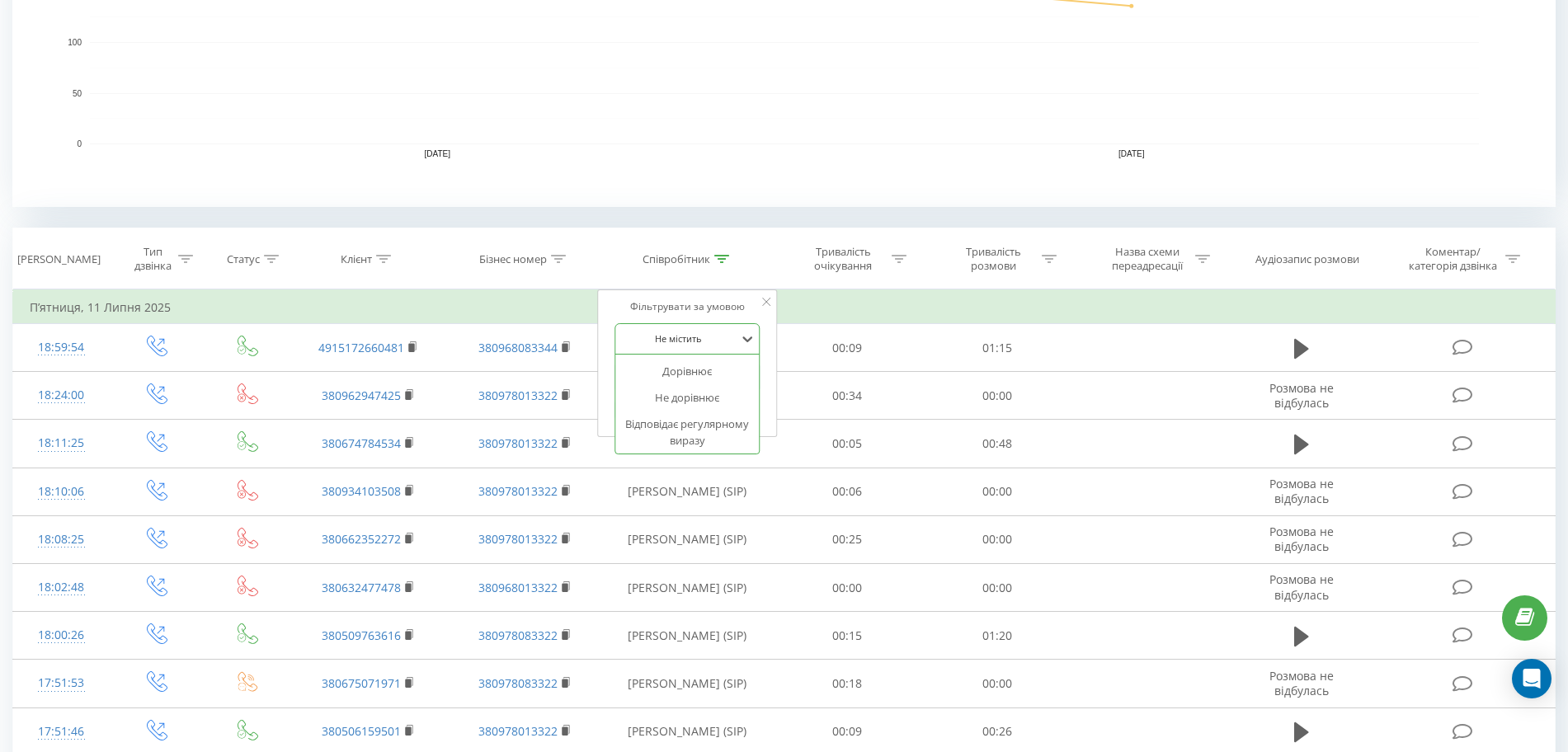 scroll, scrollTop: 109, scrollLeft: 0, axis: vertical 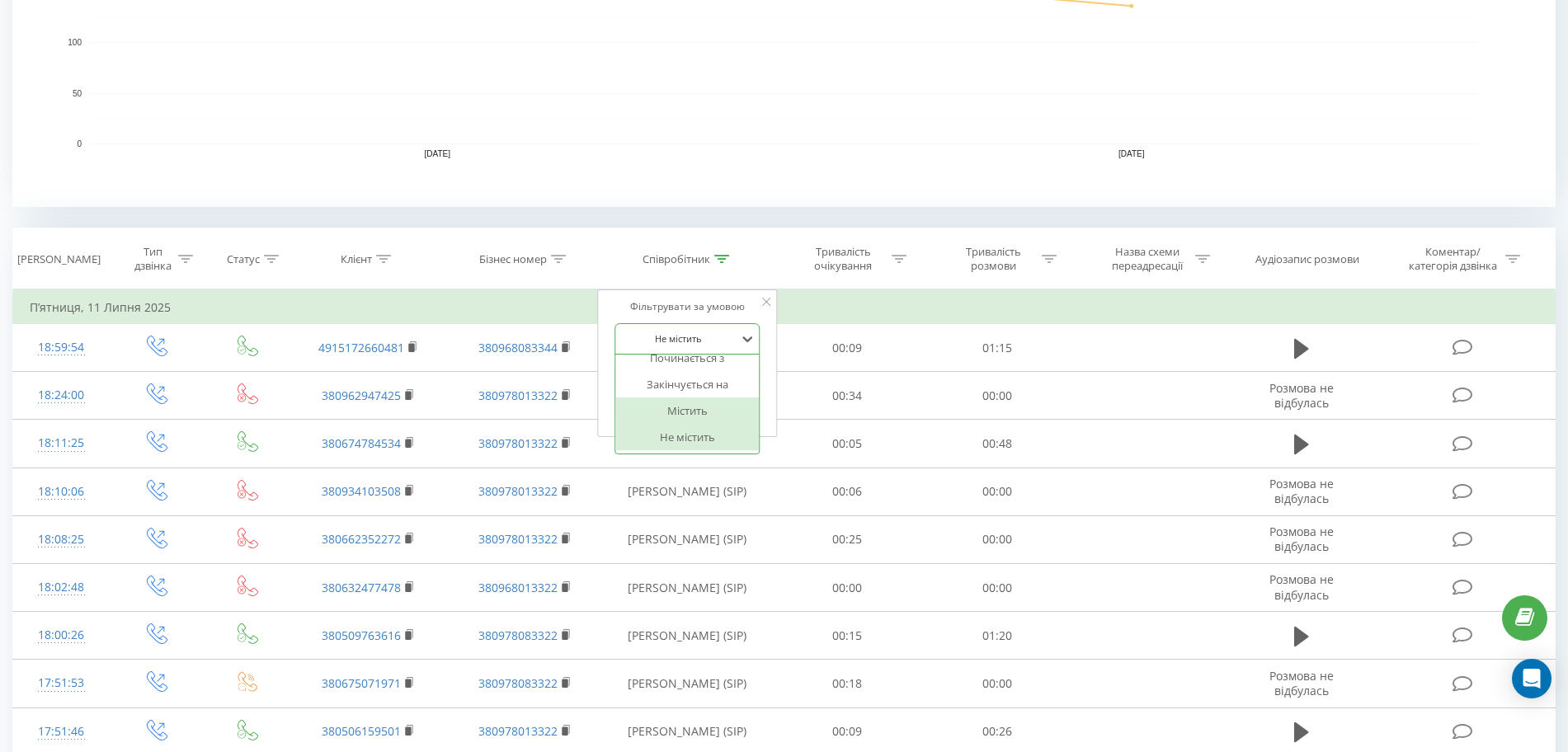 click on "Містить" at bounding box center (688, 411) 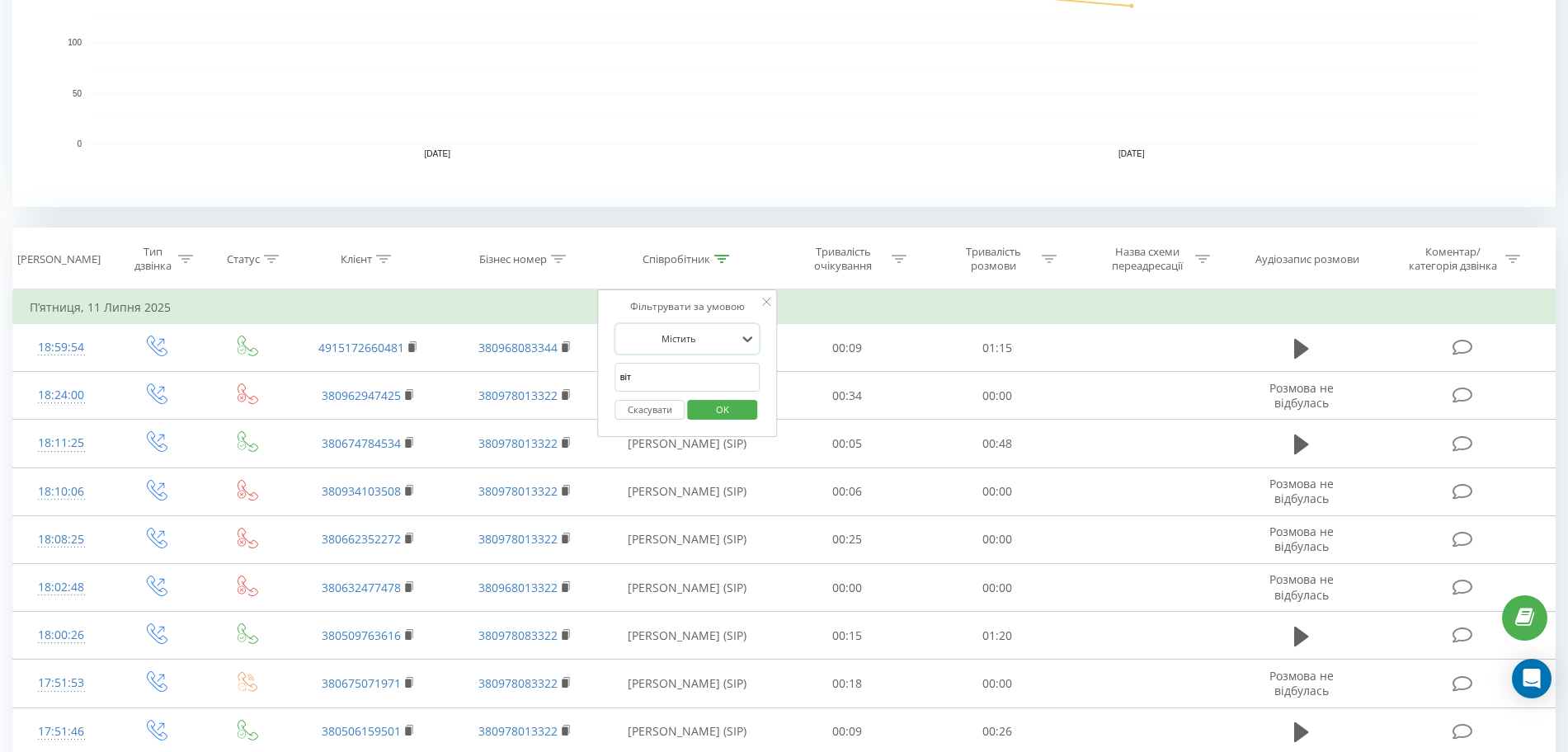 click on "віт" at bounding box center (688, 377) 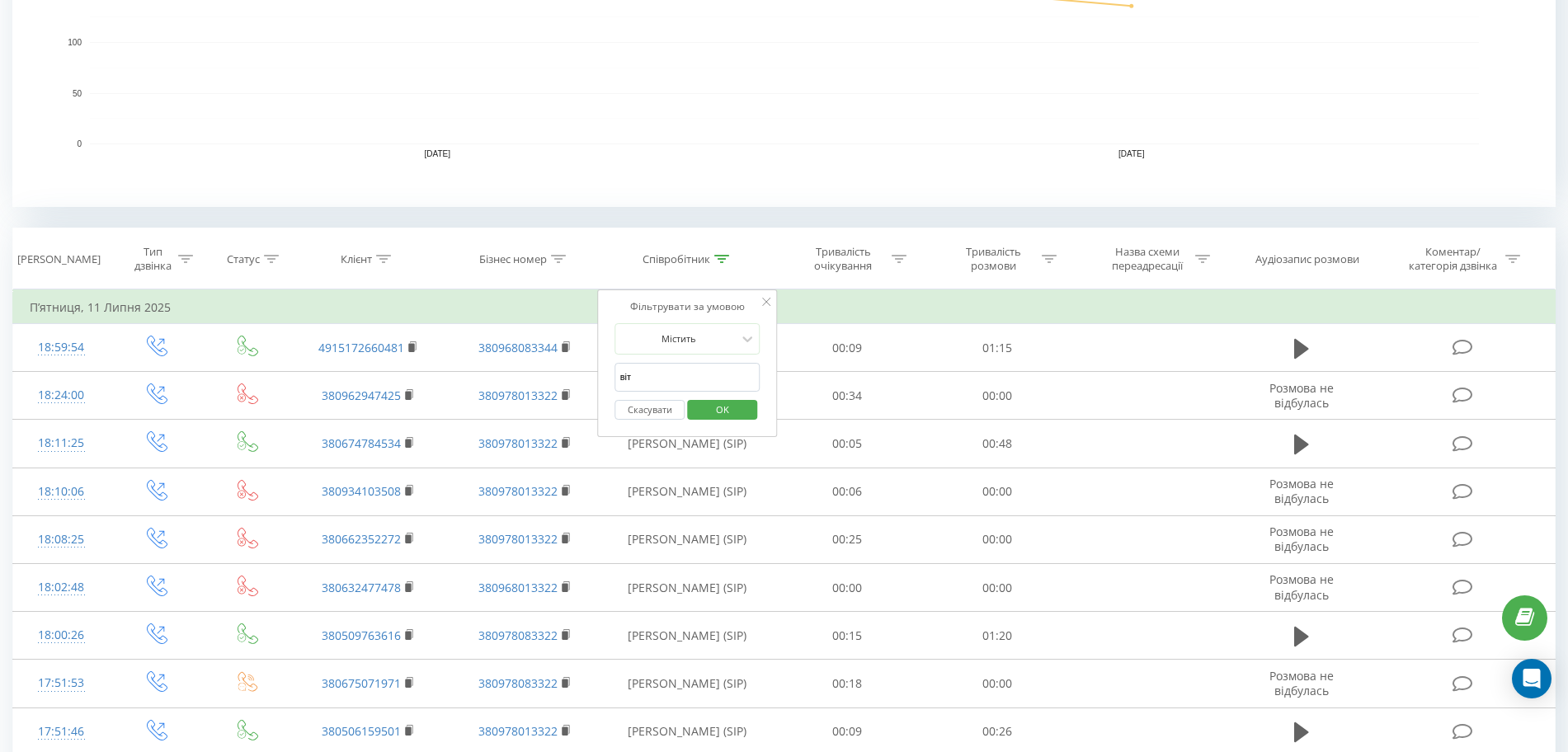 click on "віт" at bounding box center (688, 377) 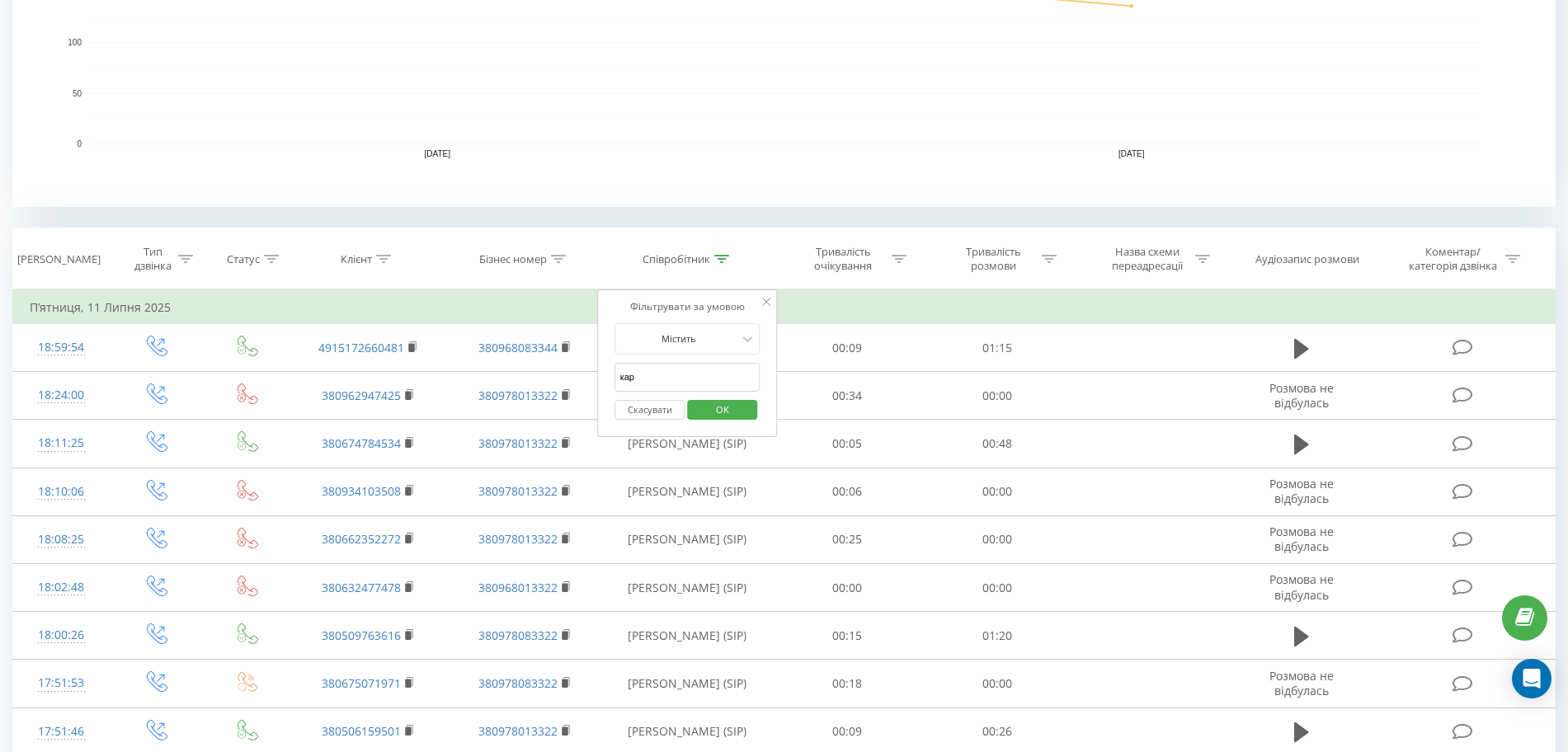 click on "OK" at bounding box center [723, 409] 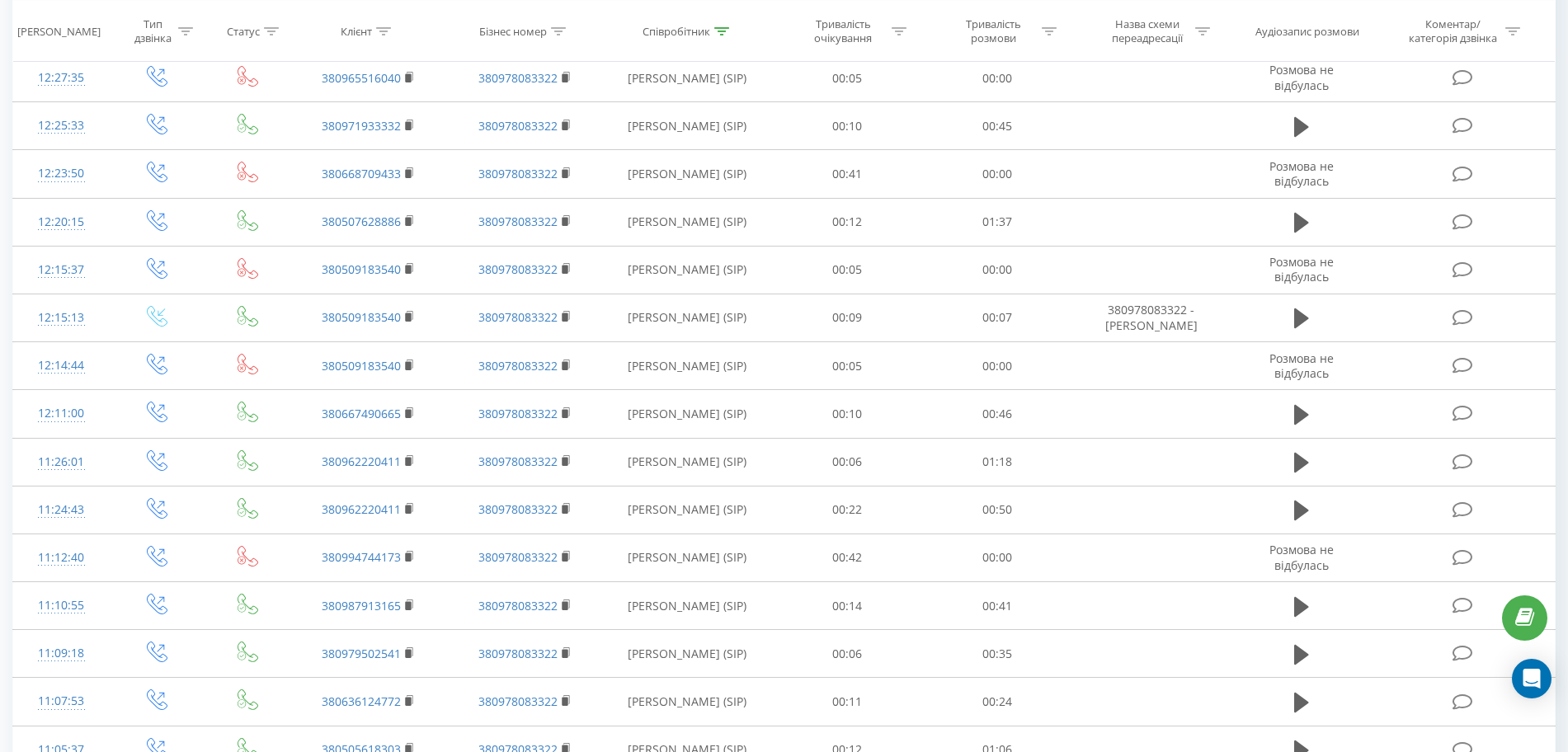 scroll, scrollTop: 4373, scrollLeft: 0, axis: vertical 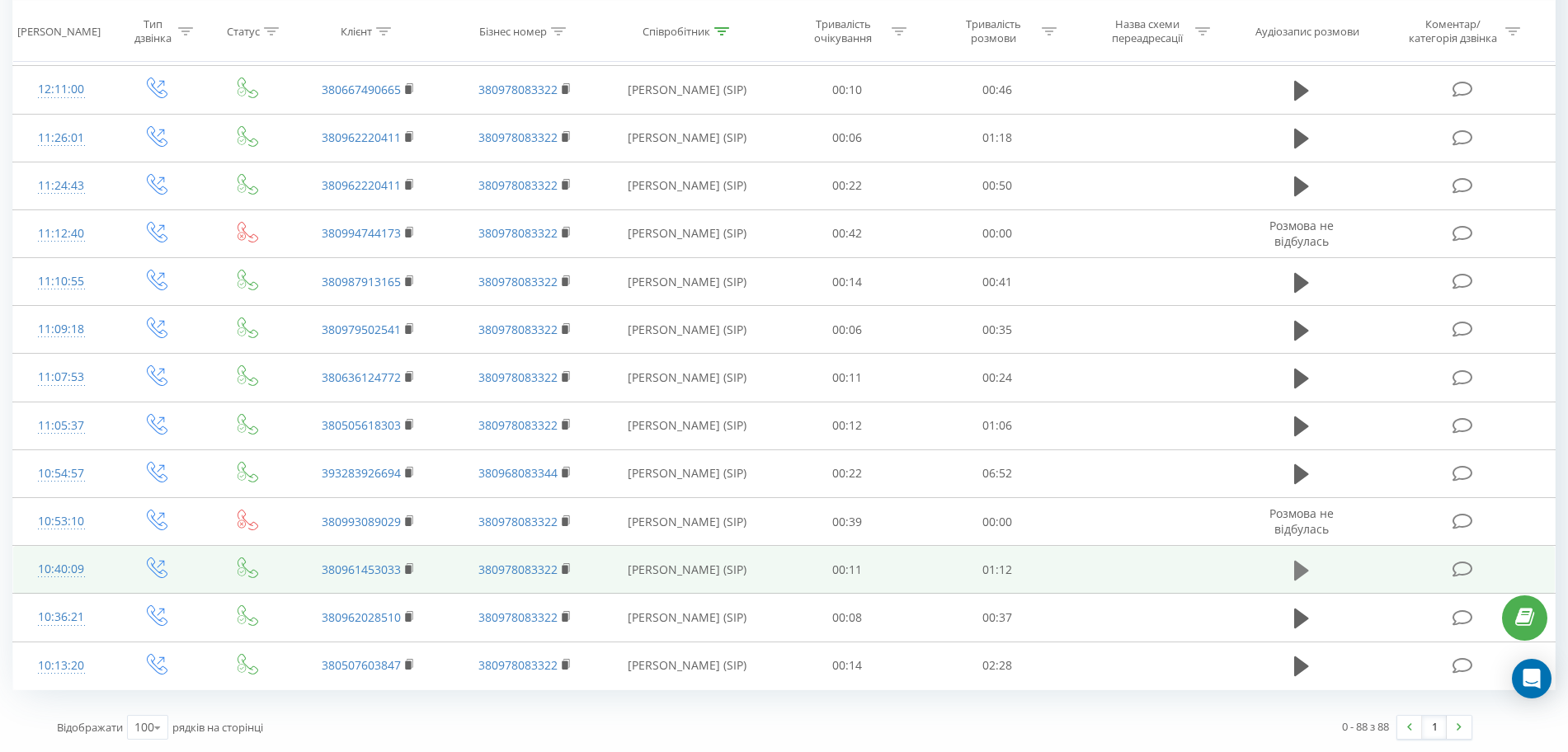 click 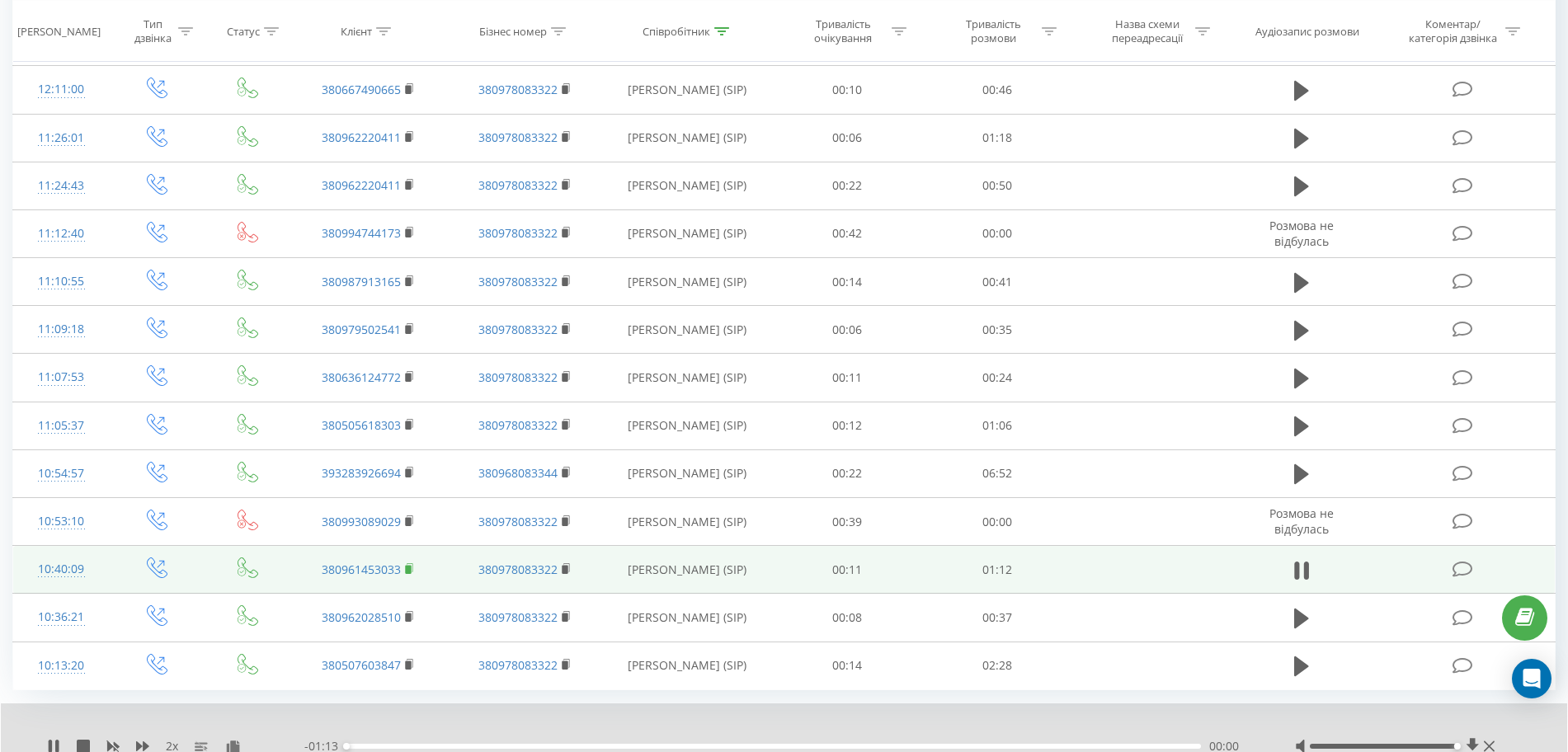 click 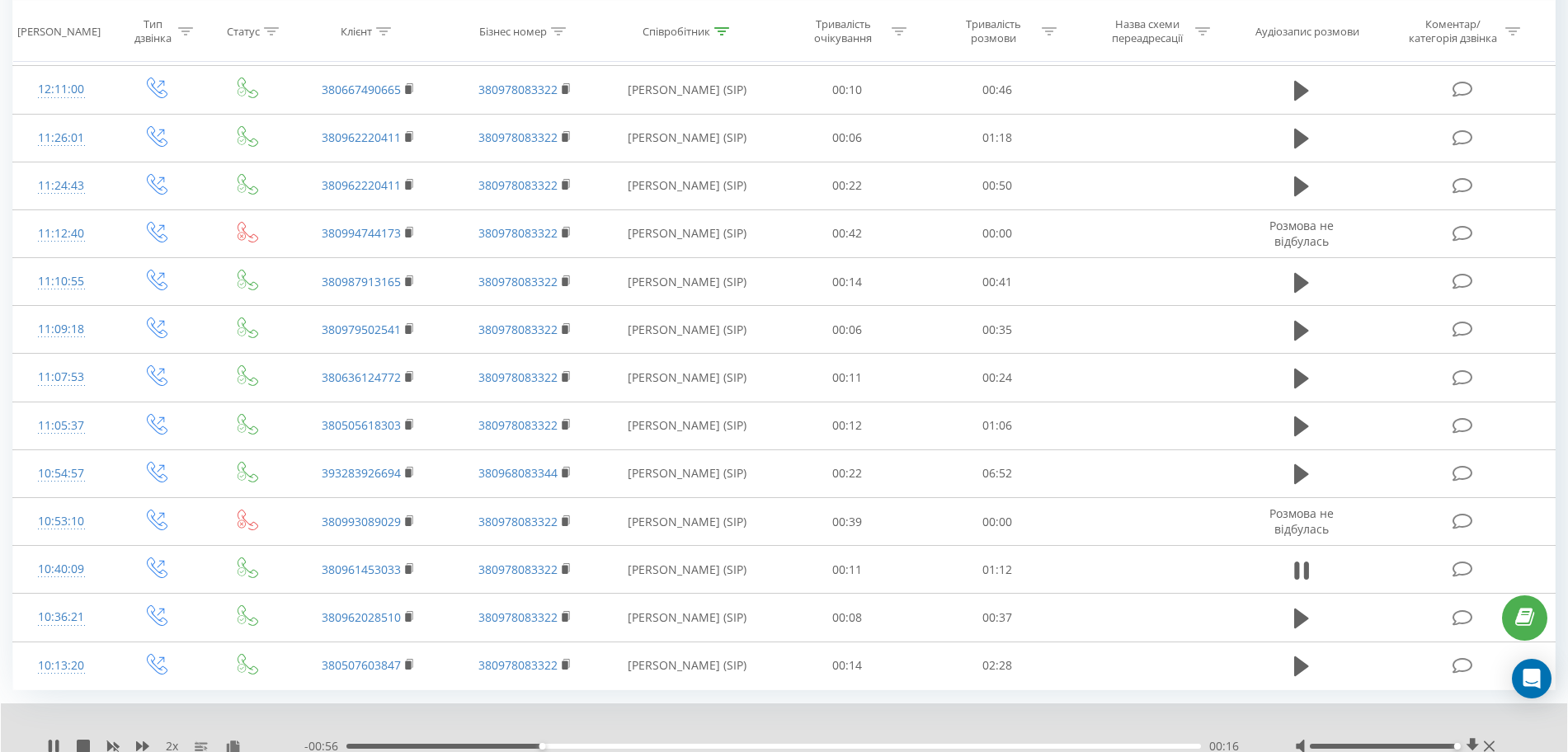 click at bounding box center (773, 725) 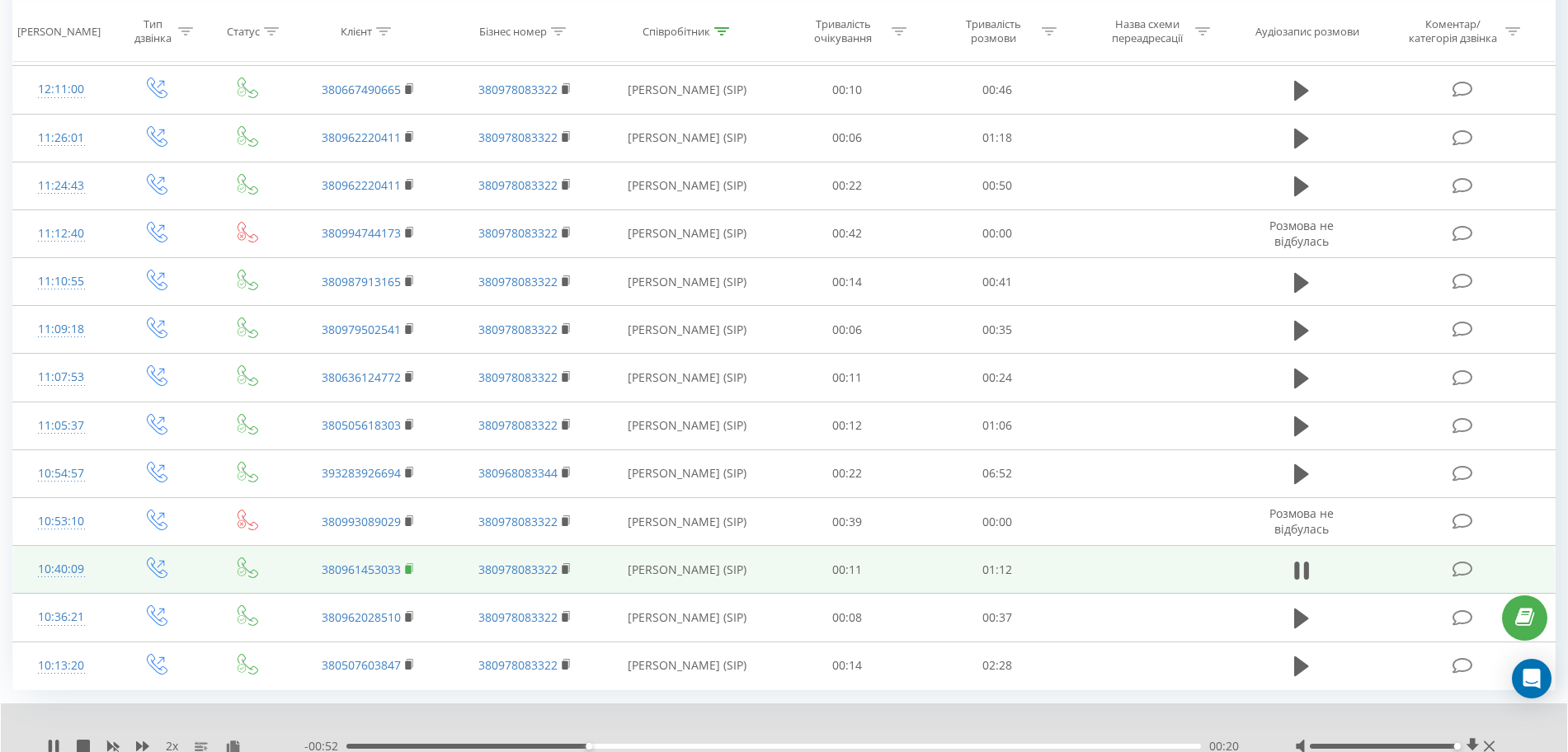 click 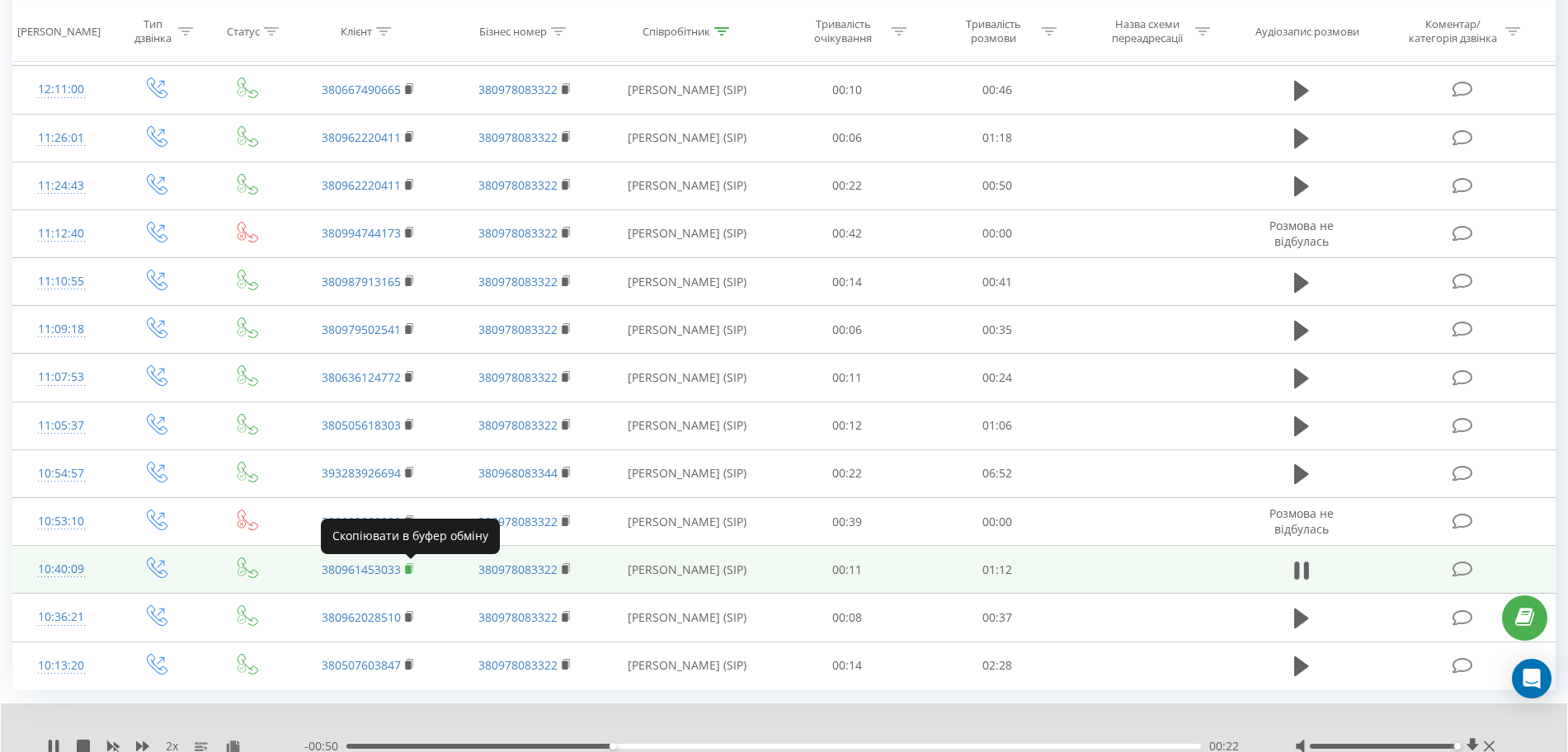 click 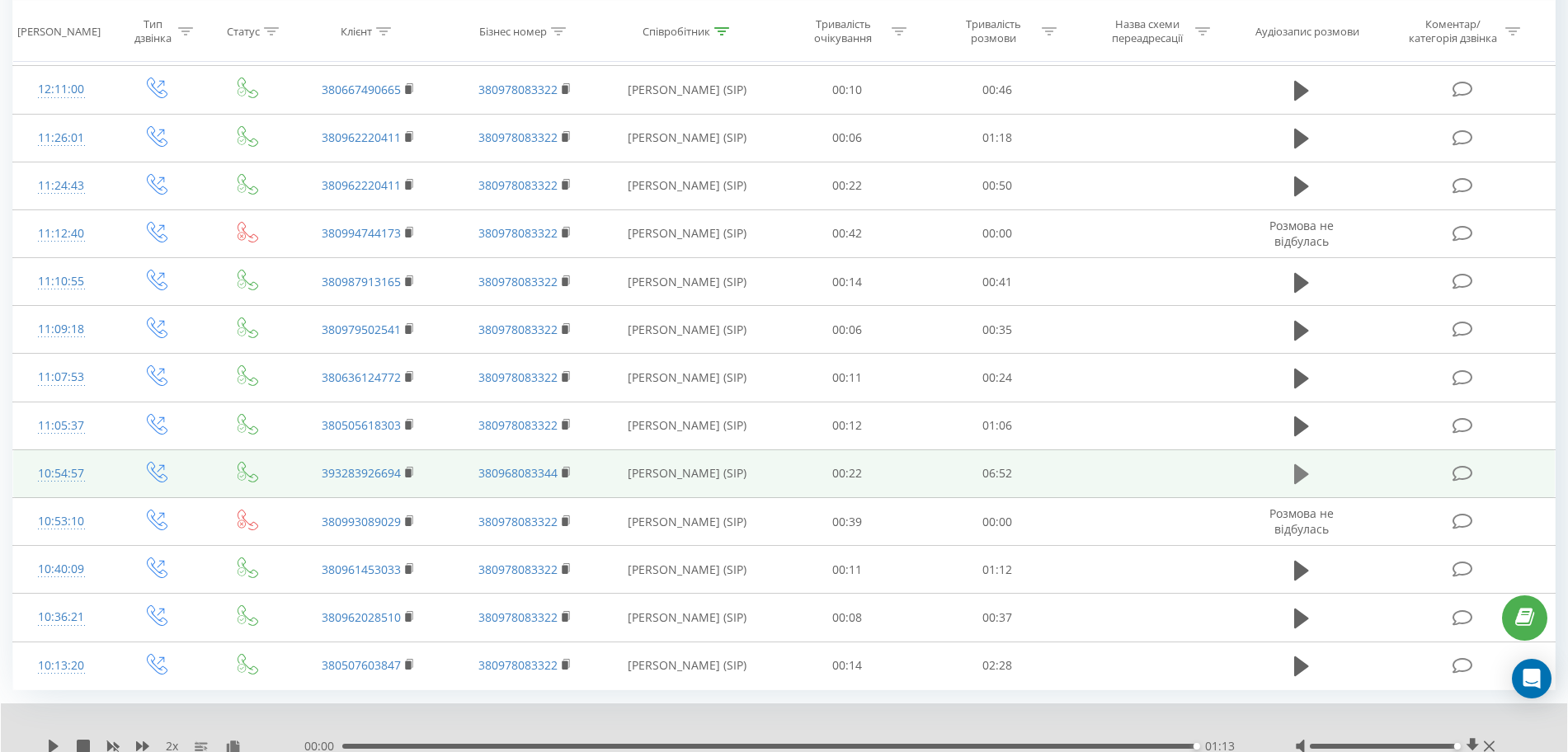 click 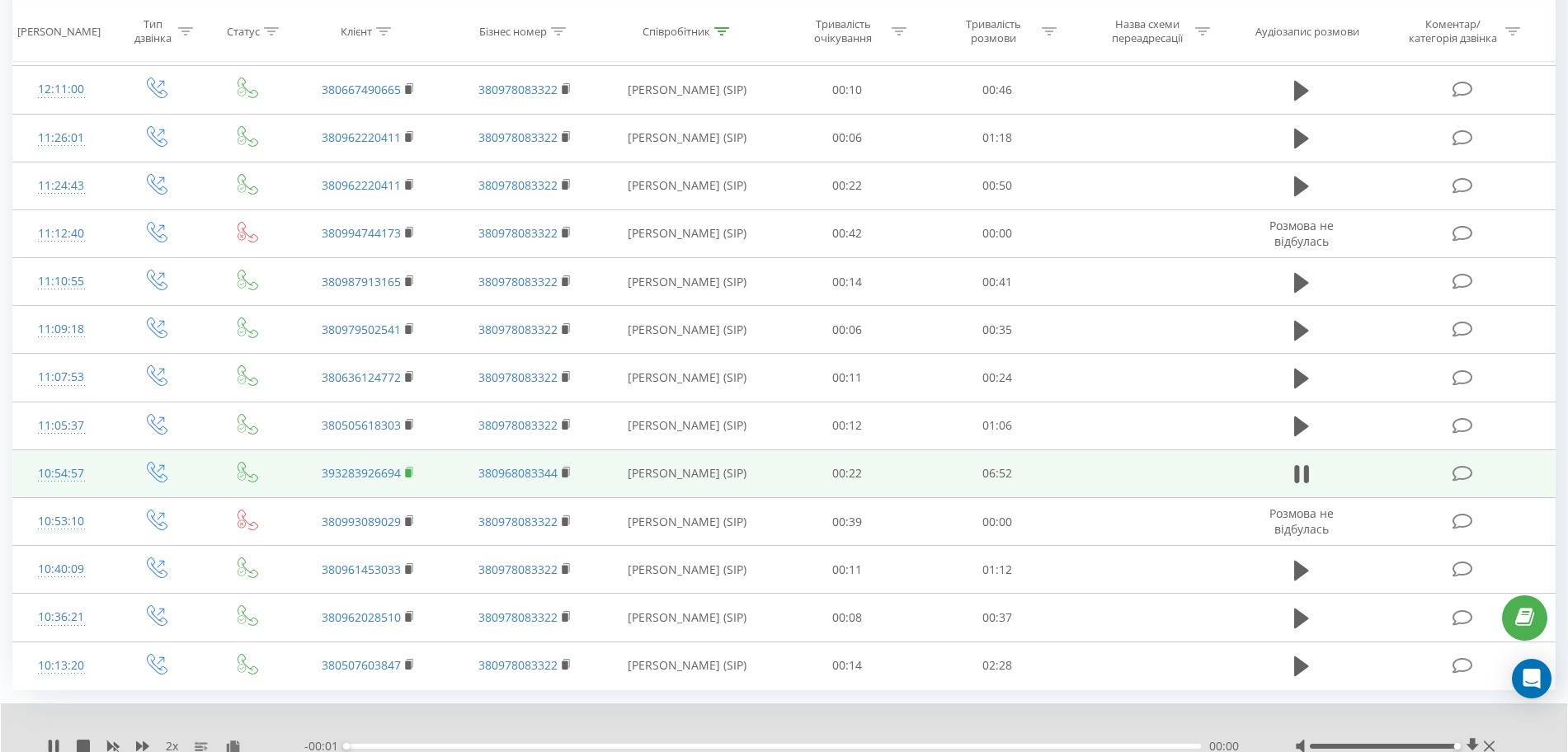 click 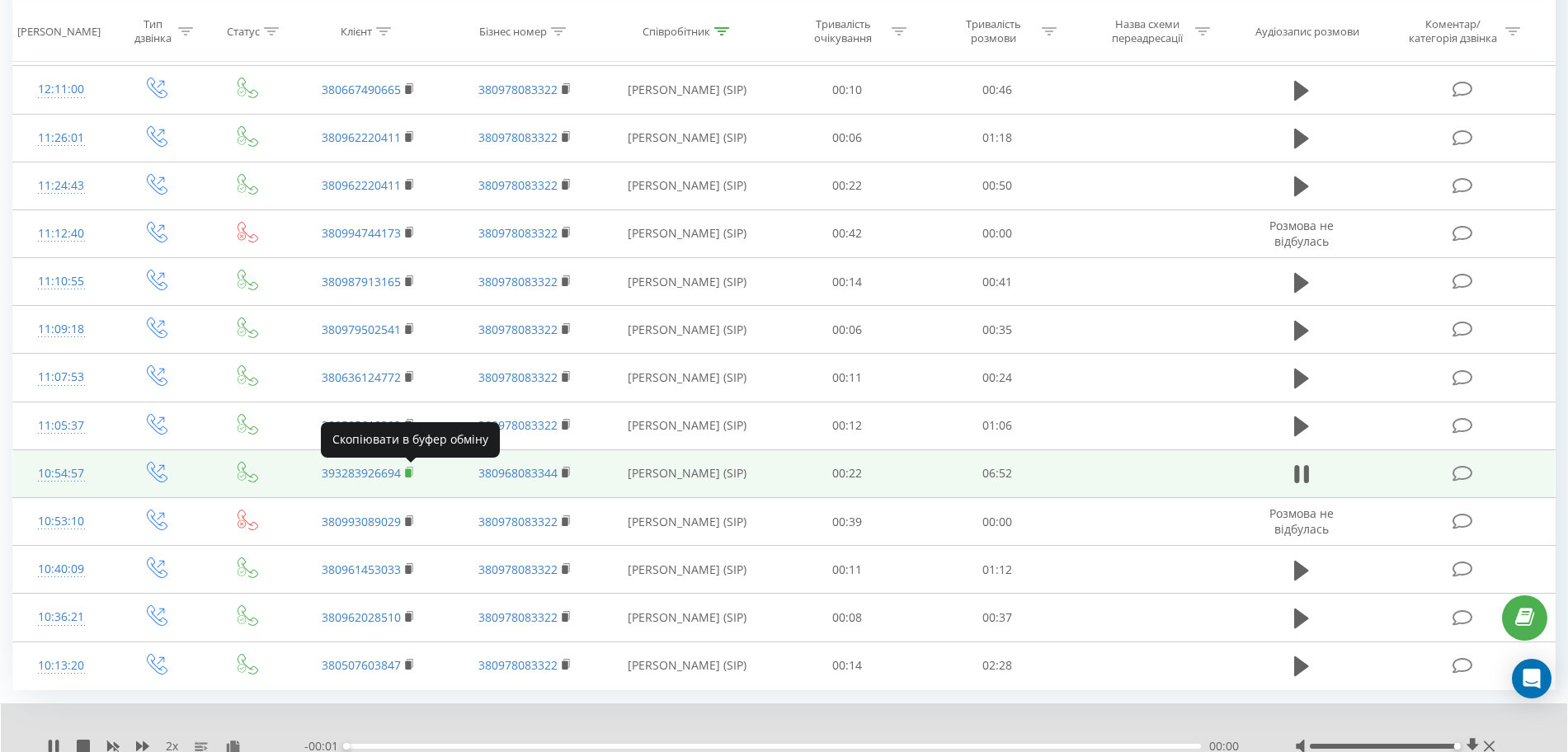 click 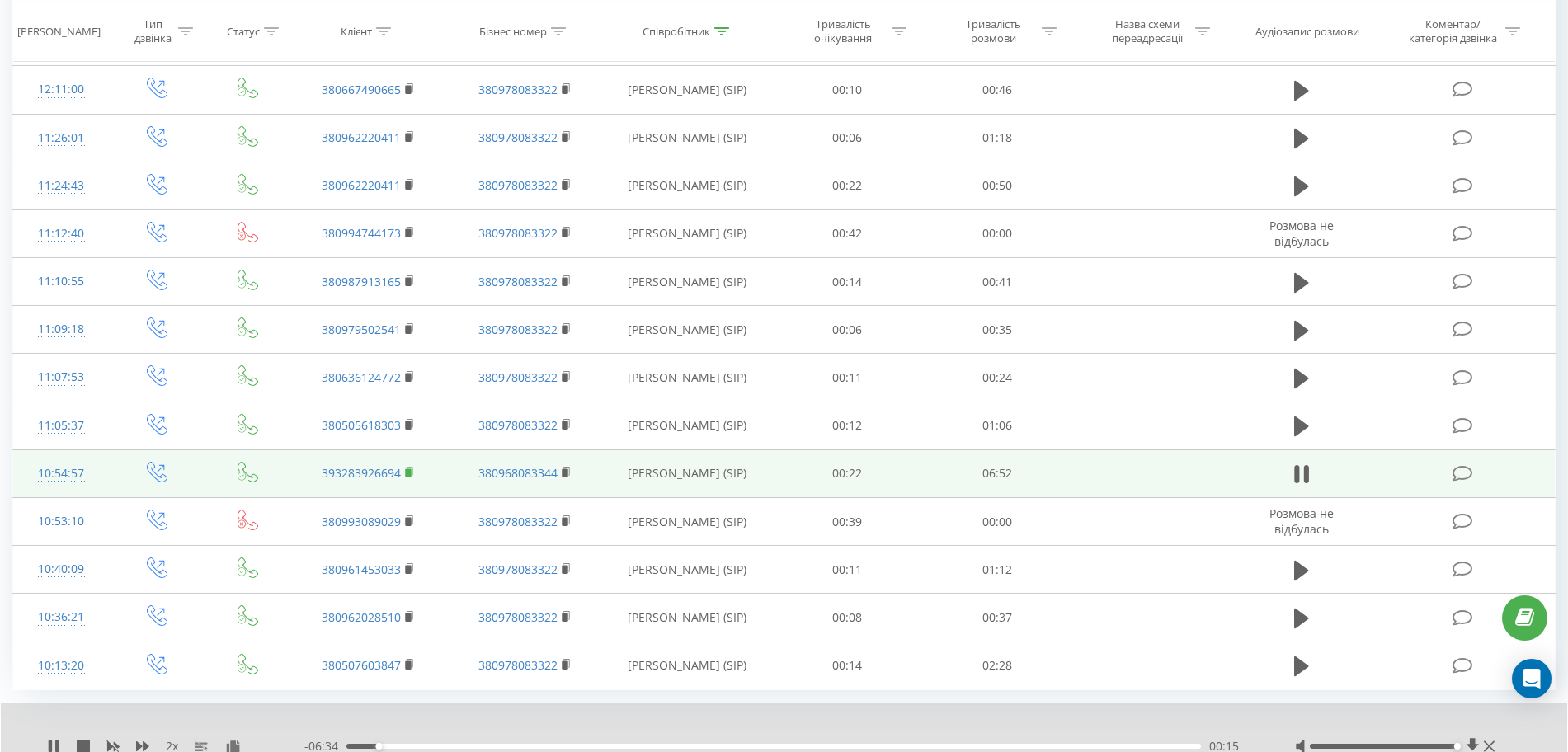 click 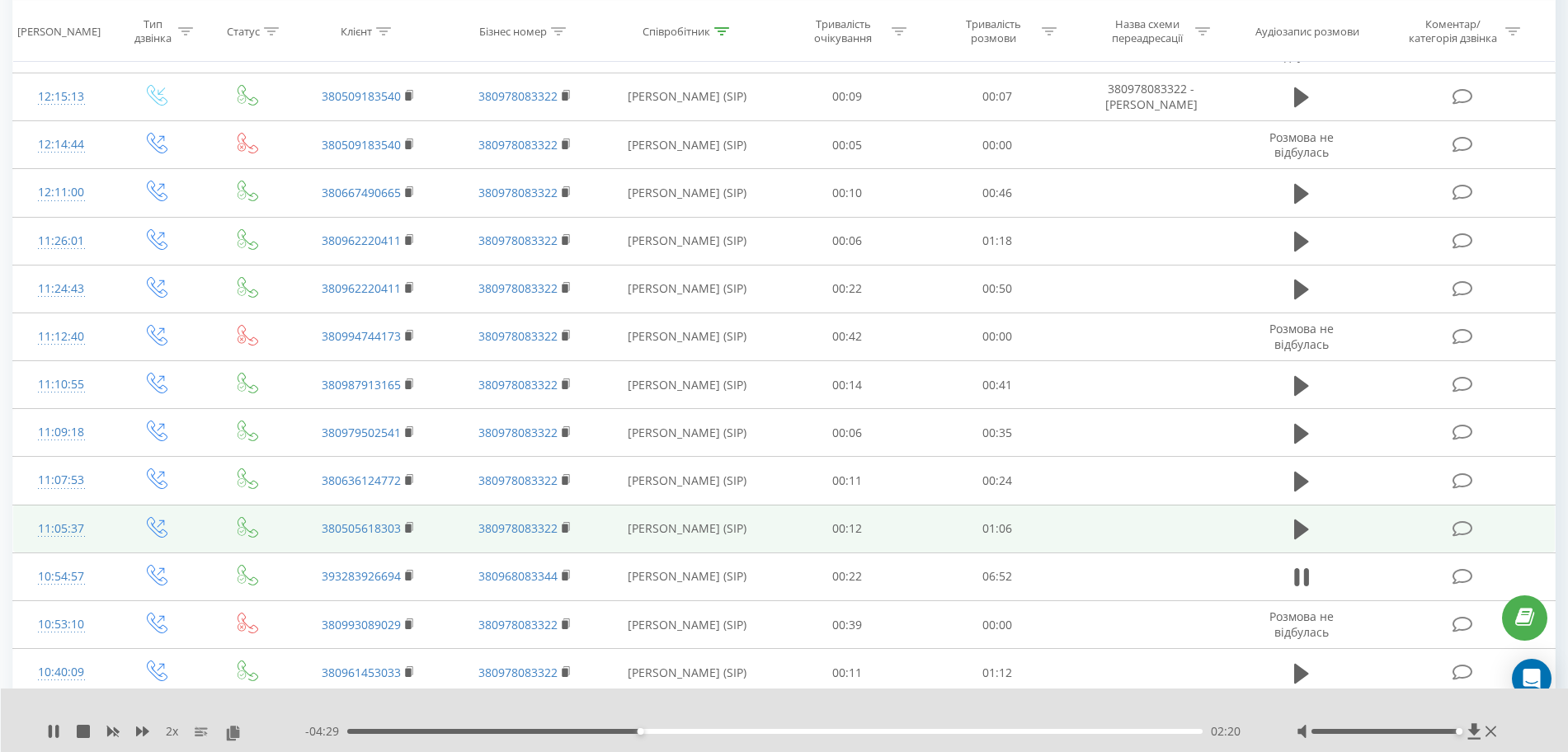 scroll, scrollTop: 4373, scrollLeft: 0, axis: vertical 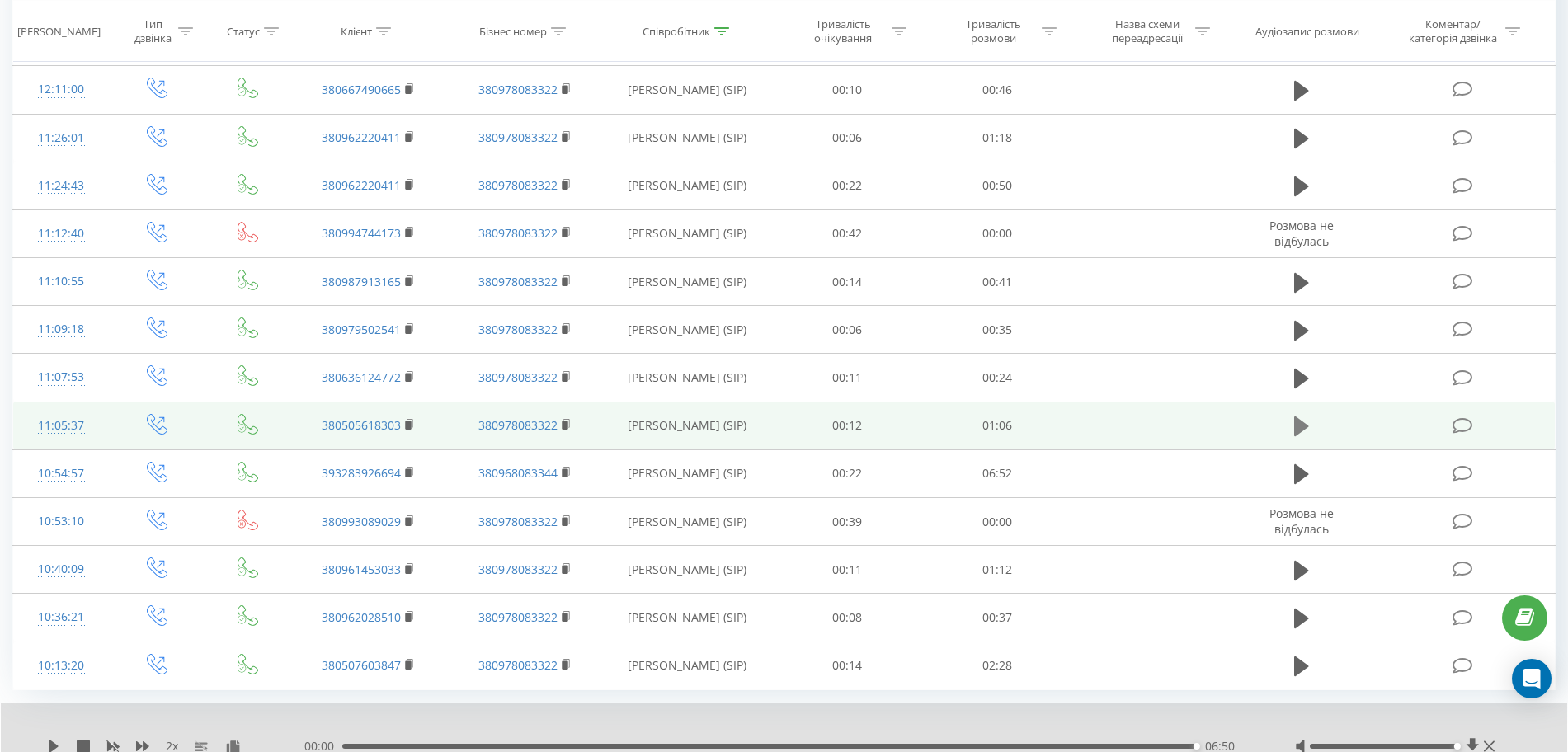 click 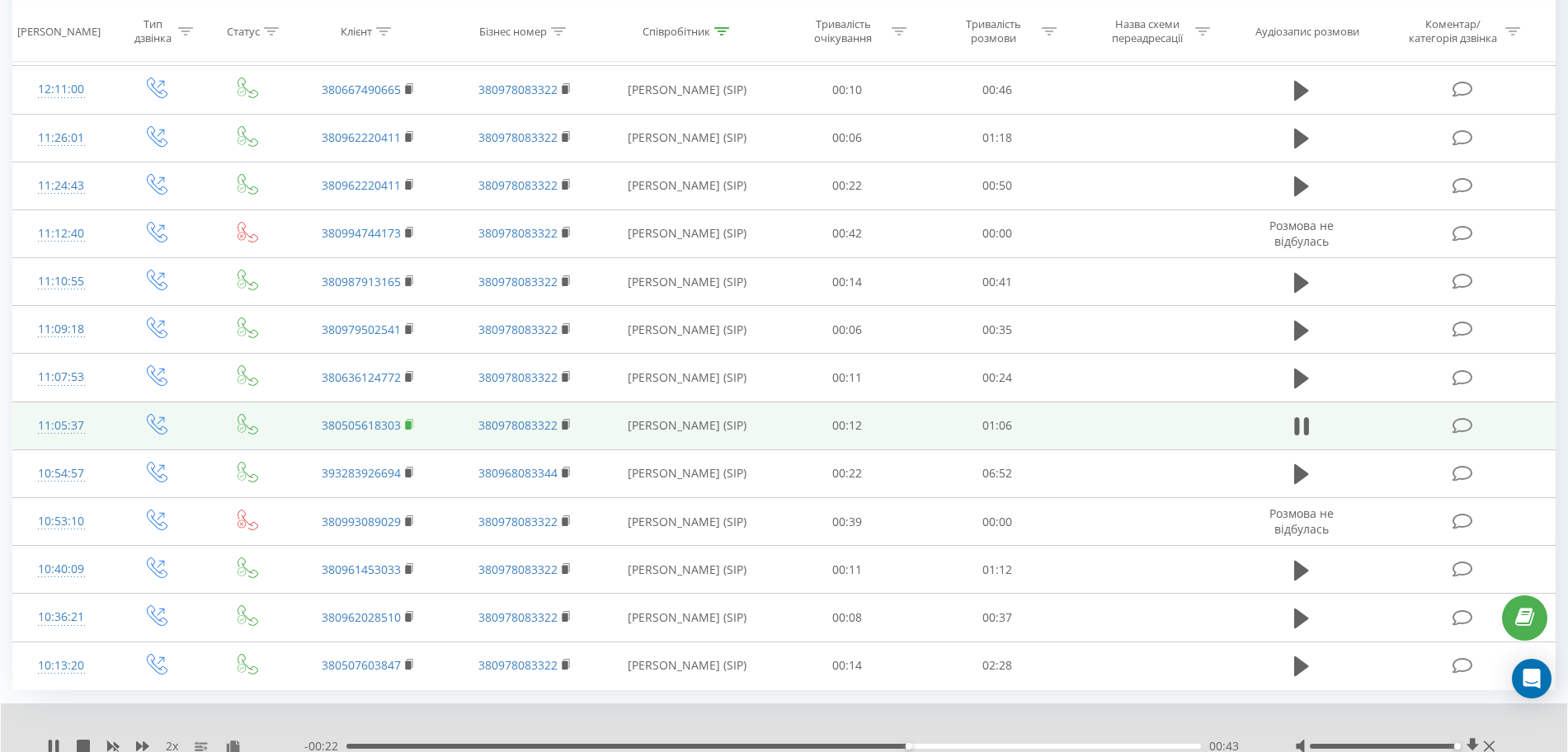 click 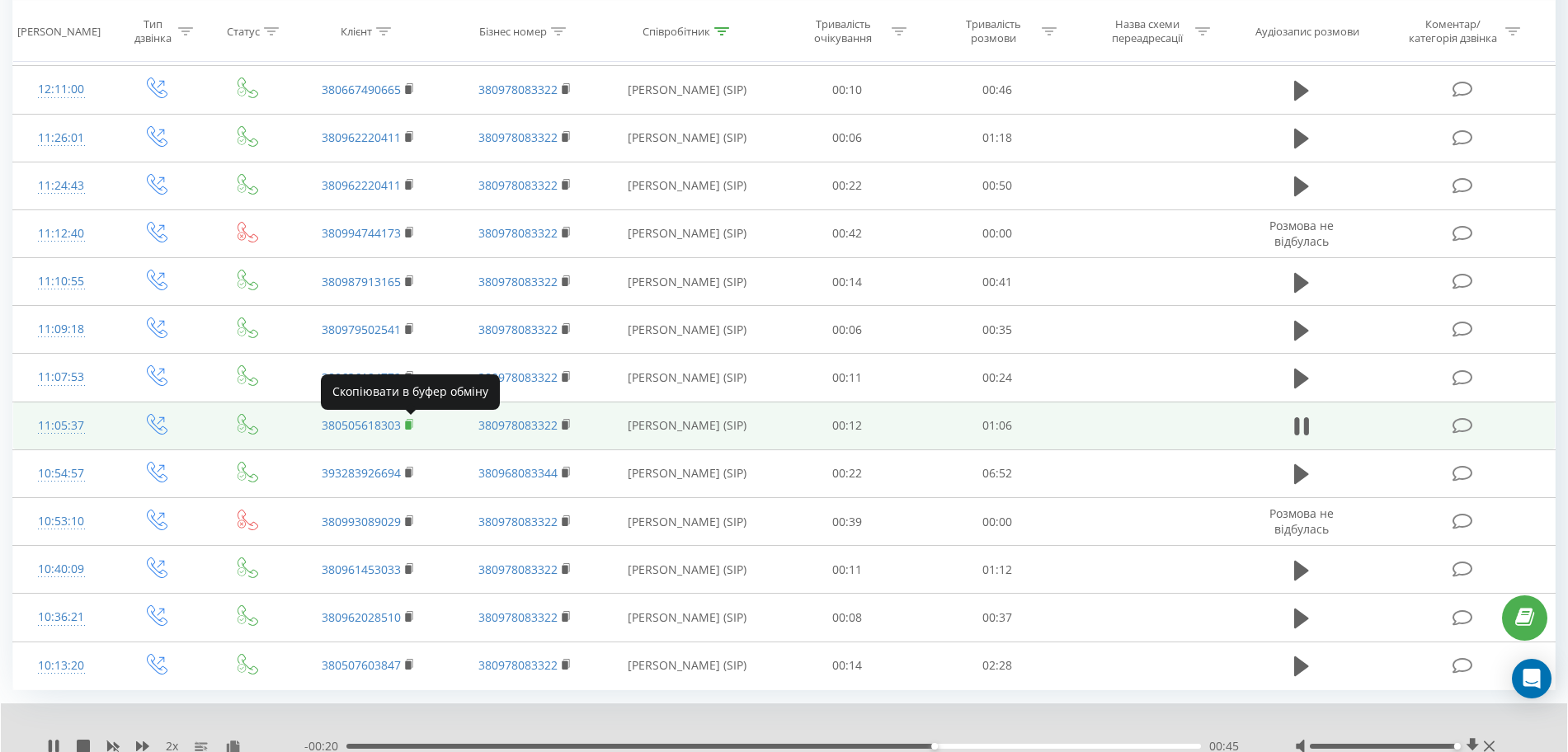click 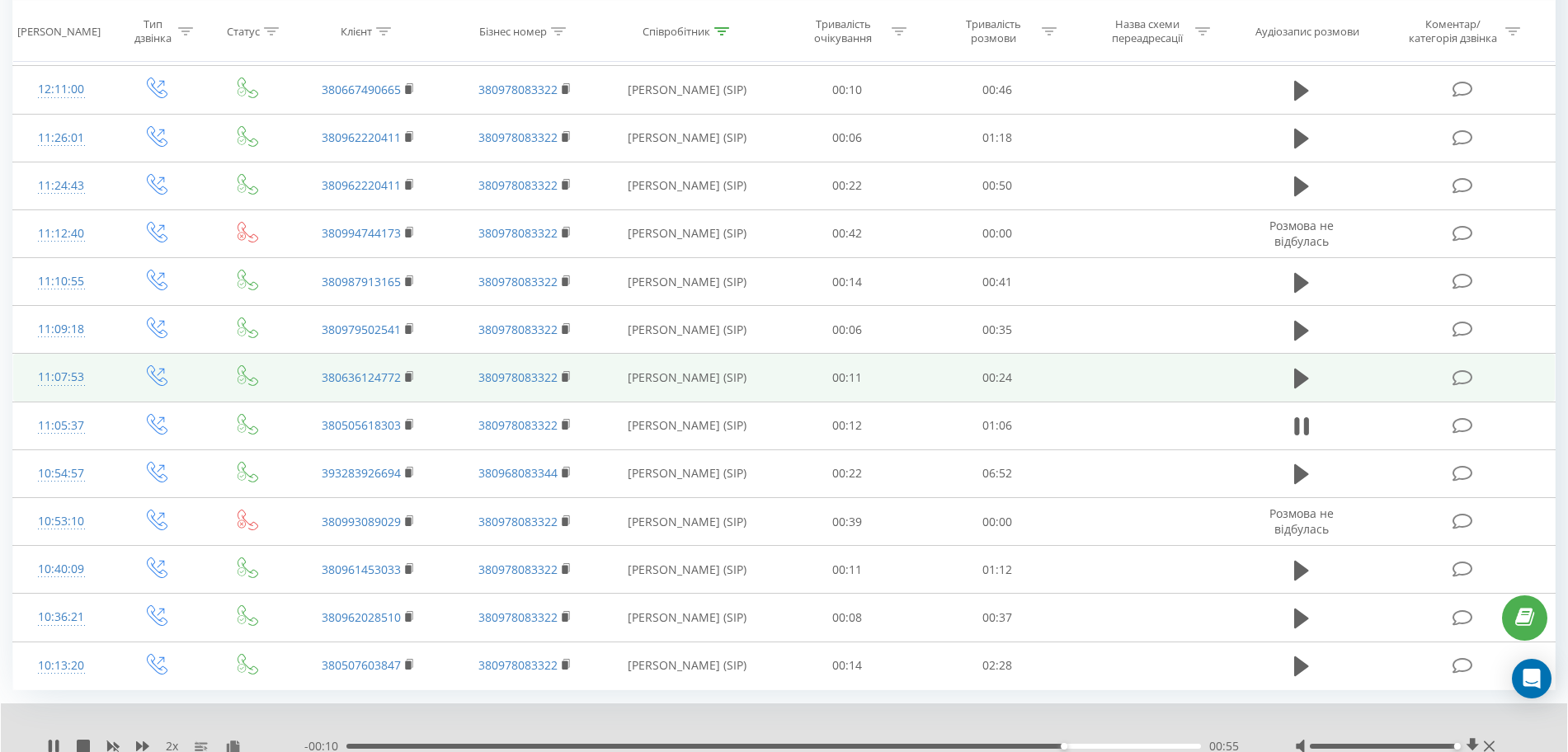 scroll, scrollTop: 4270, scrollLeft: 0, axis: vertical 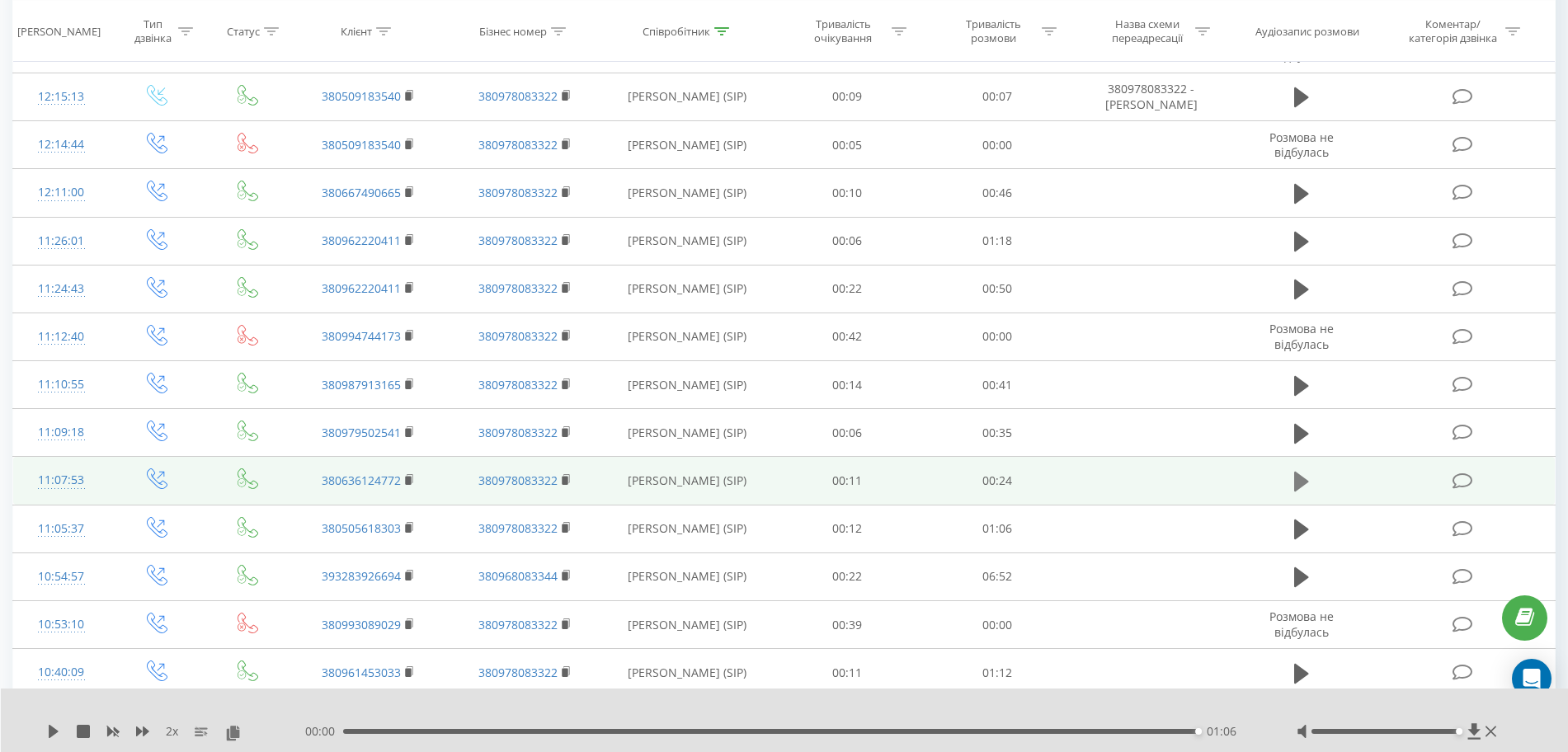 click at bounding box center [1302, 482] 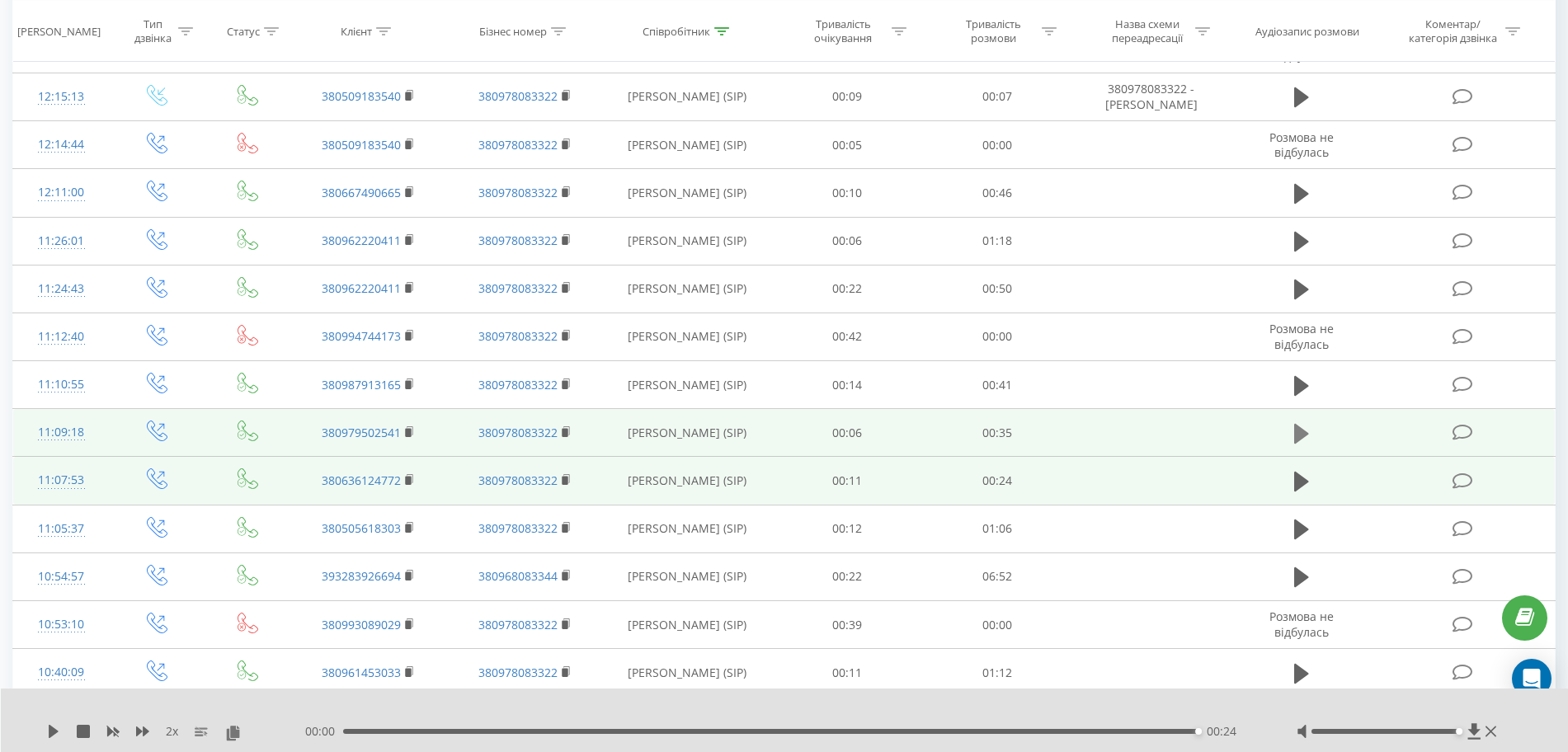 click 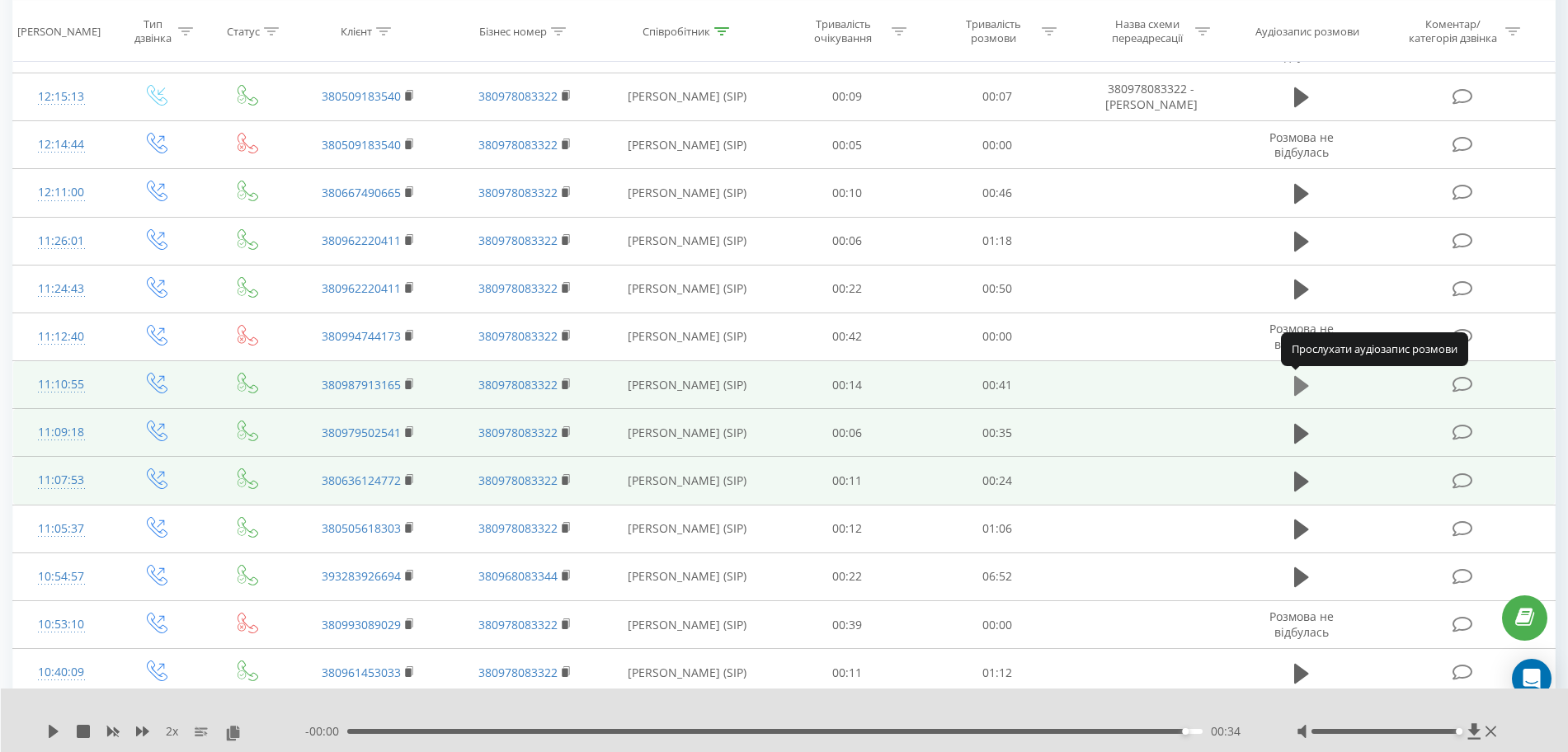 click 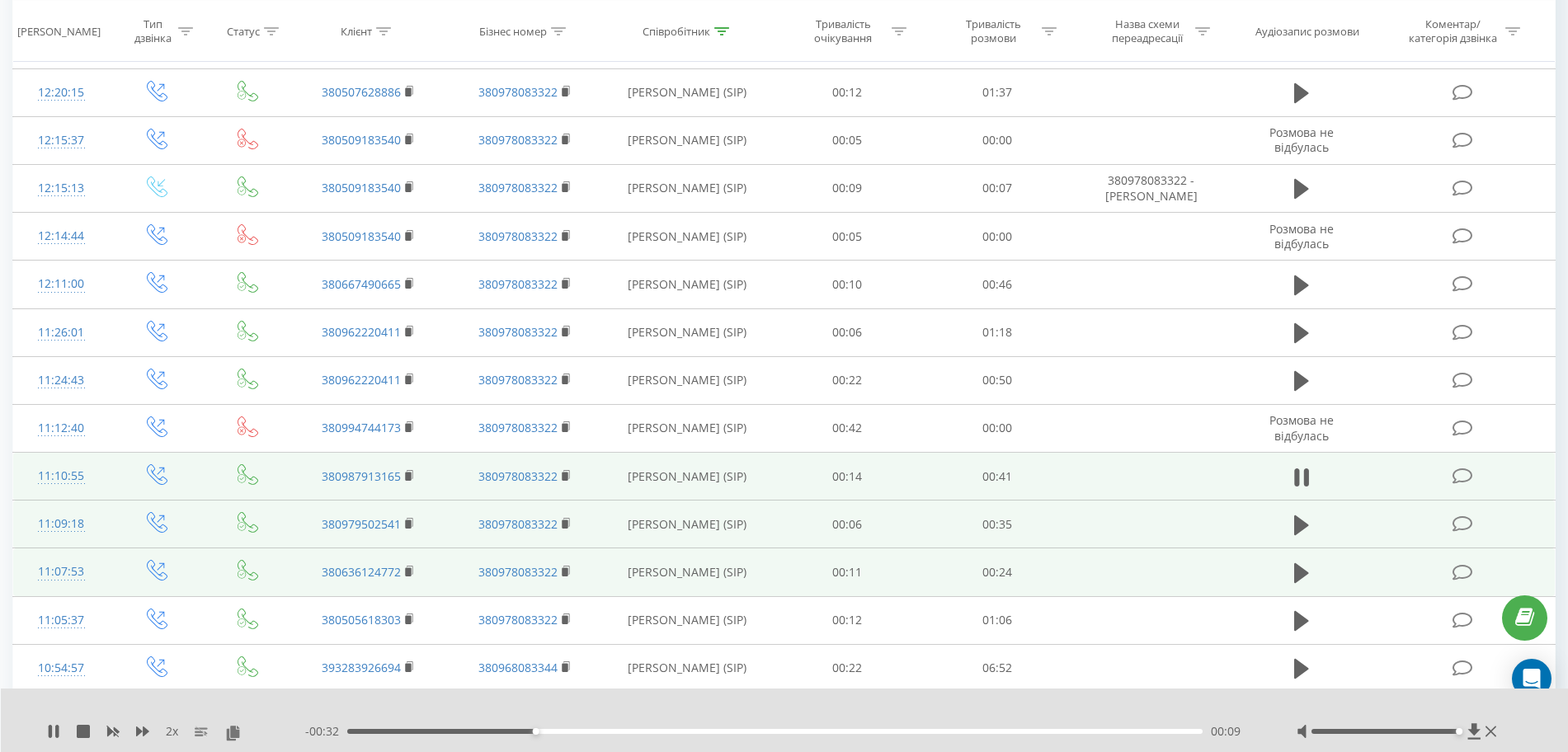 scroll, scrollTop: 4167, scrollLeft: 0, axis: vertical 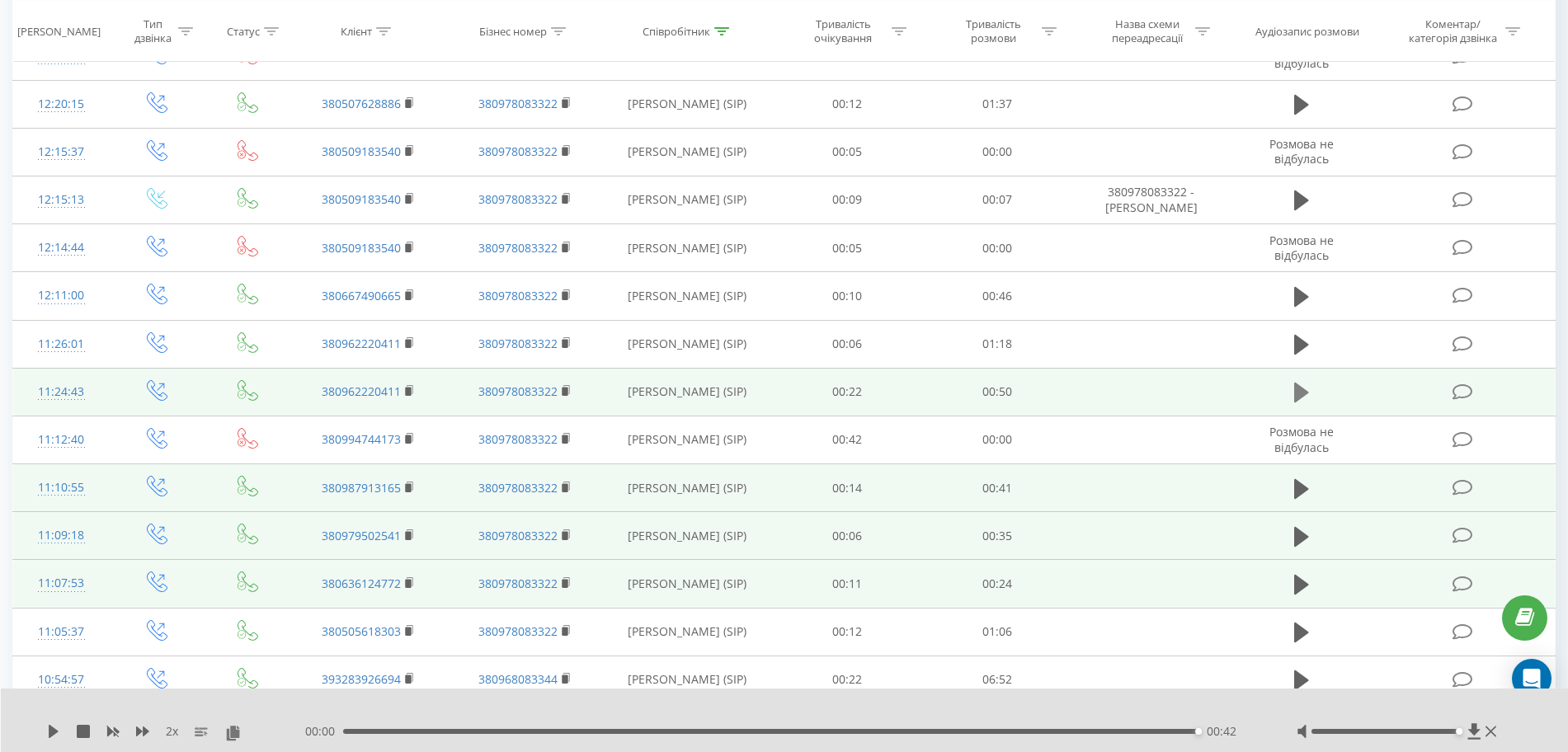 click at bounding box center (1302, 392) 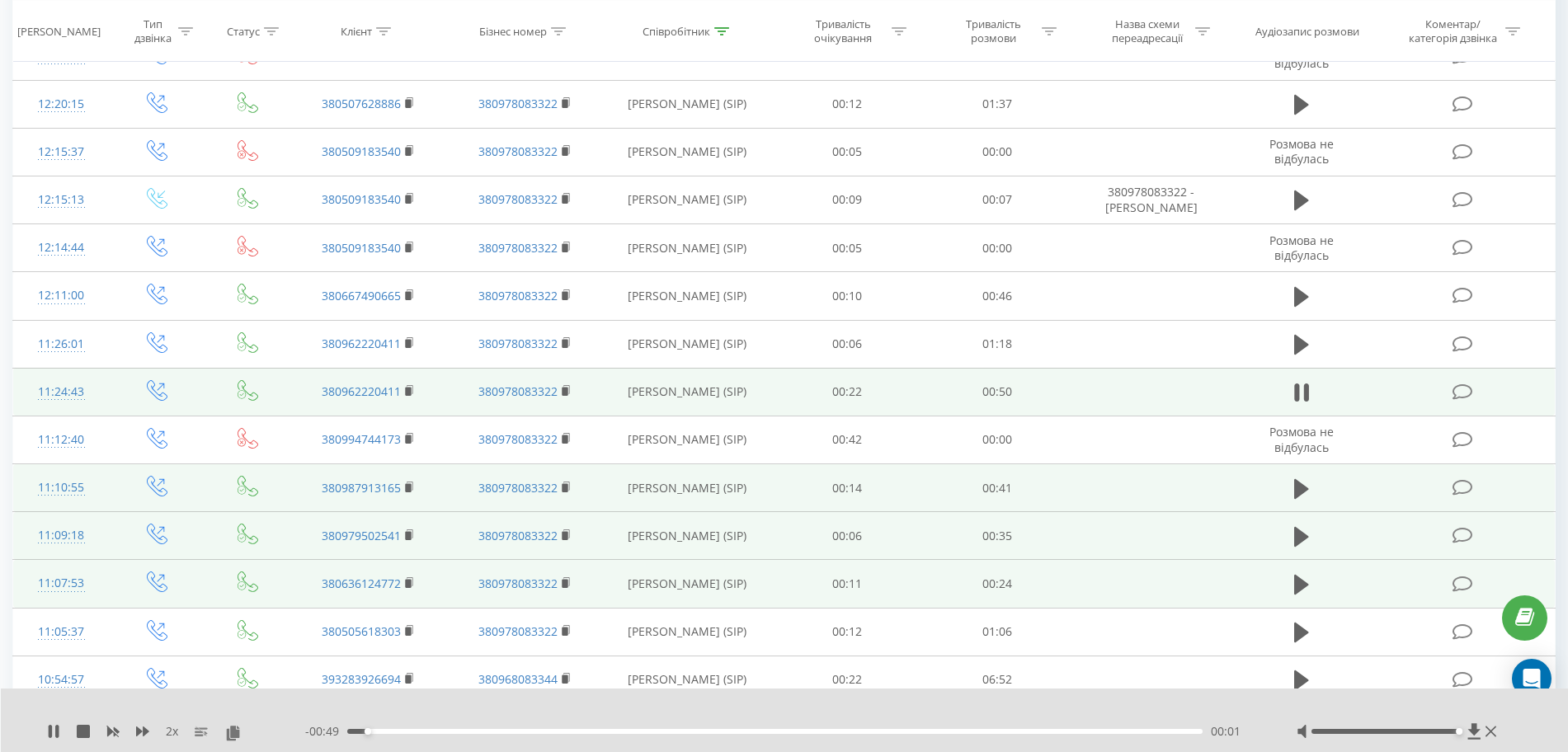 click at bounding box center (1302, 392) 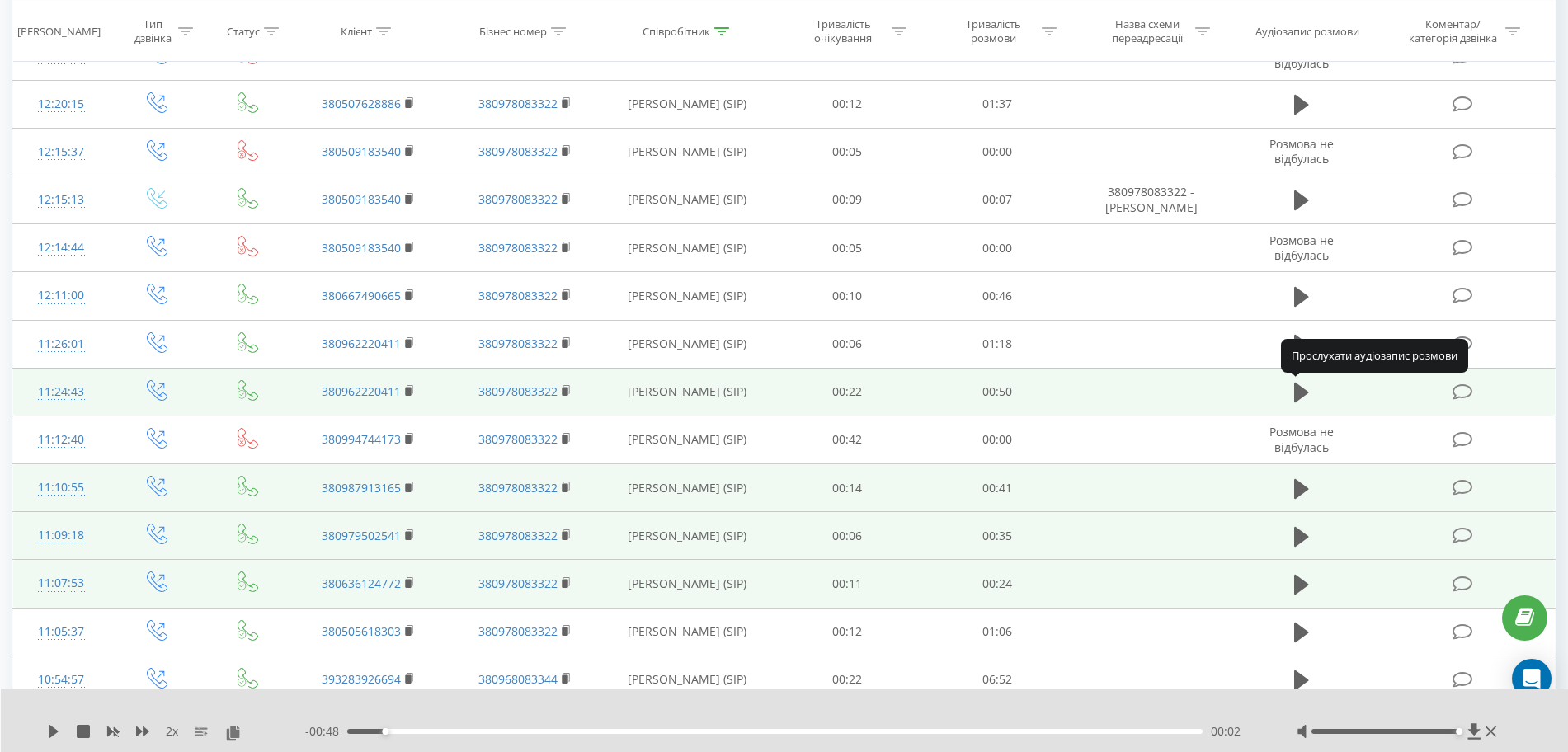 click at bounding box center (1302, 392) 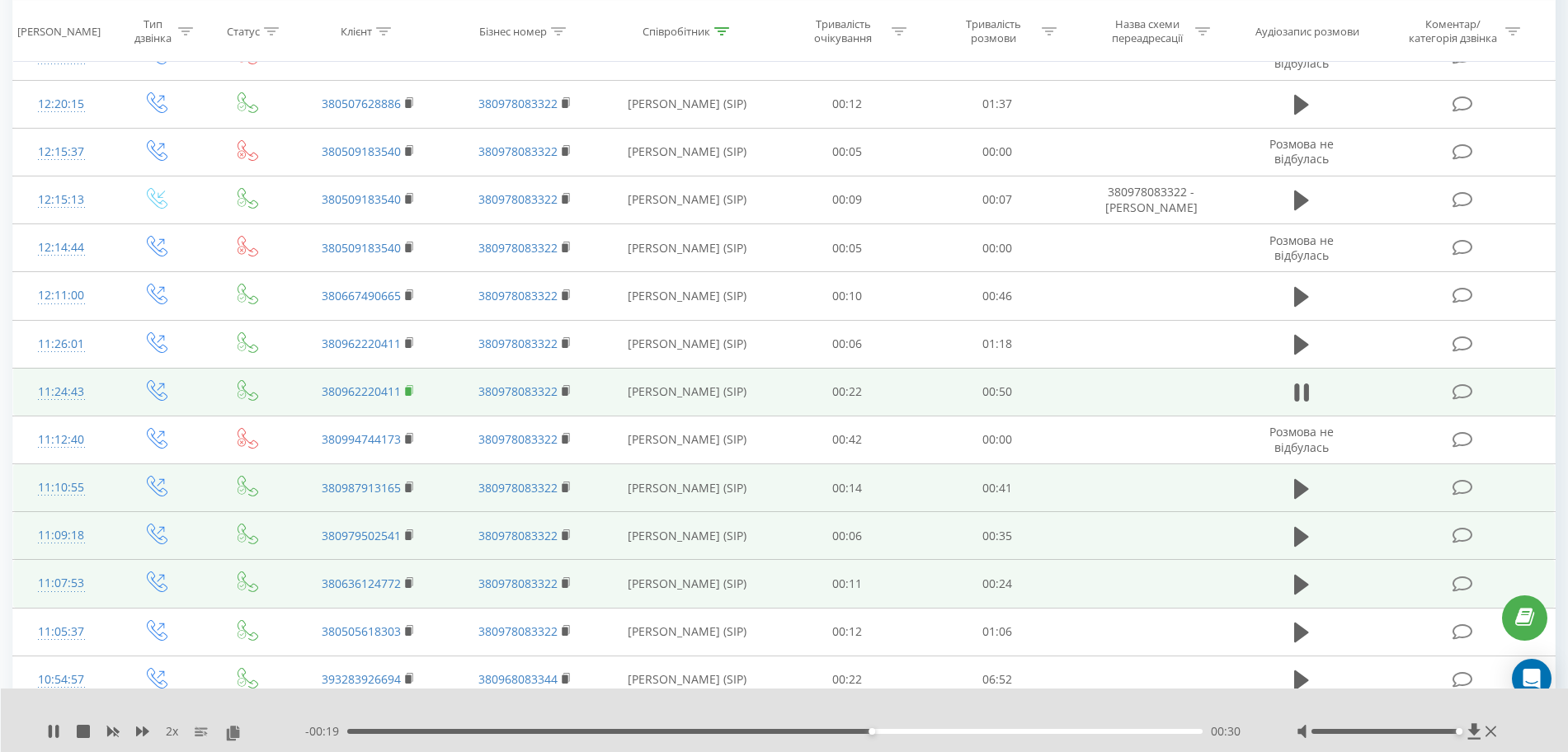click 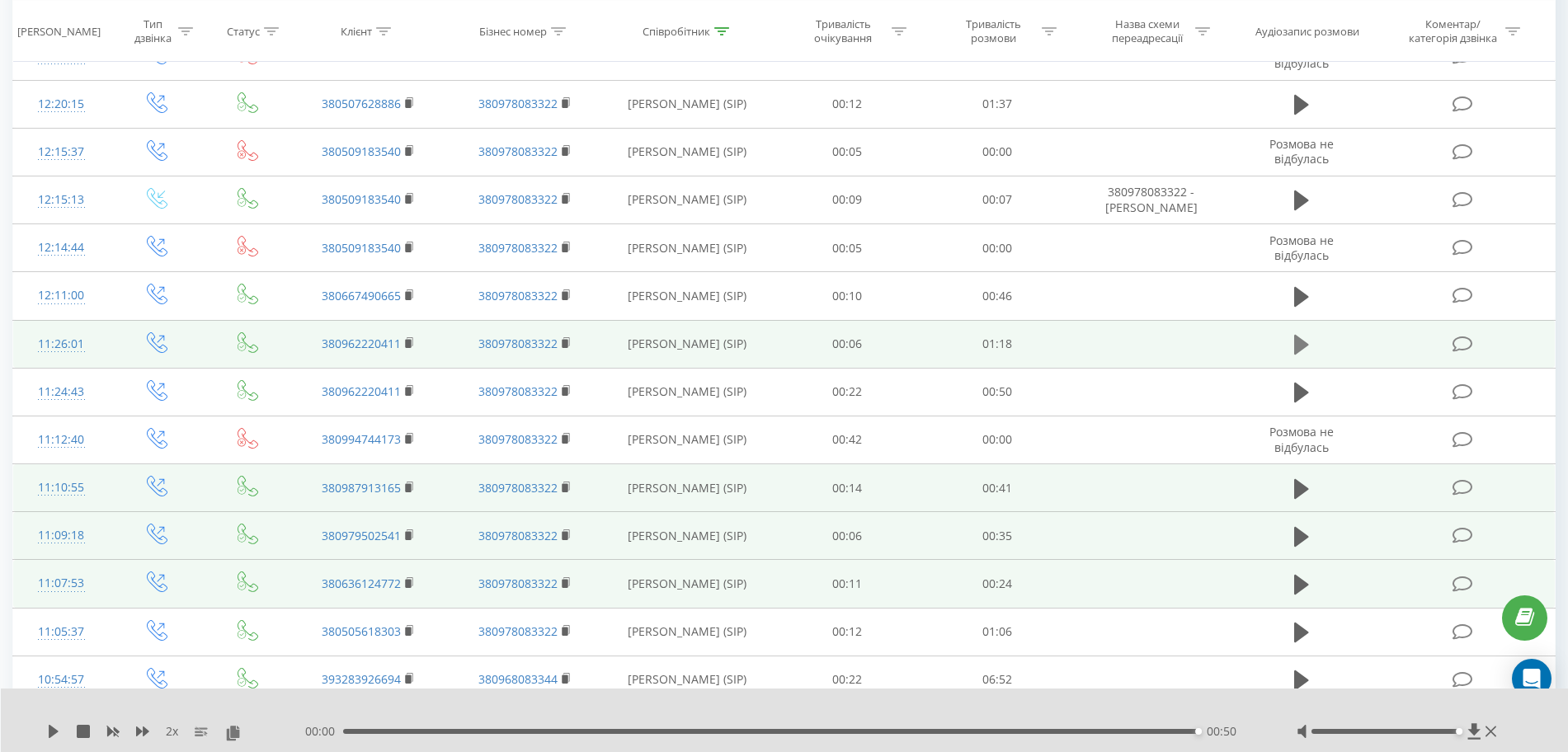 click 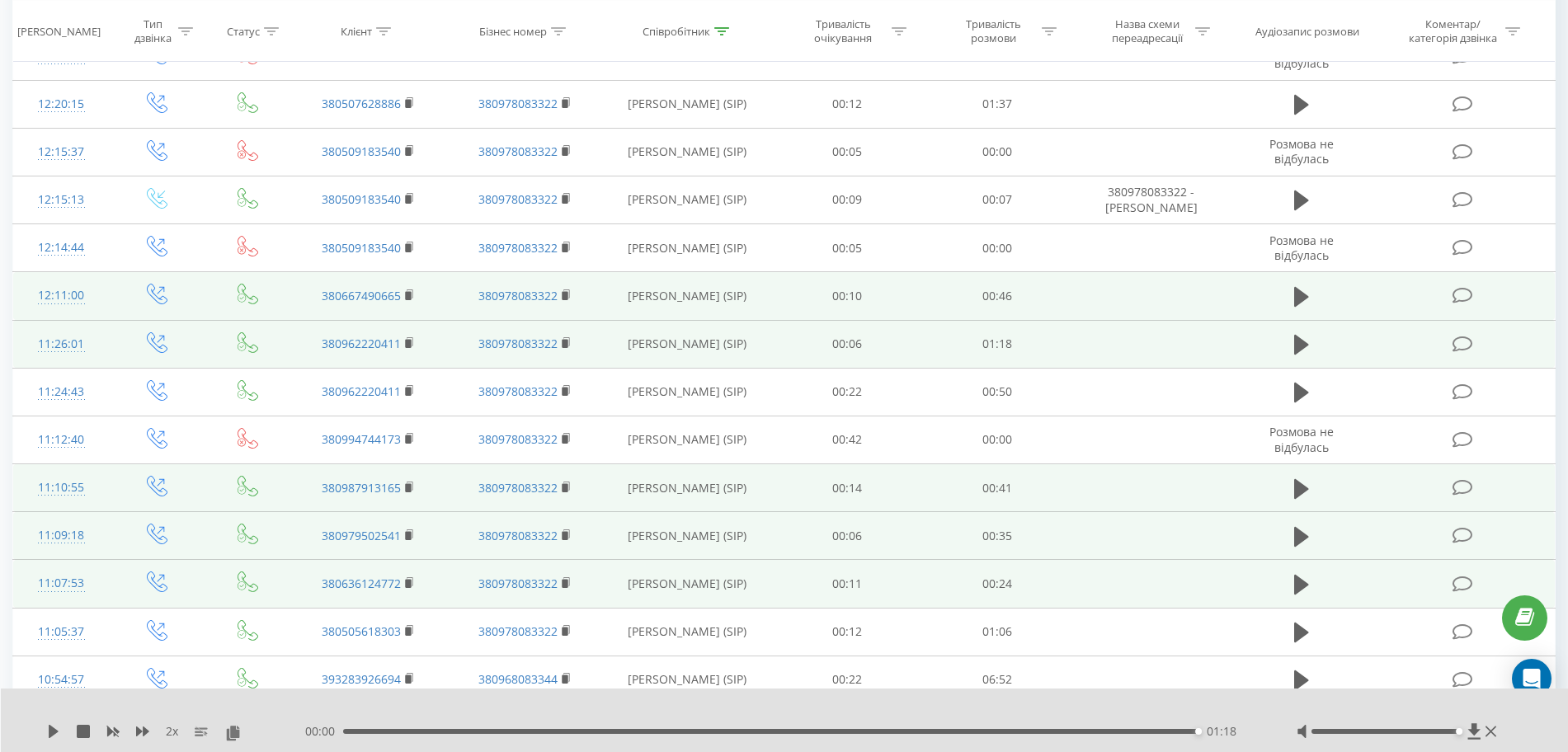 click at bounding box center (1302, 296) 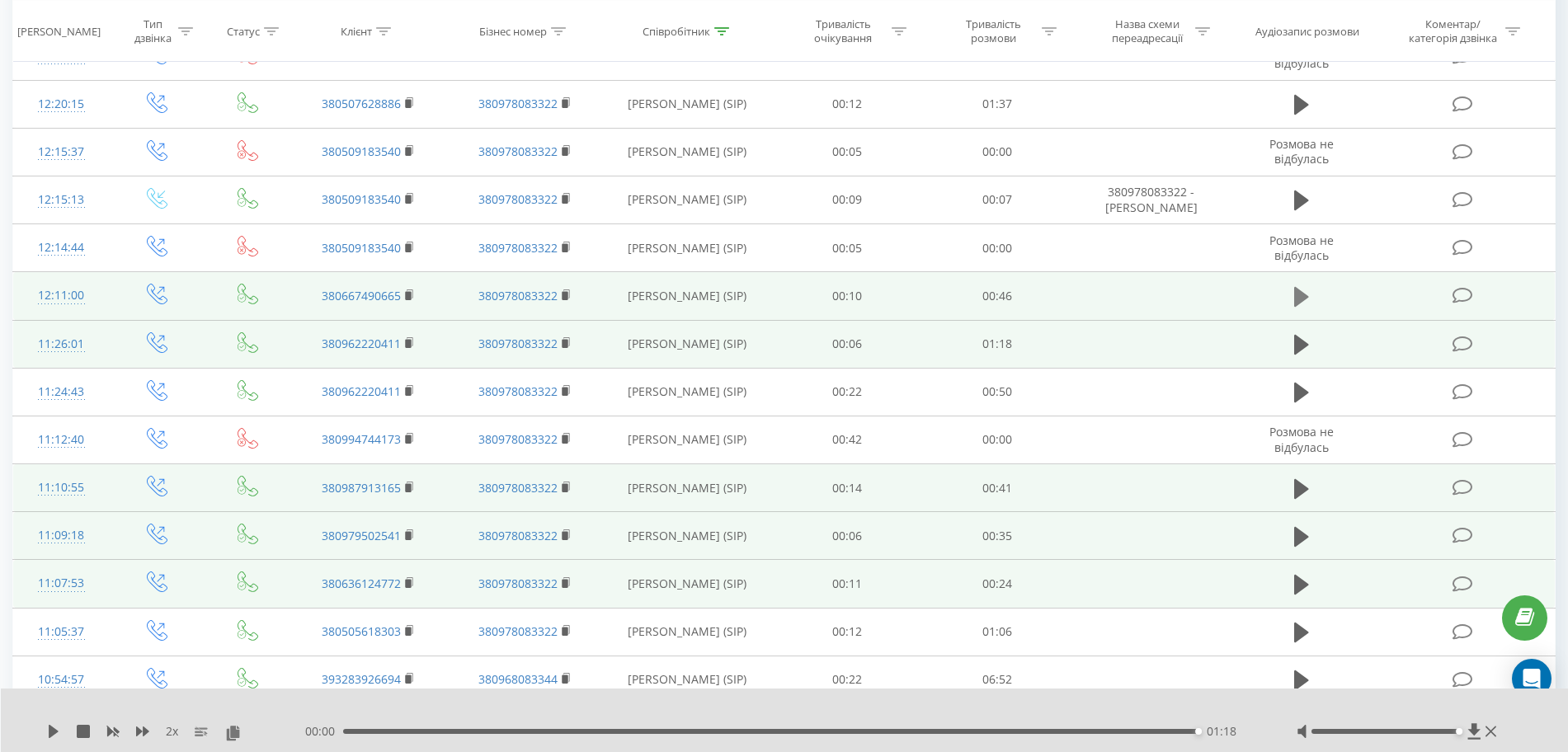 click at bounding box center (1302, 297) 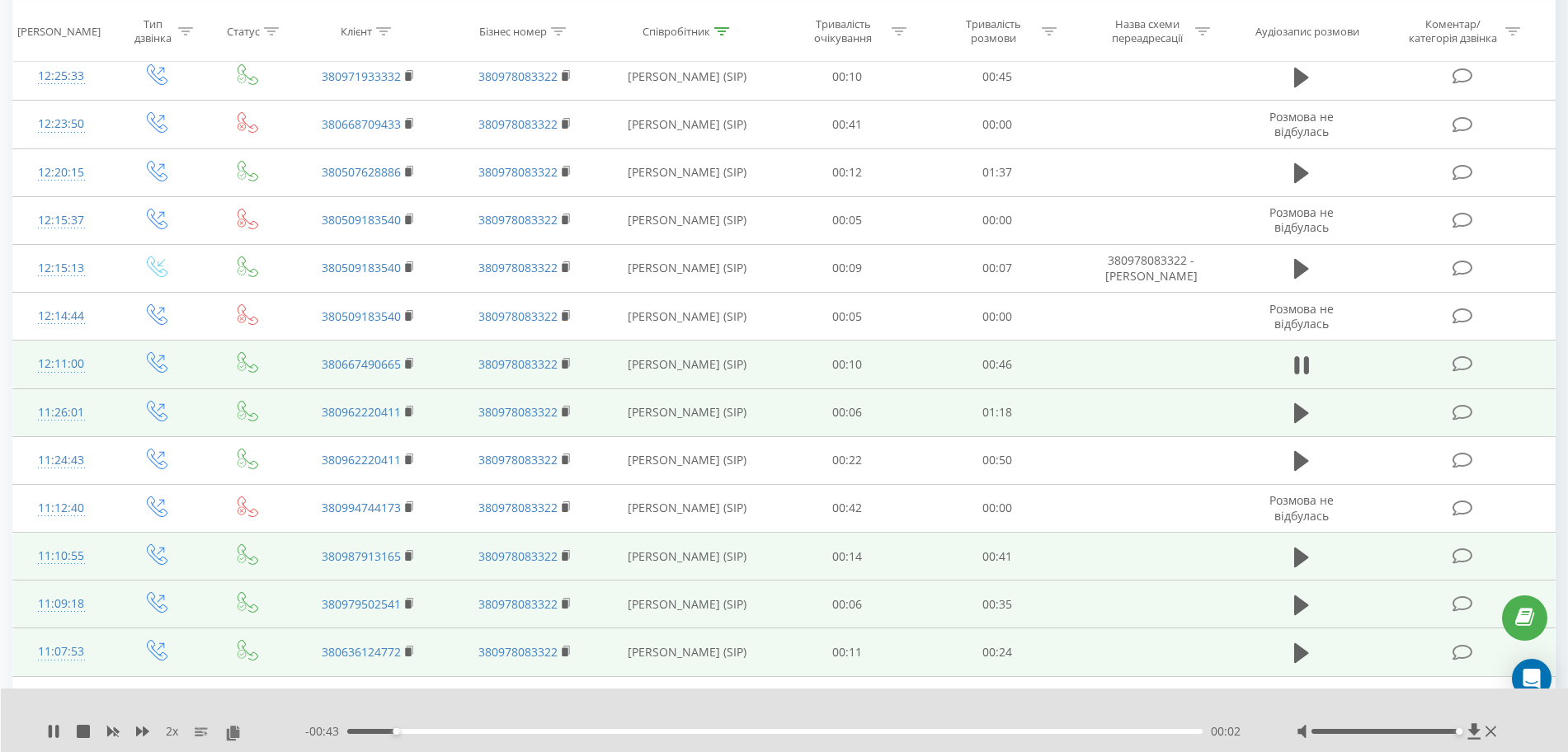 scroll, scrollTop: 4064, scrollLeft: 0, axis: vertical 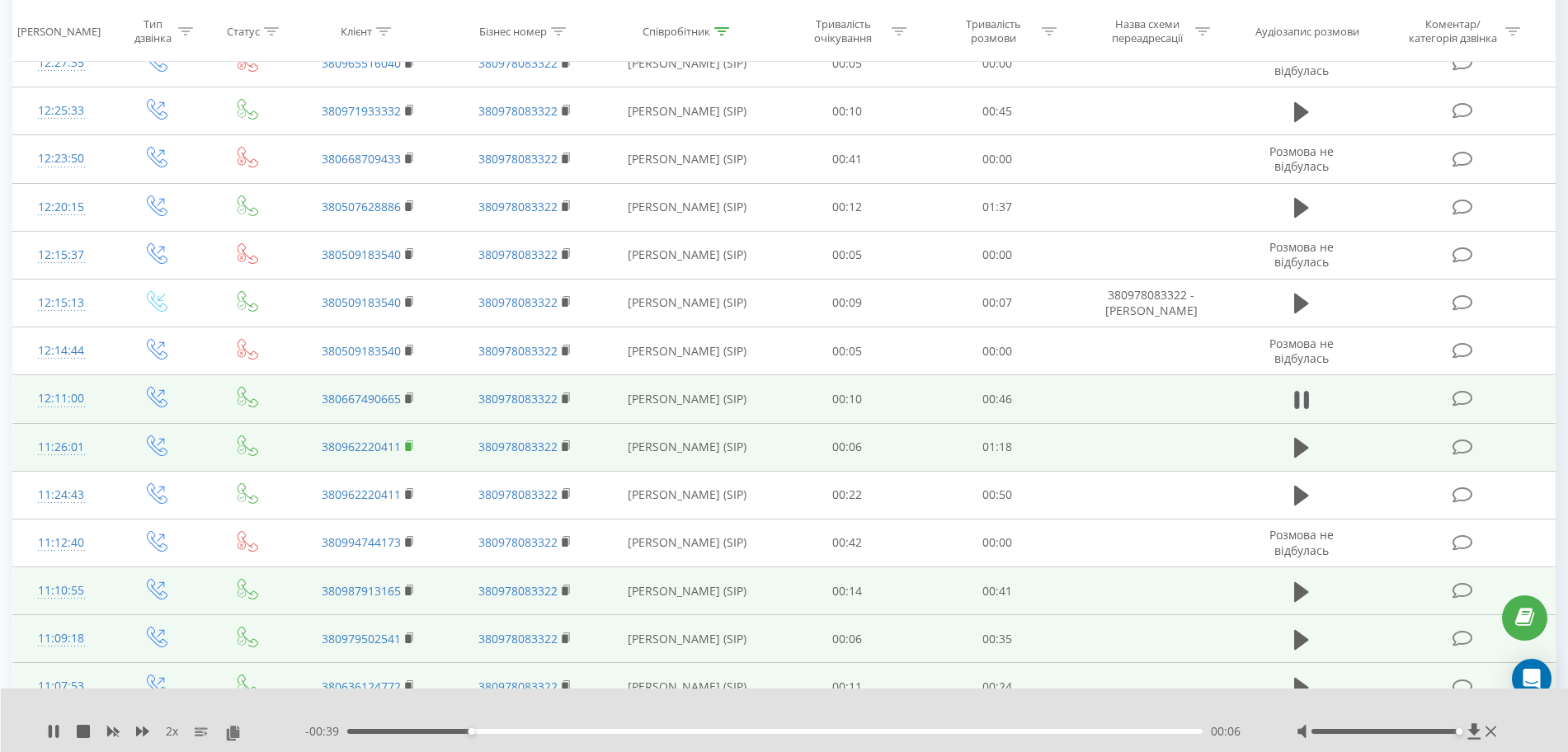 click 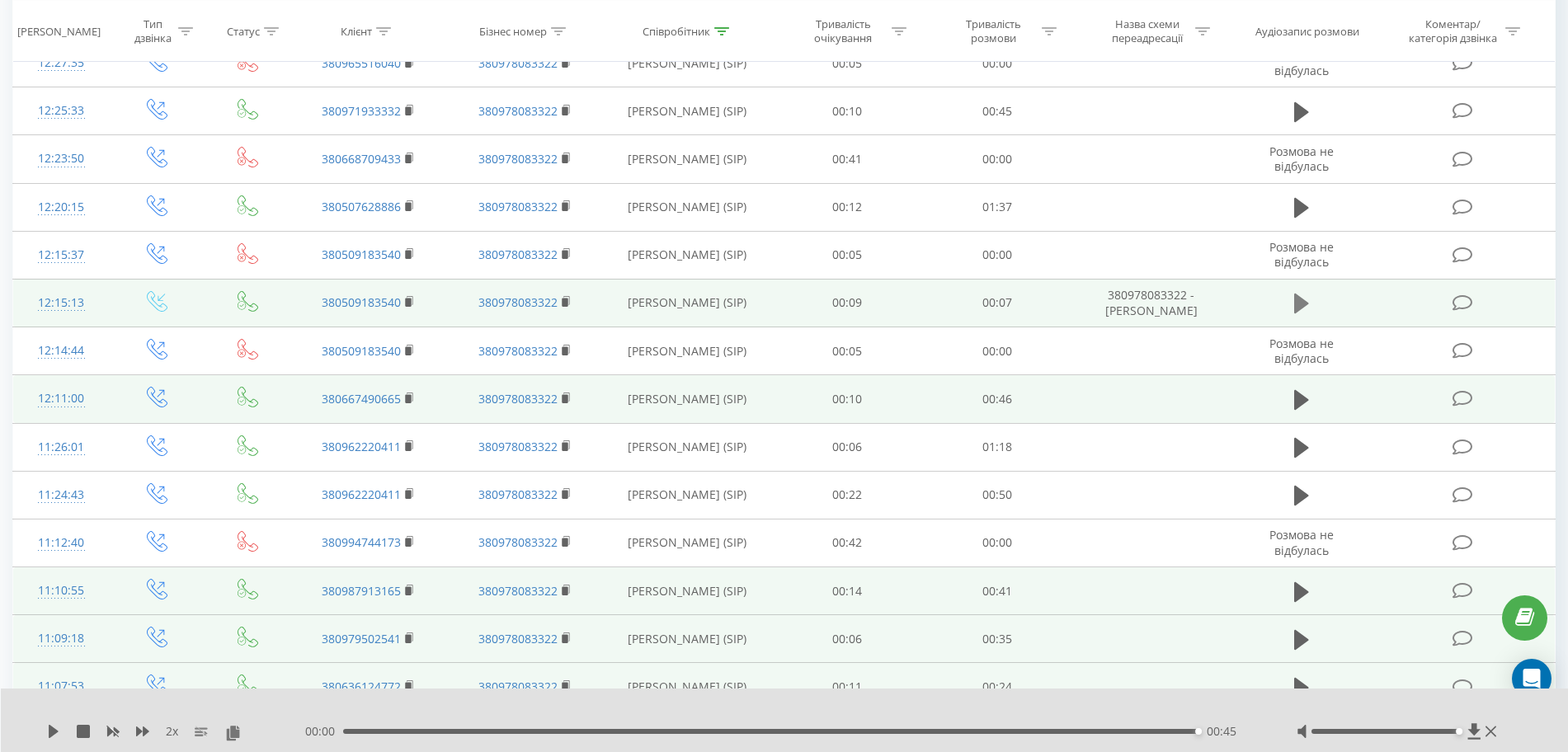 click 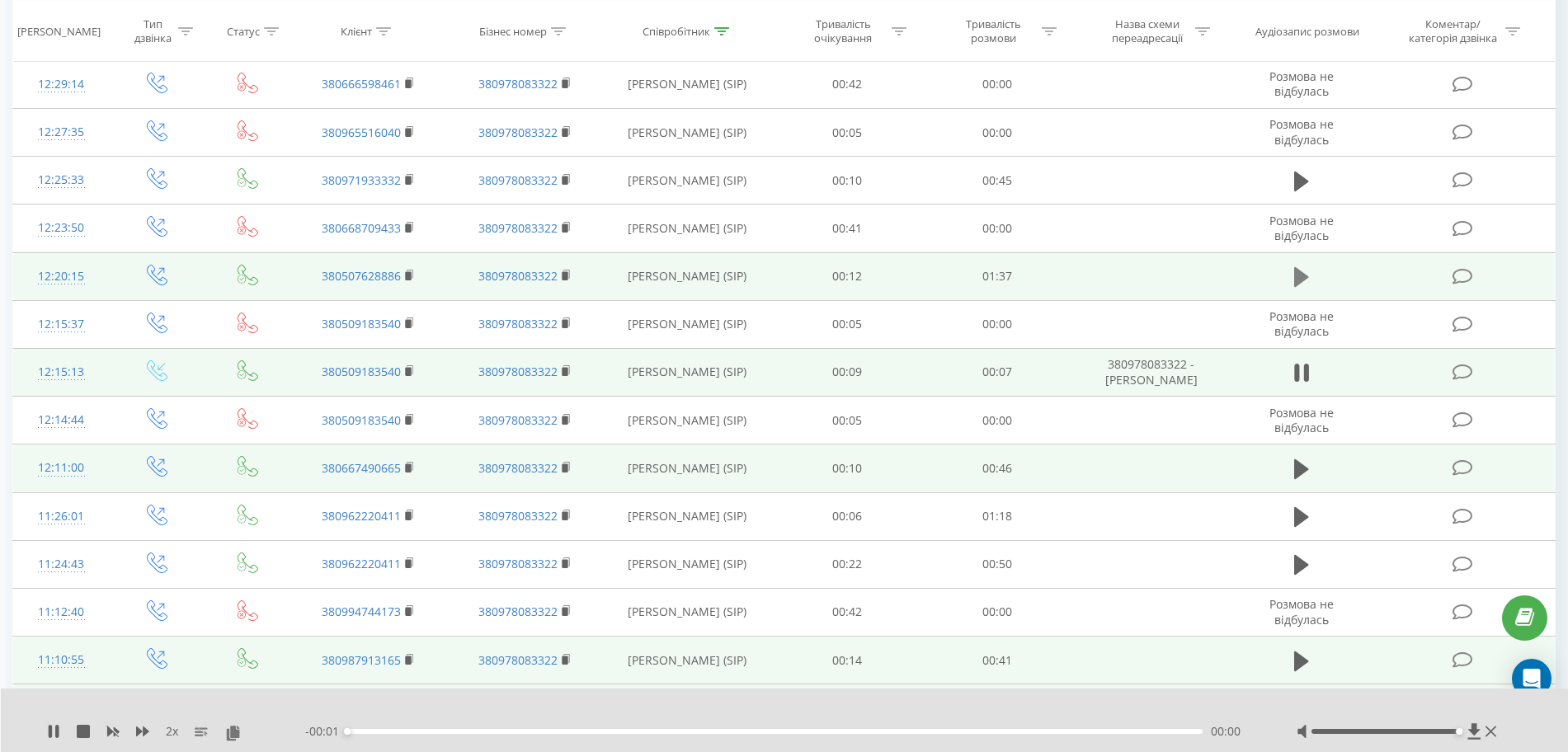 scroll, scrollTop: 3961, scrollLeft: 0, axis: vertical 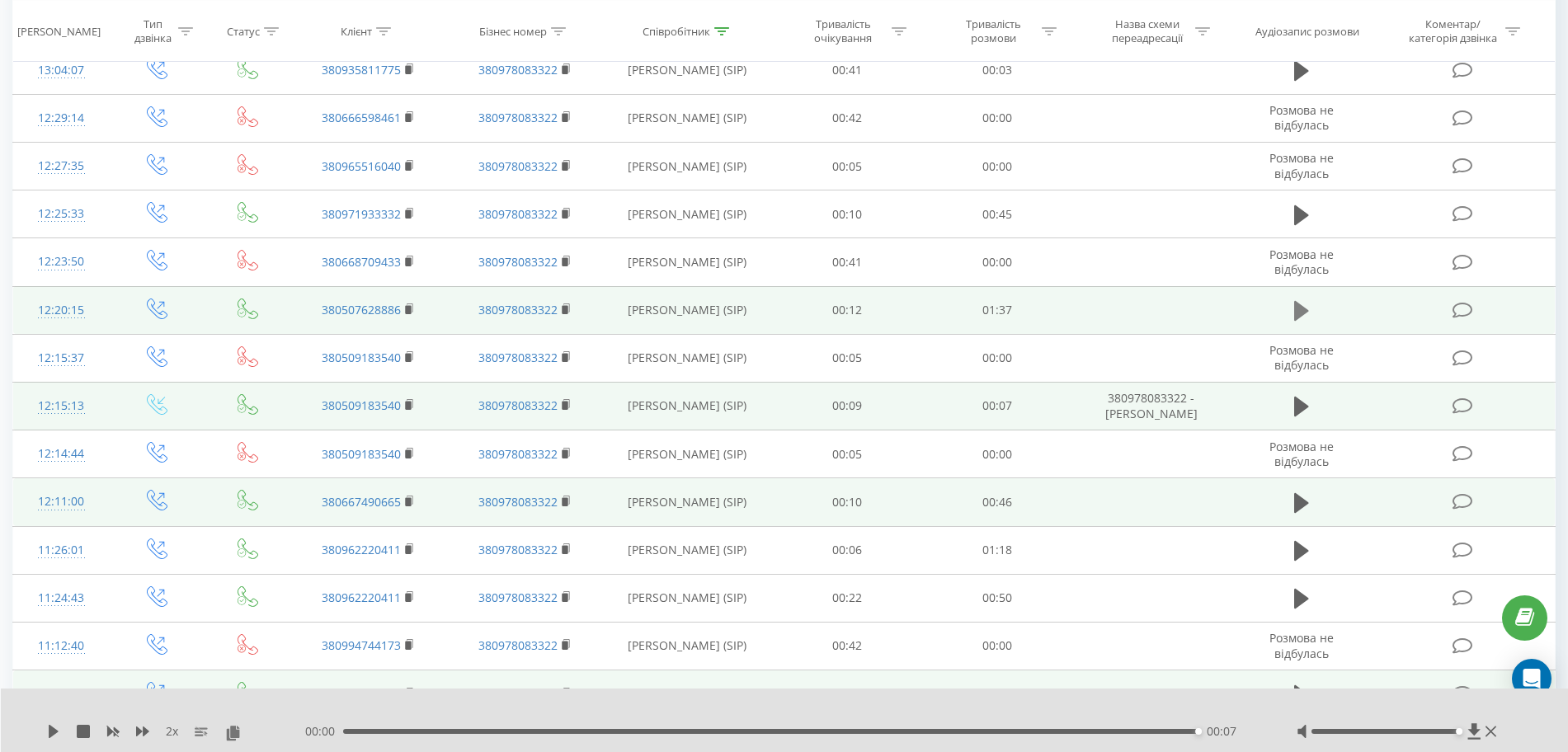 click 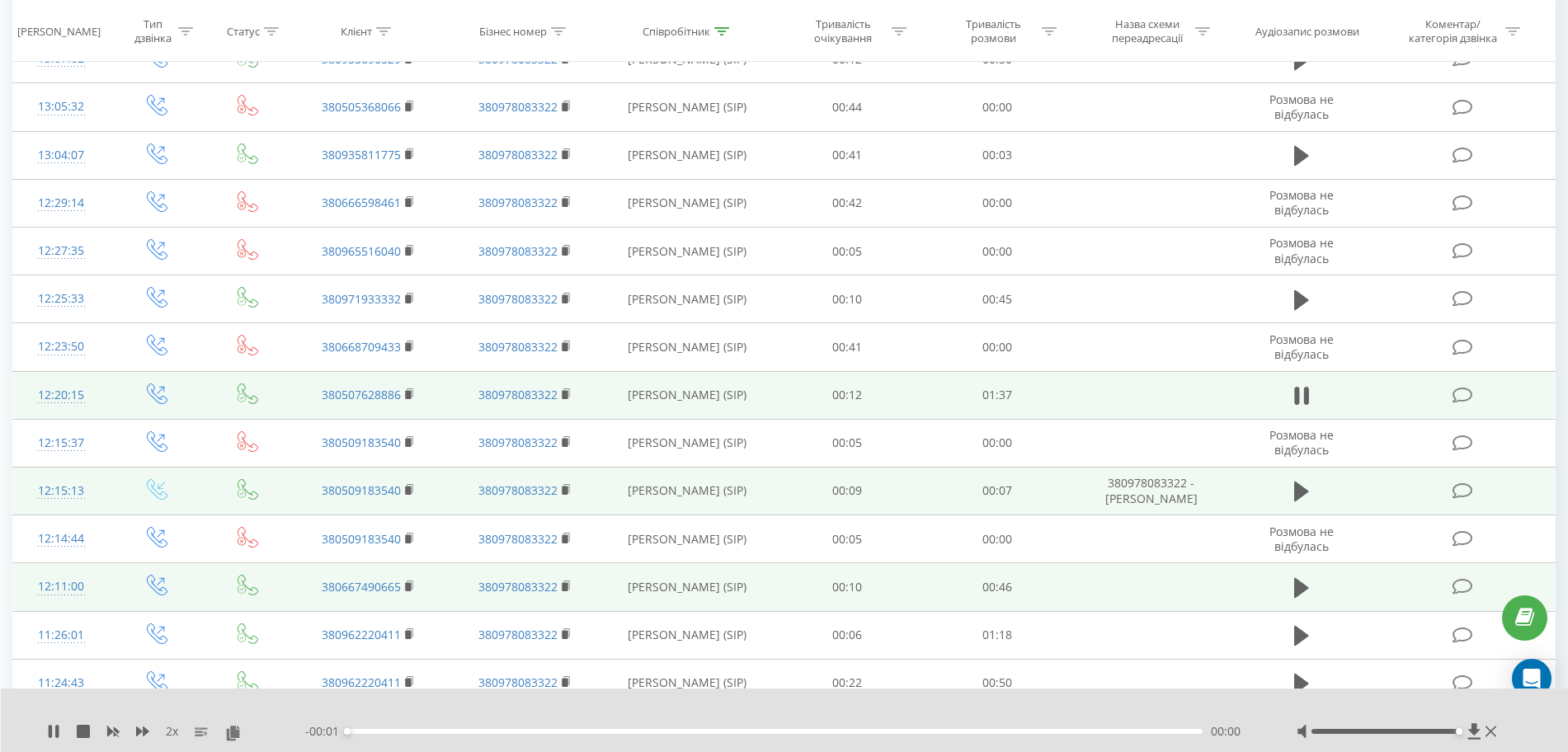 scroll, scrollTop: 3858, scrollLeft: 0, axis: vertical 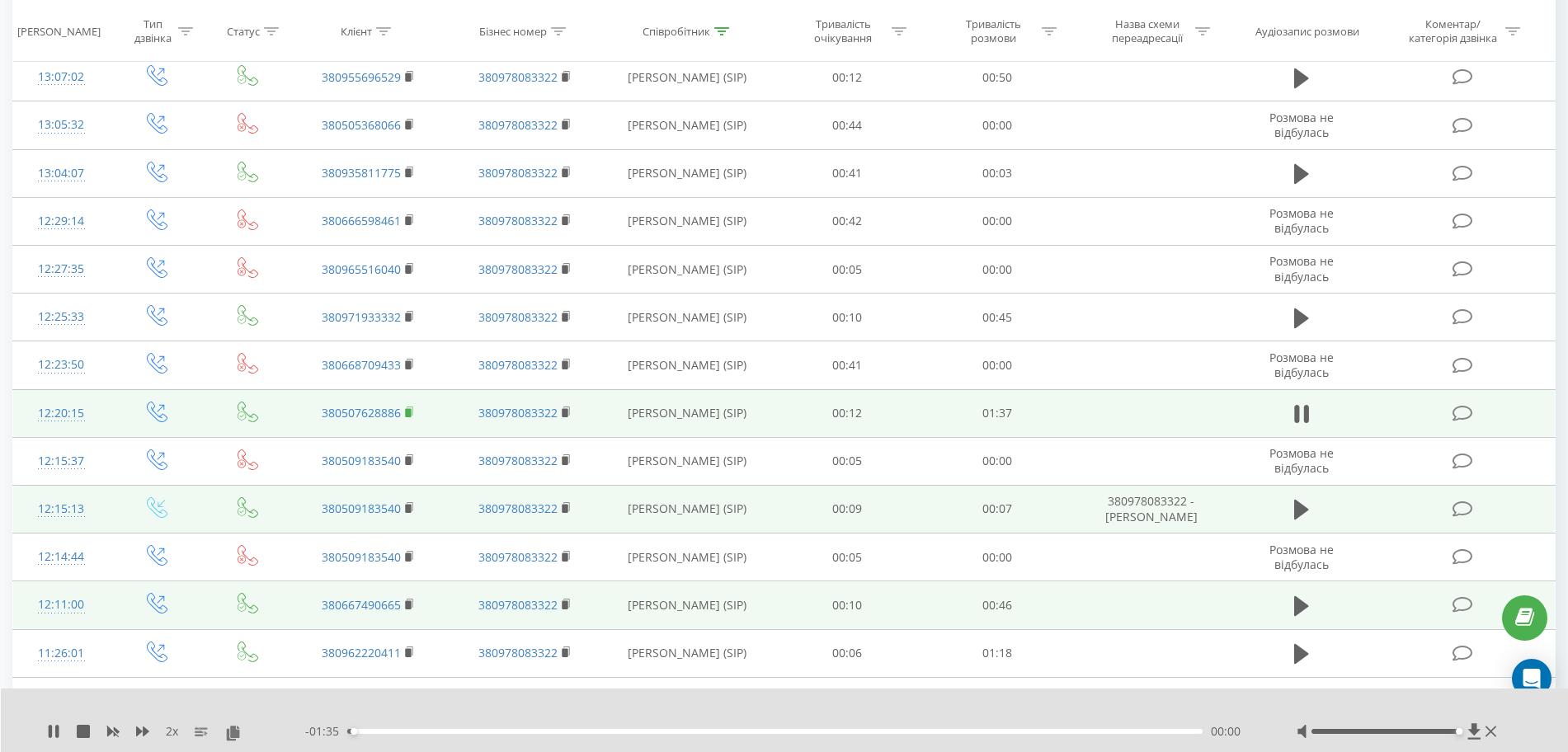 click 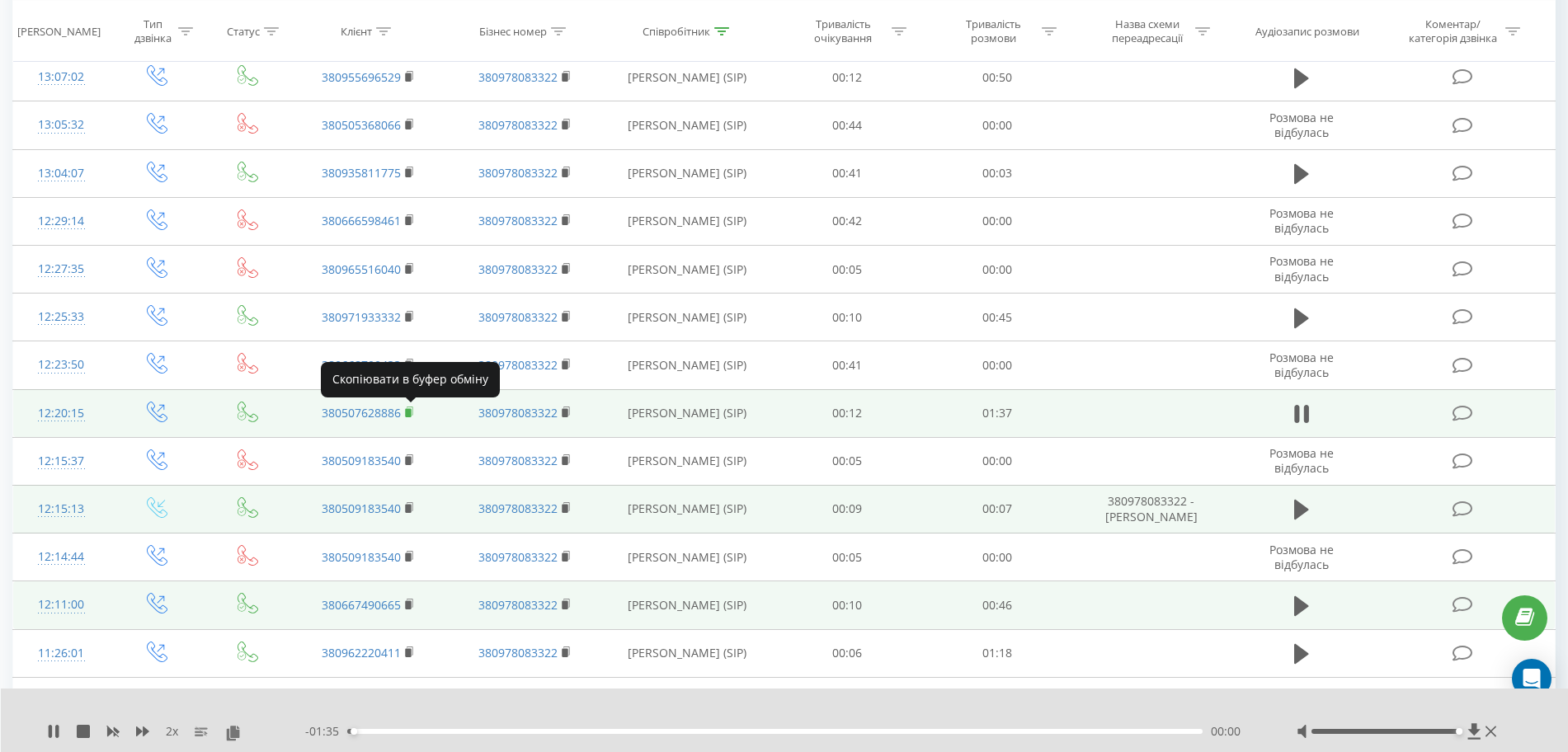 click 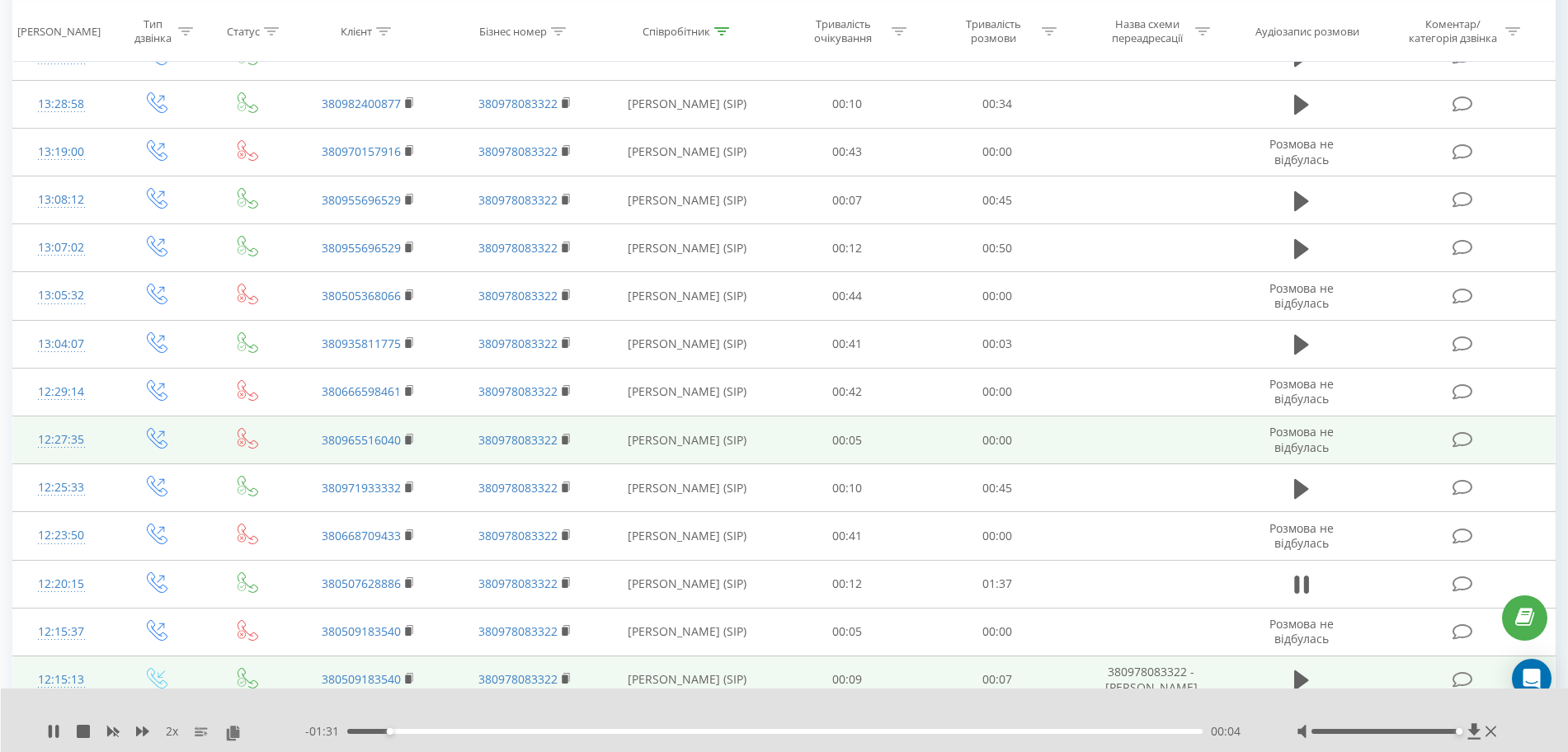 scroll, scrollTop: 3652, scrollLeft: 0, axis: vertical 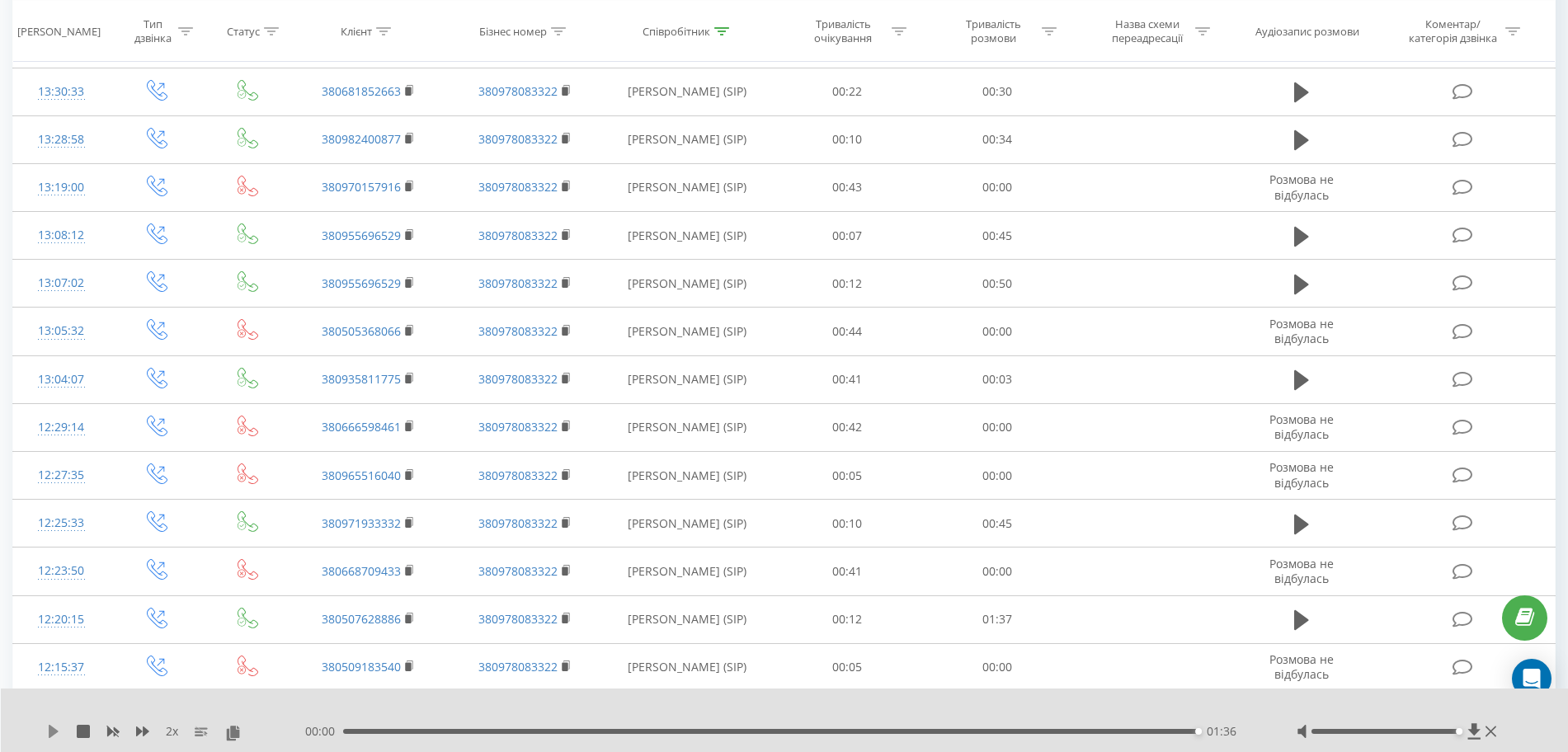 click 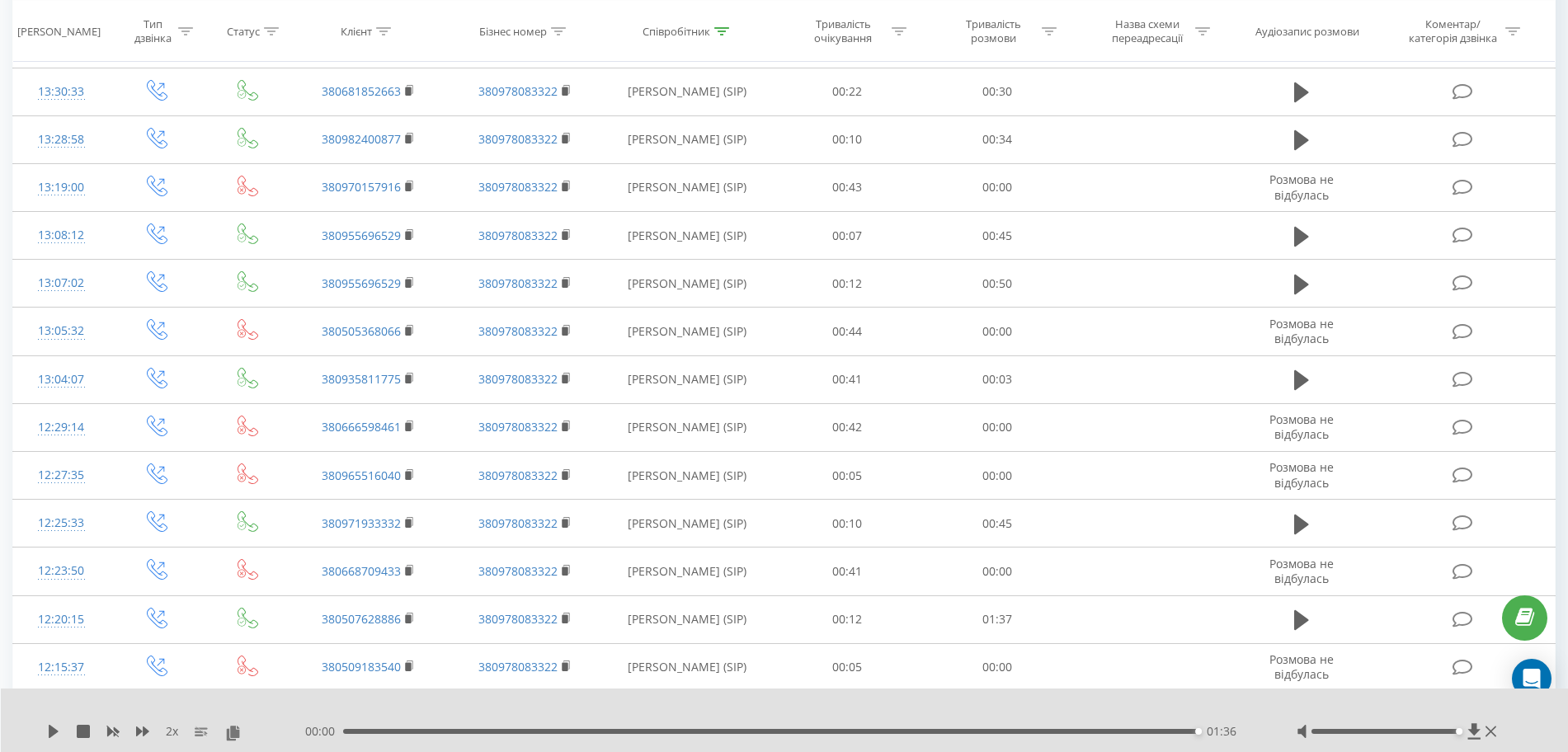 click 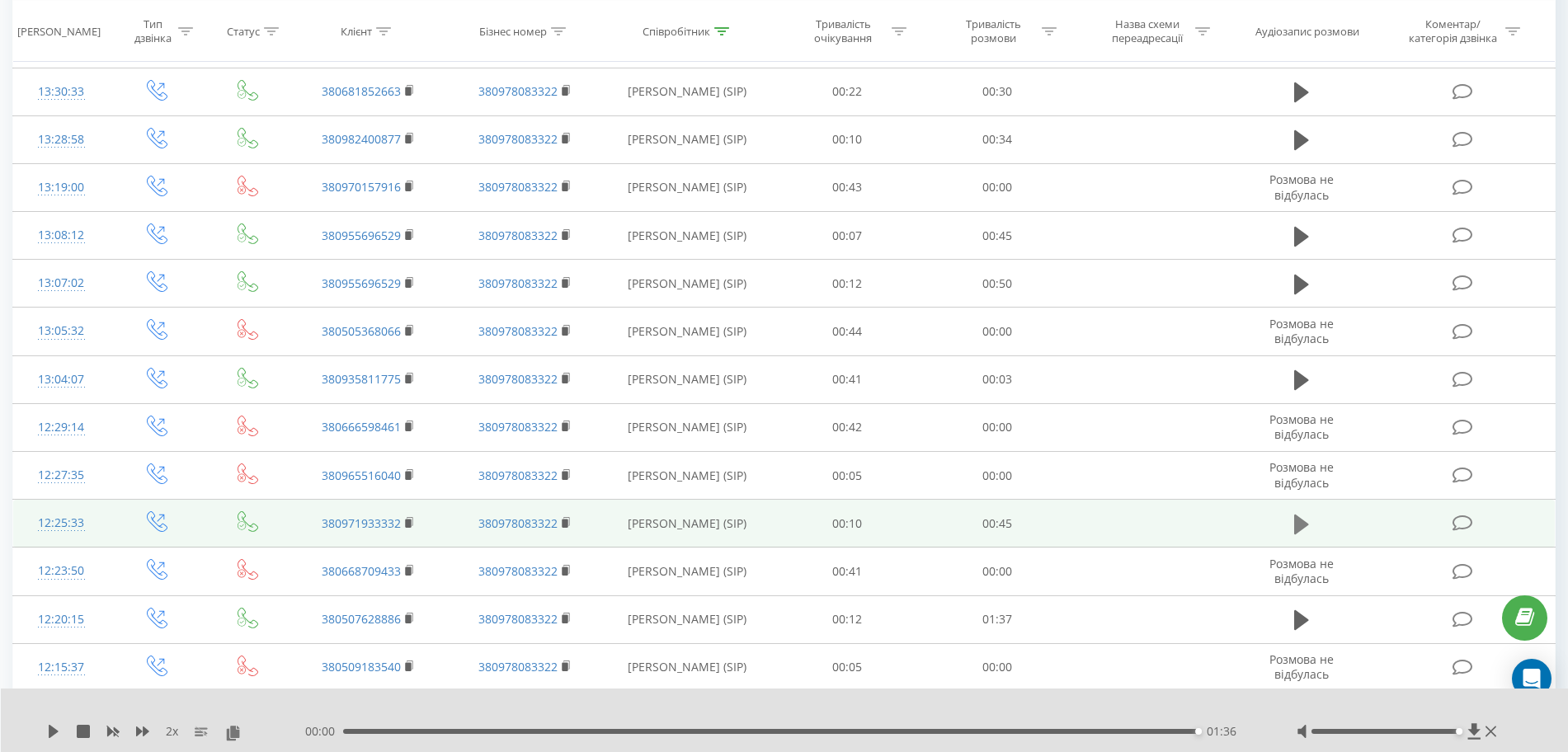 click 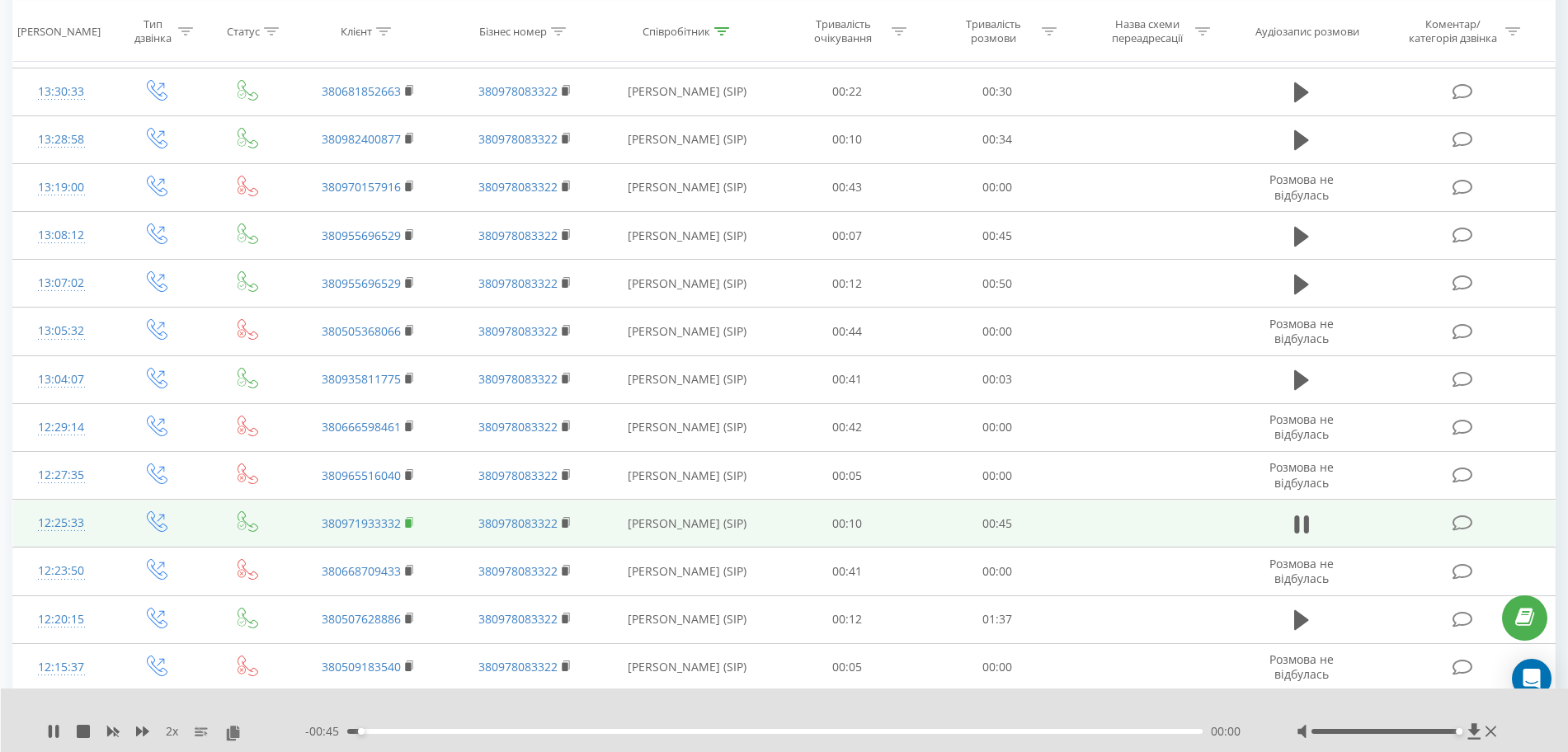click 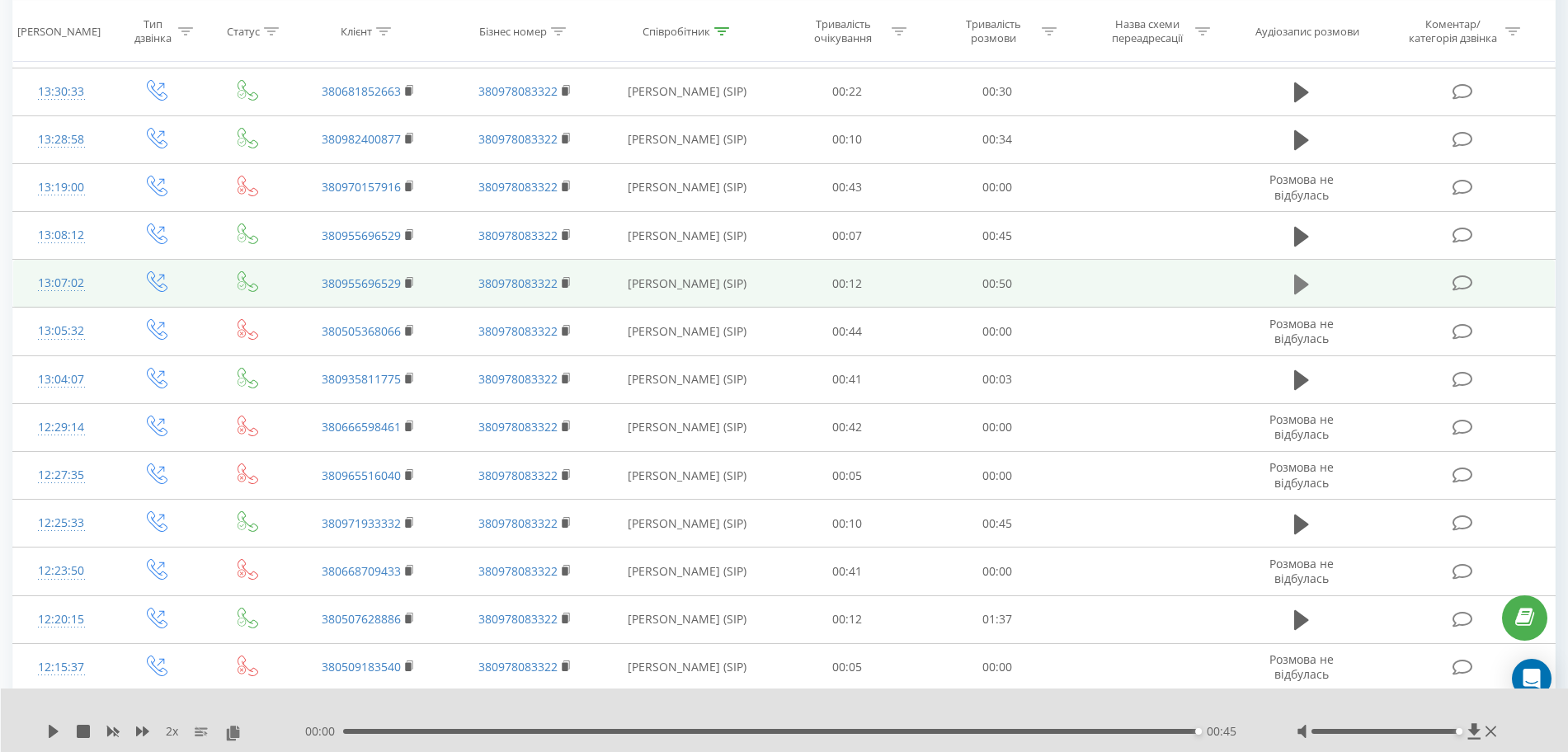 click 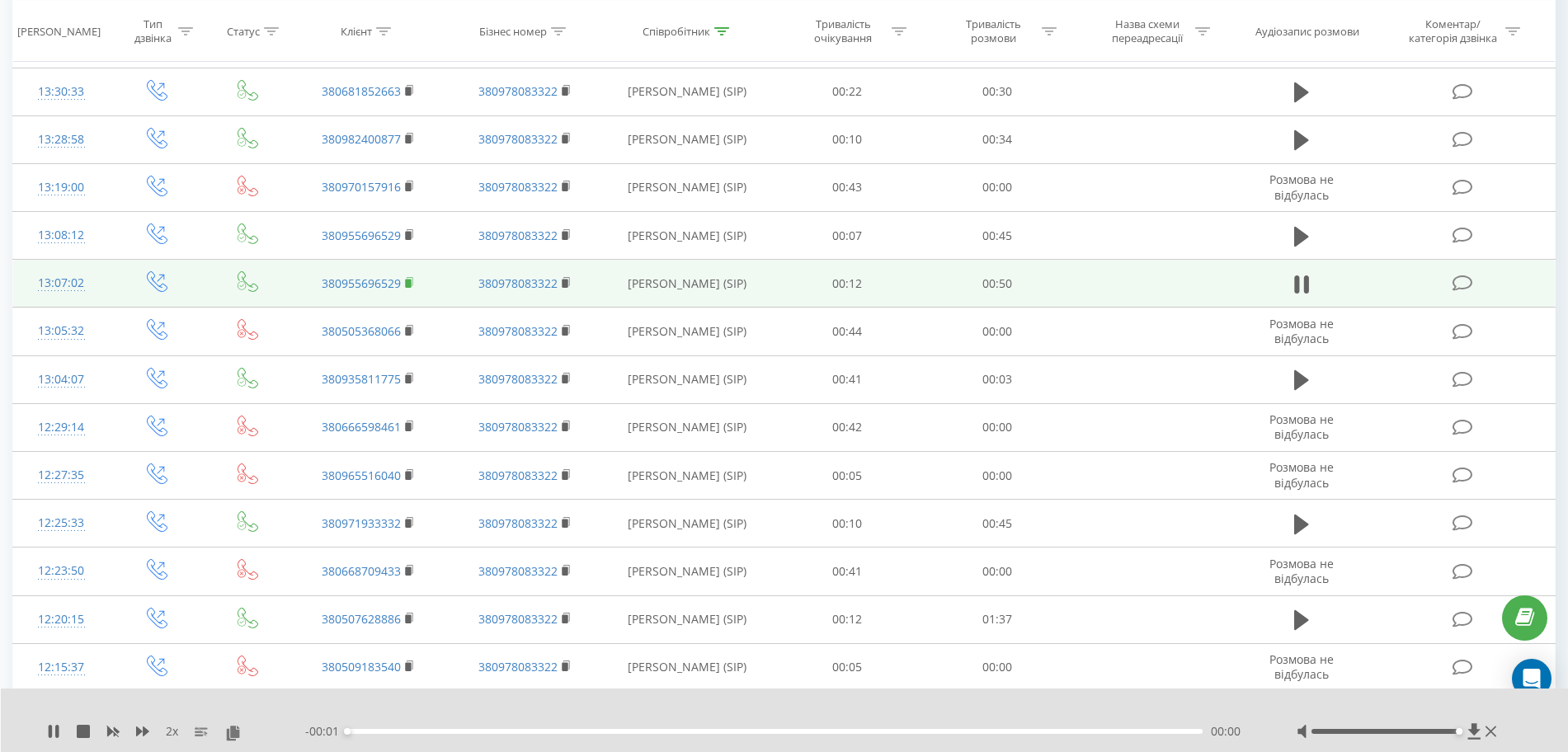 click 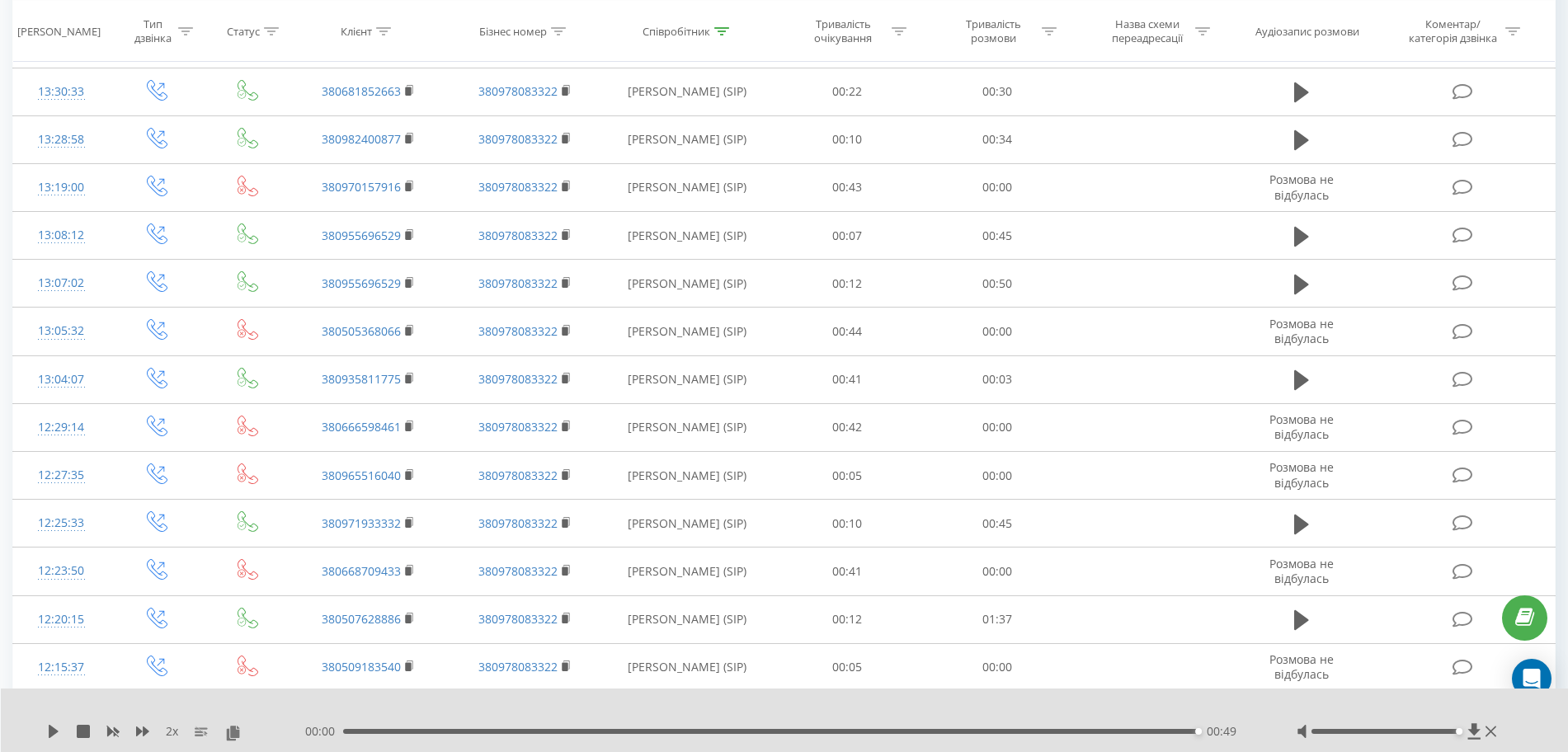 click on "2 x  00:00 00:49   00:49" at bounding box center (784, 720) 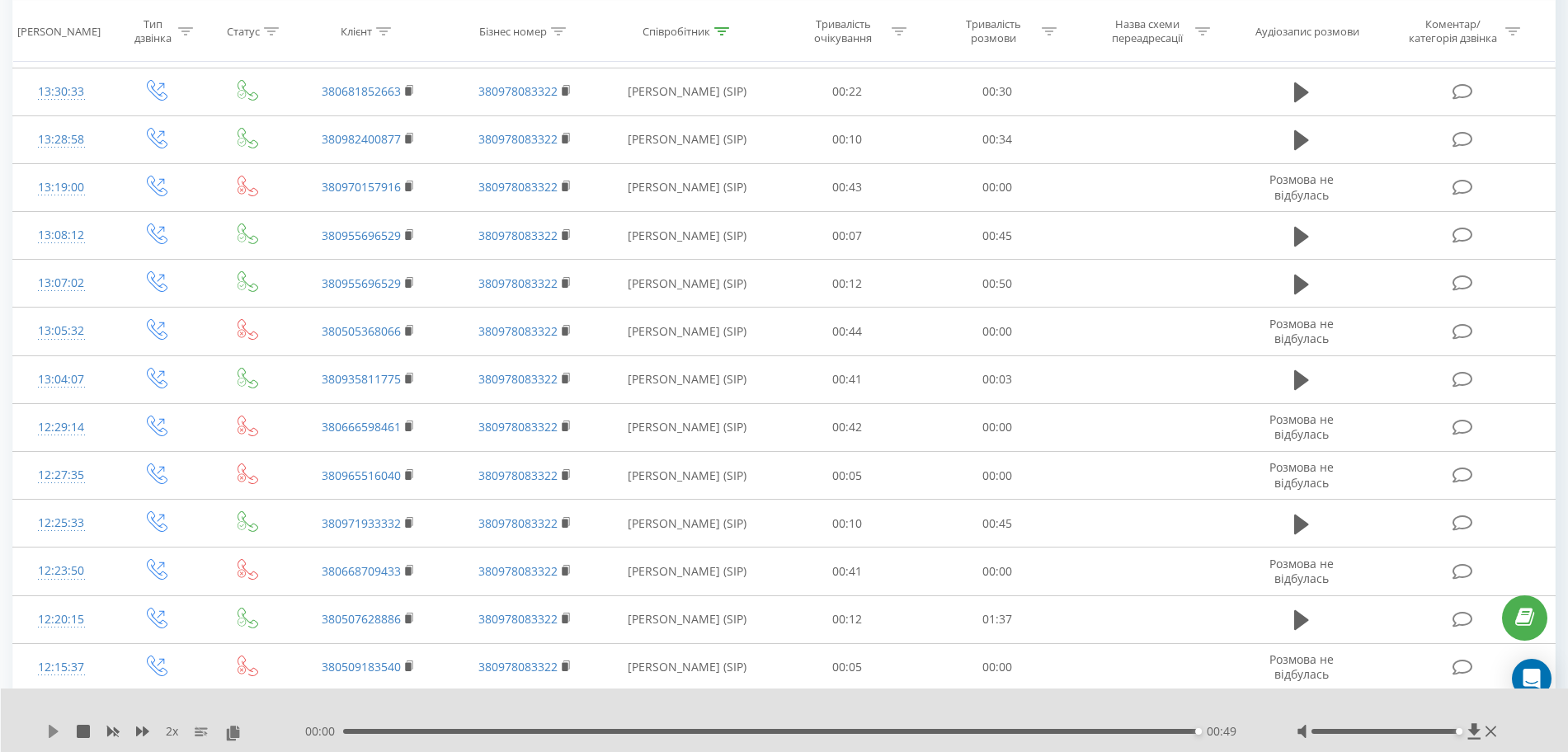 click 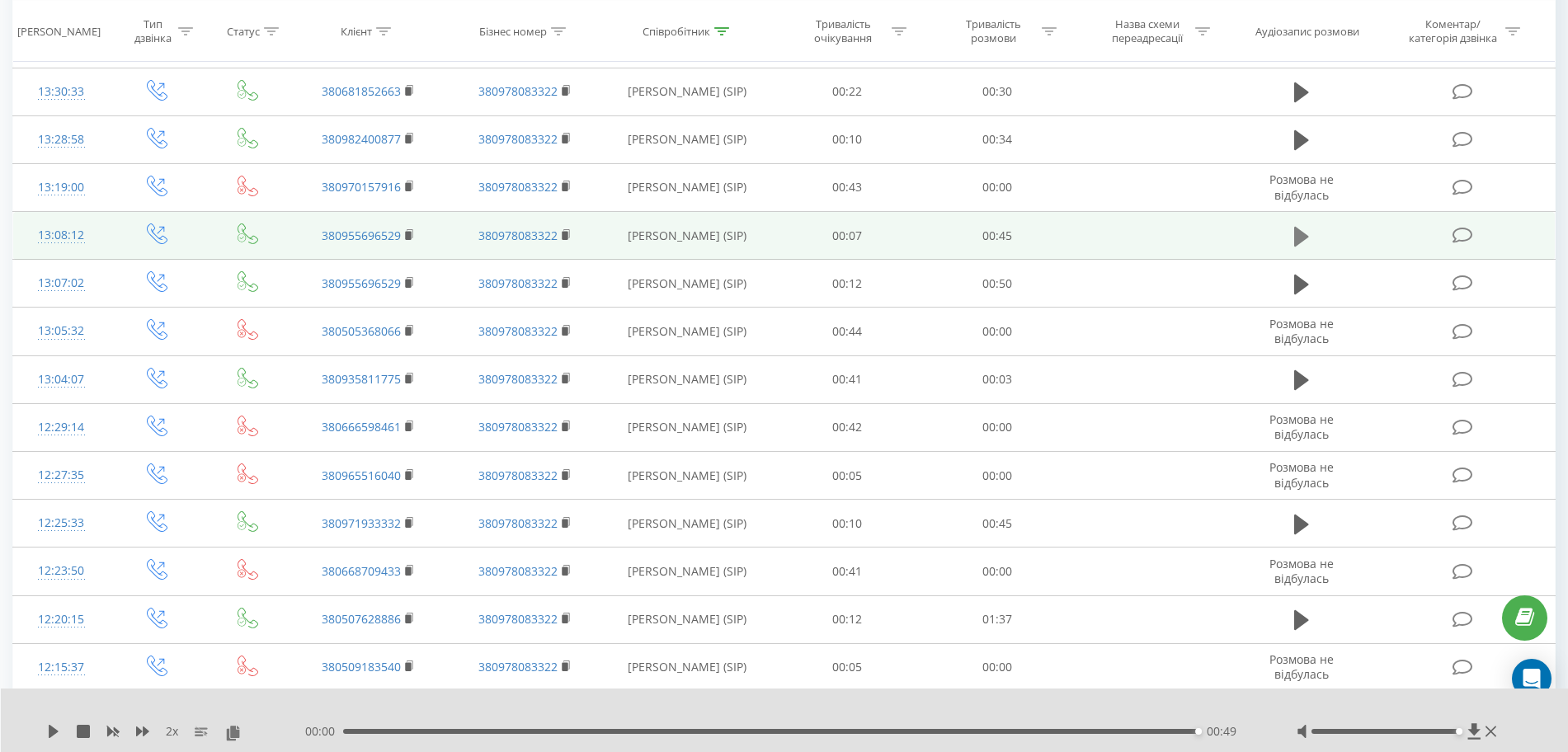 click 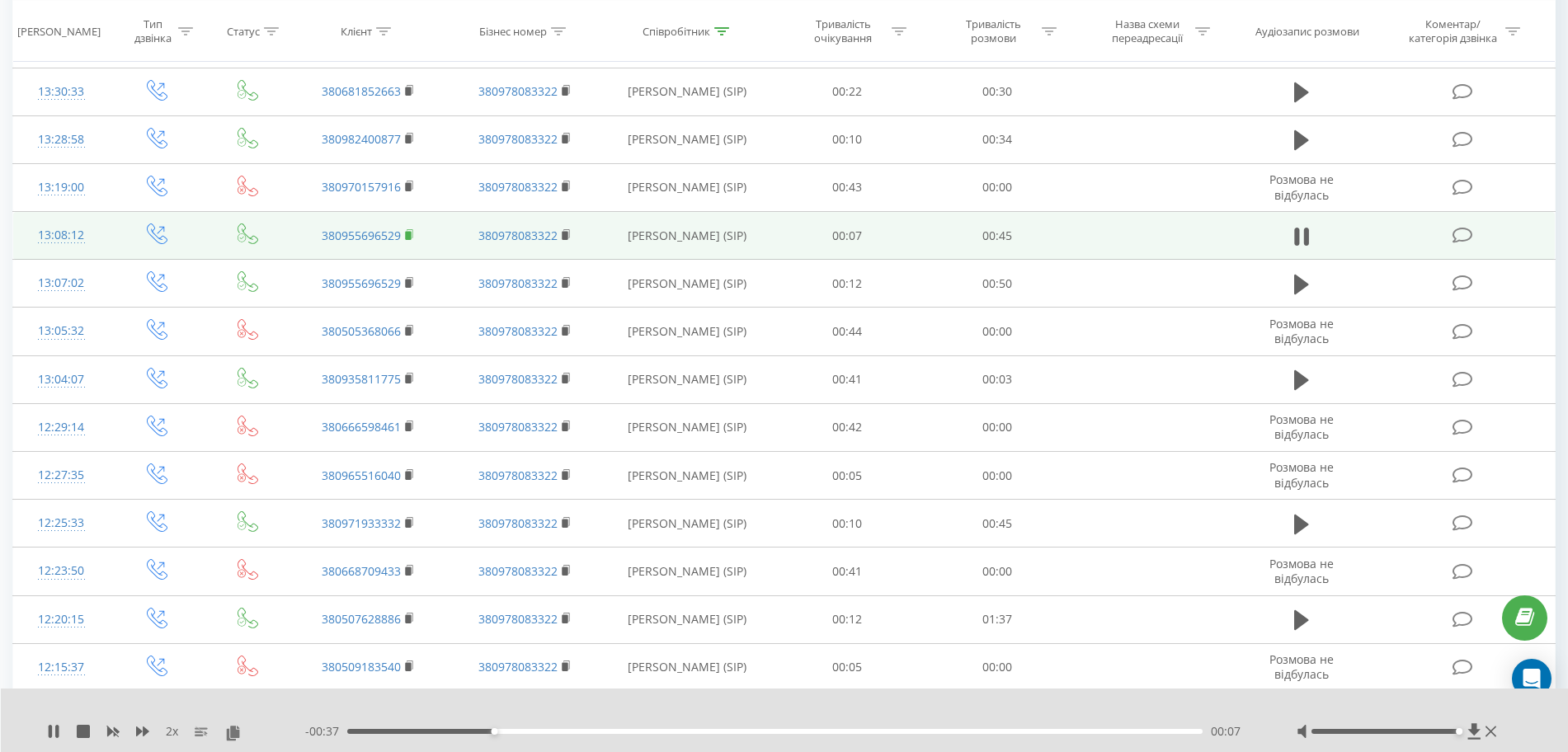 click 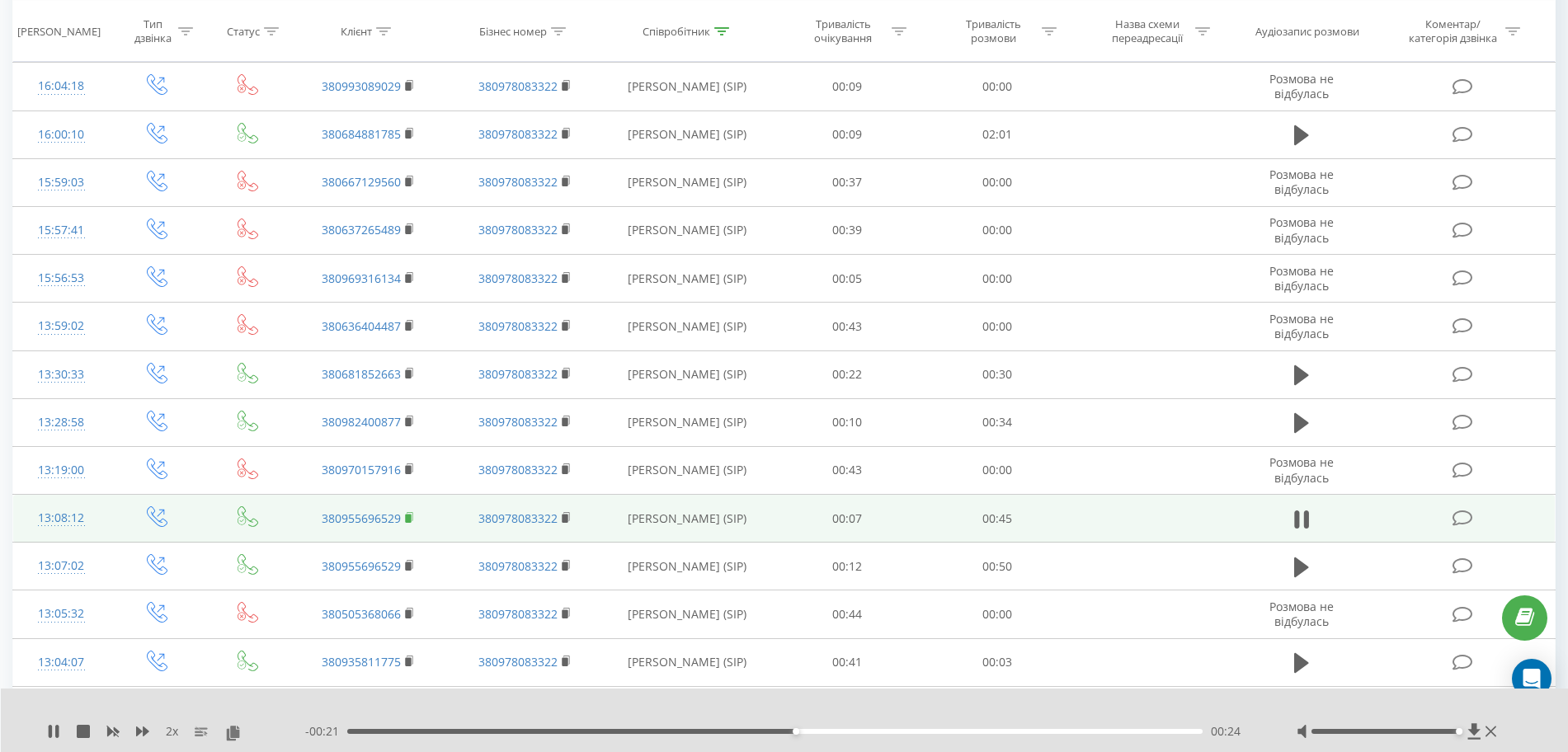 scroll, scrollTop: 3343, scrollLeft: 0, axis: vertical 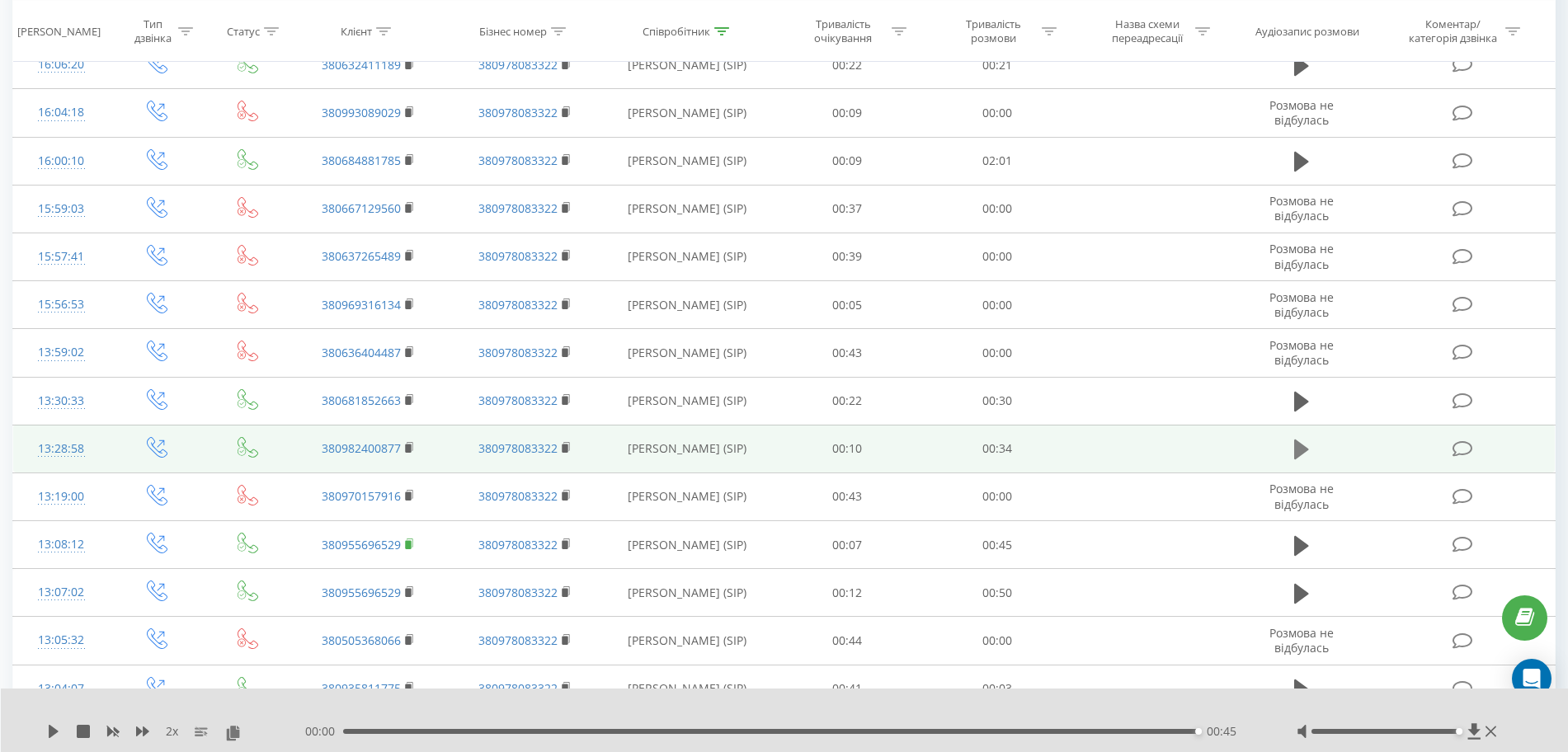 click 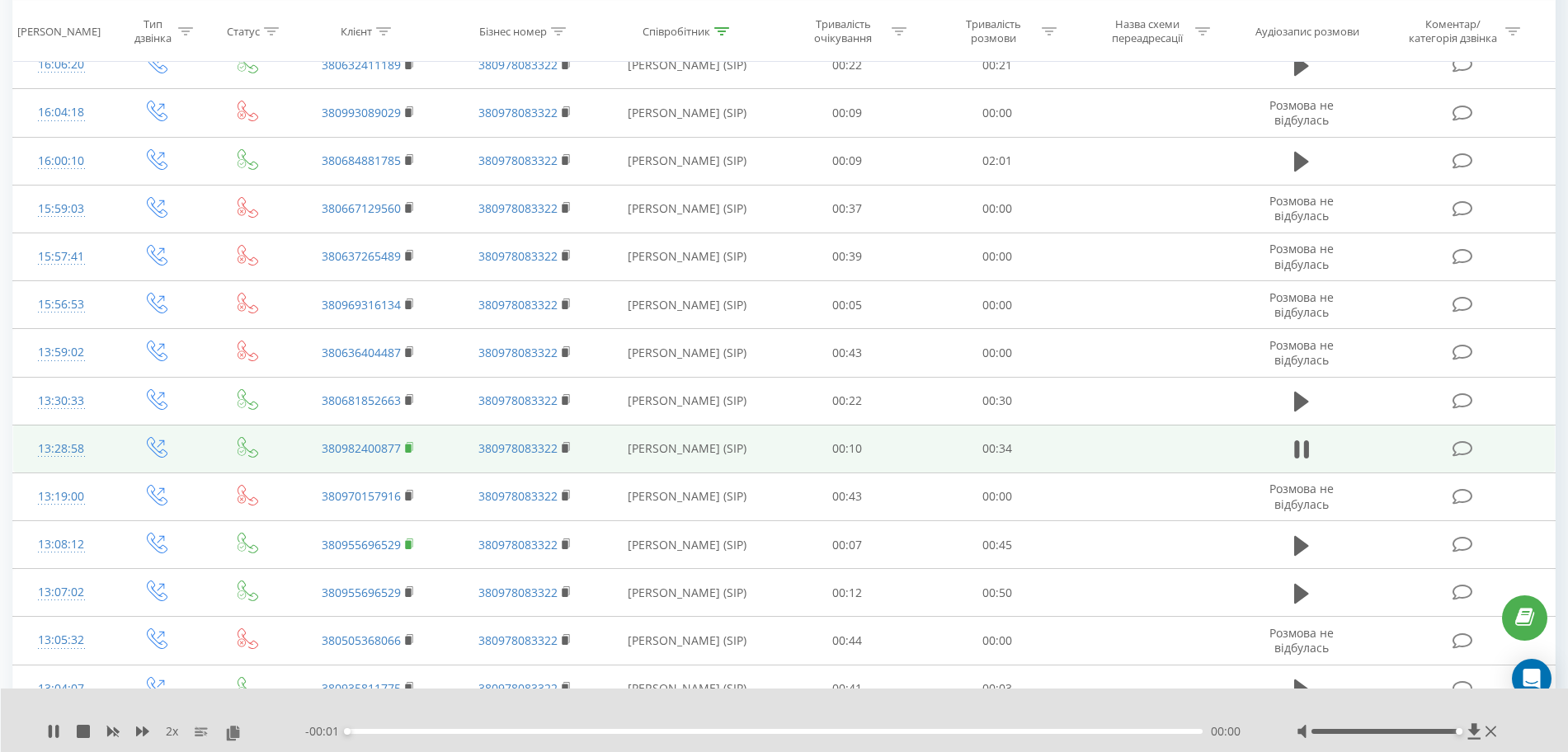 click 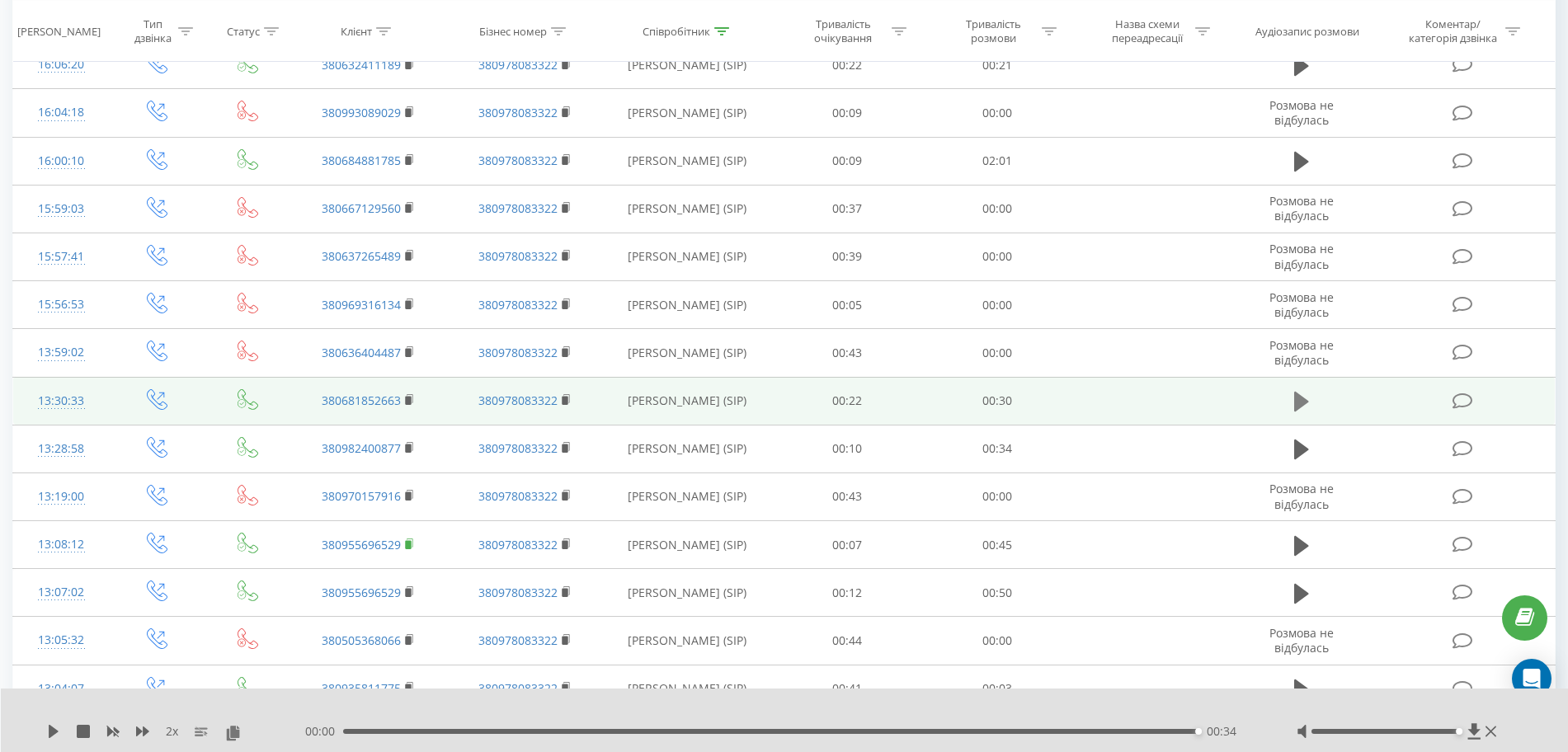 click 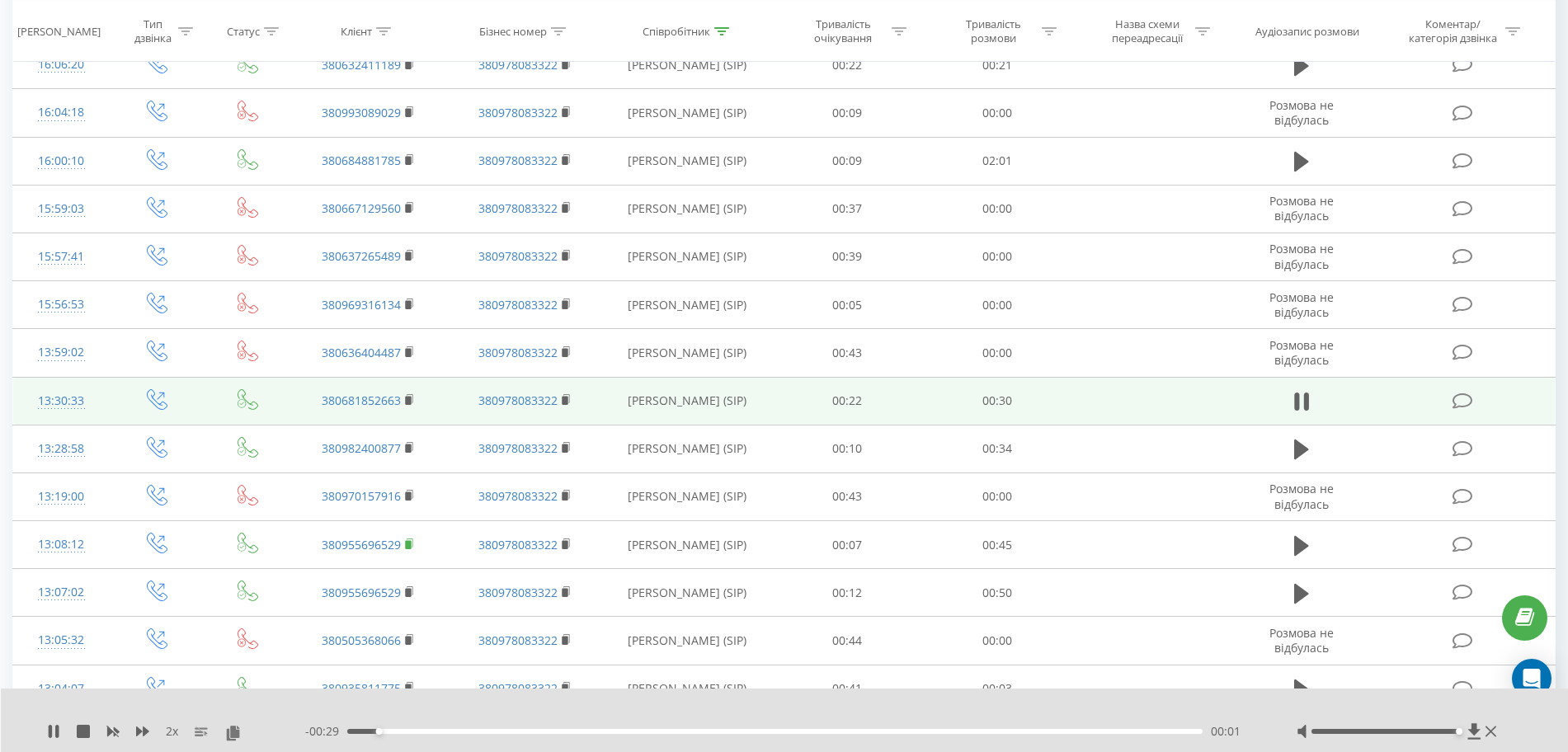 click on "380681852663" at bounding box center [368, 401] 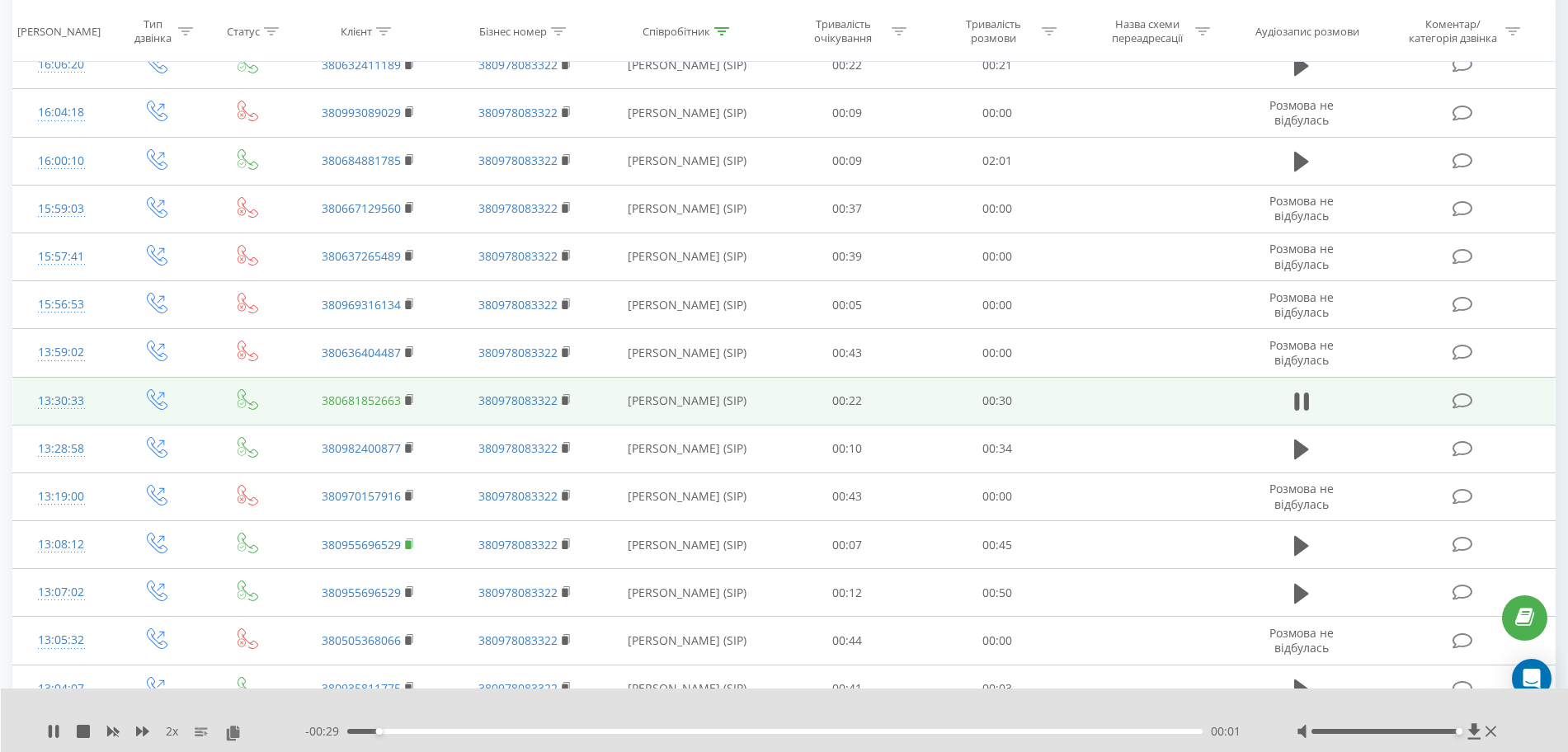 click on "380681852663" at bounding box center (361, 400) 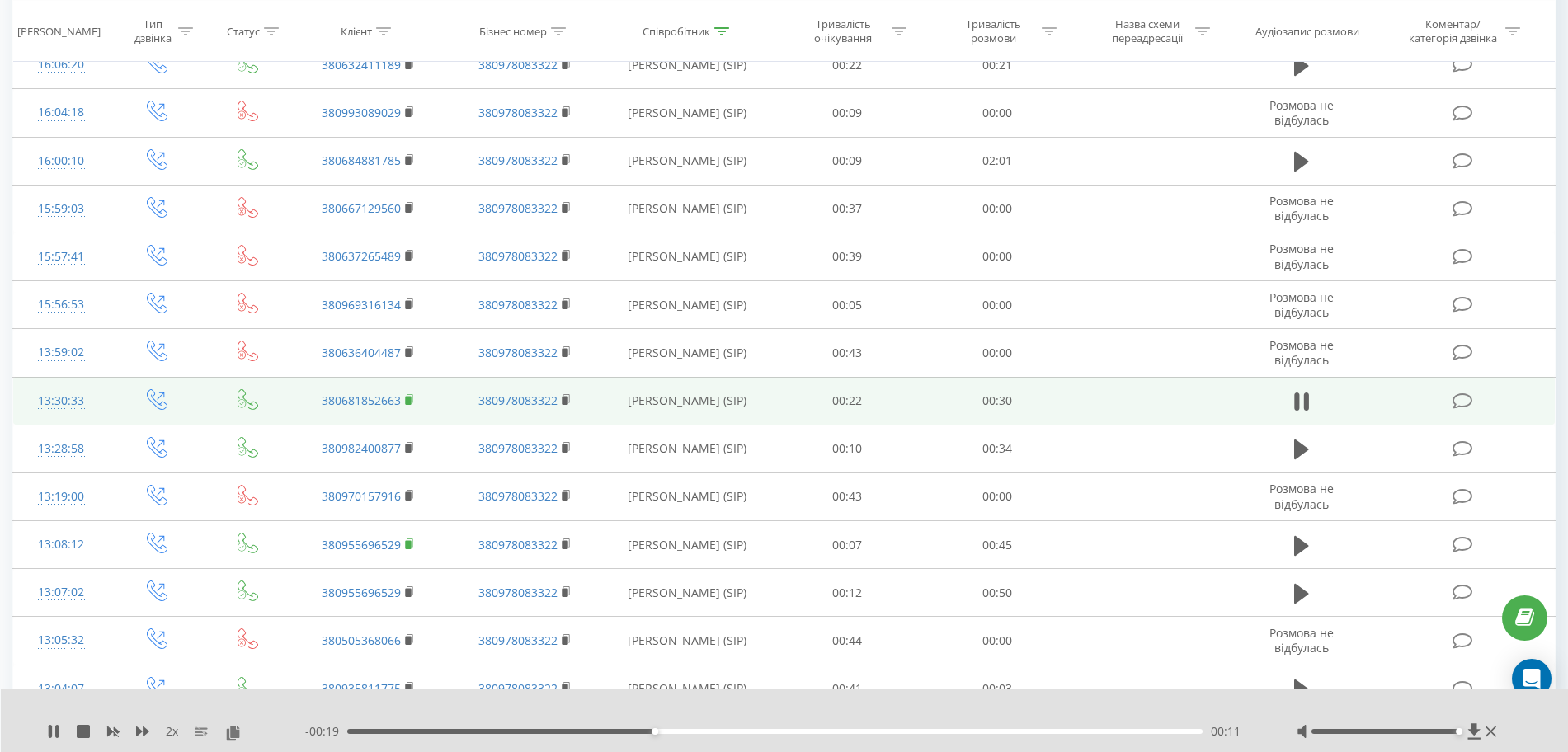 click 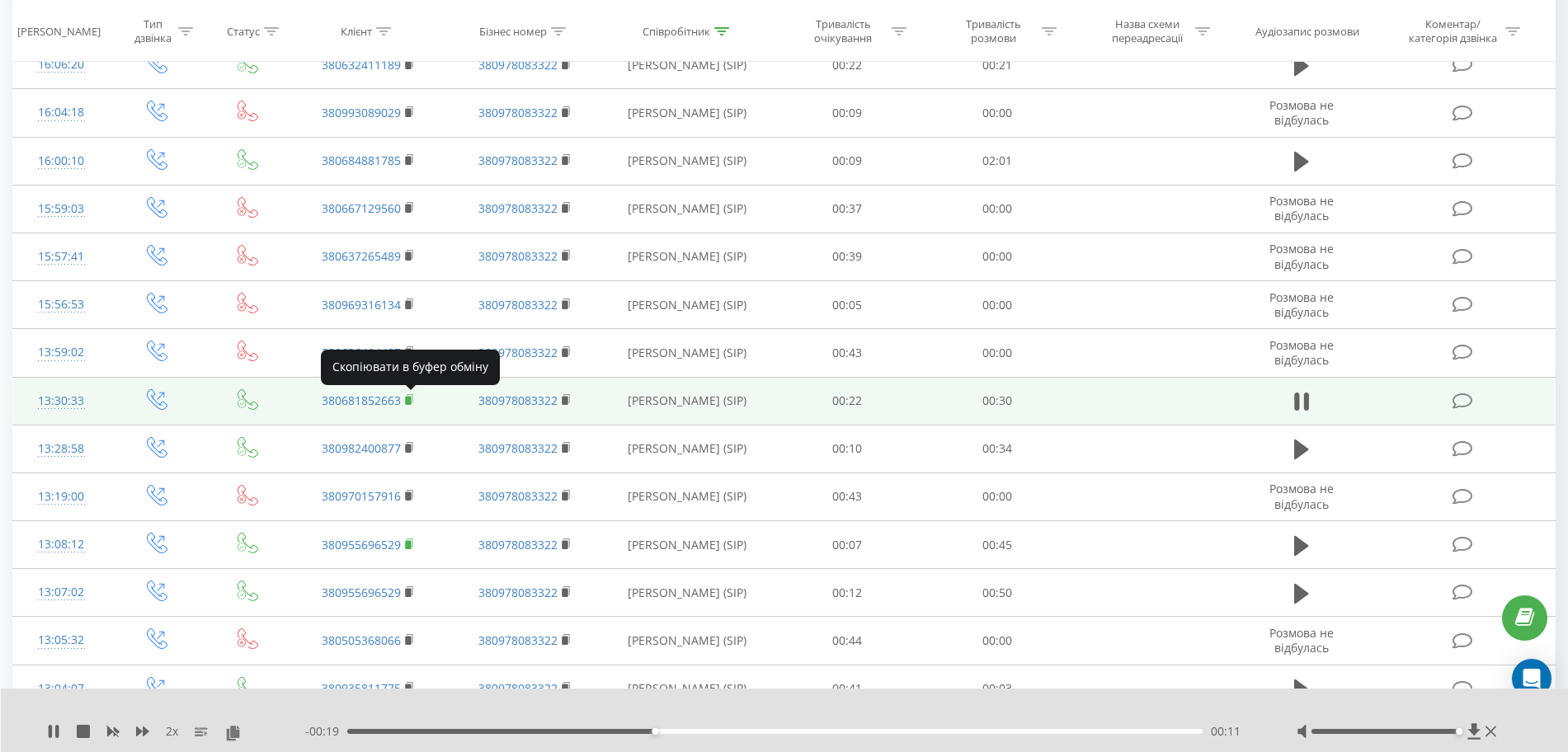 click 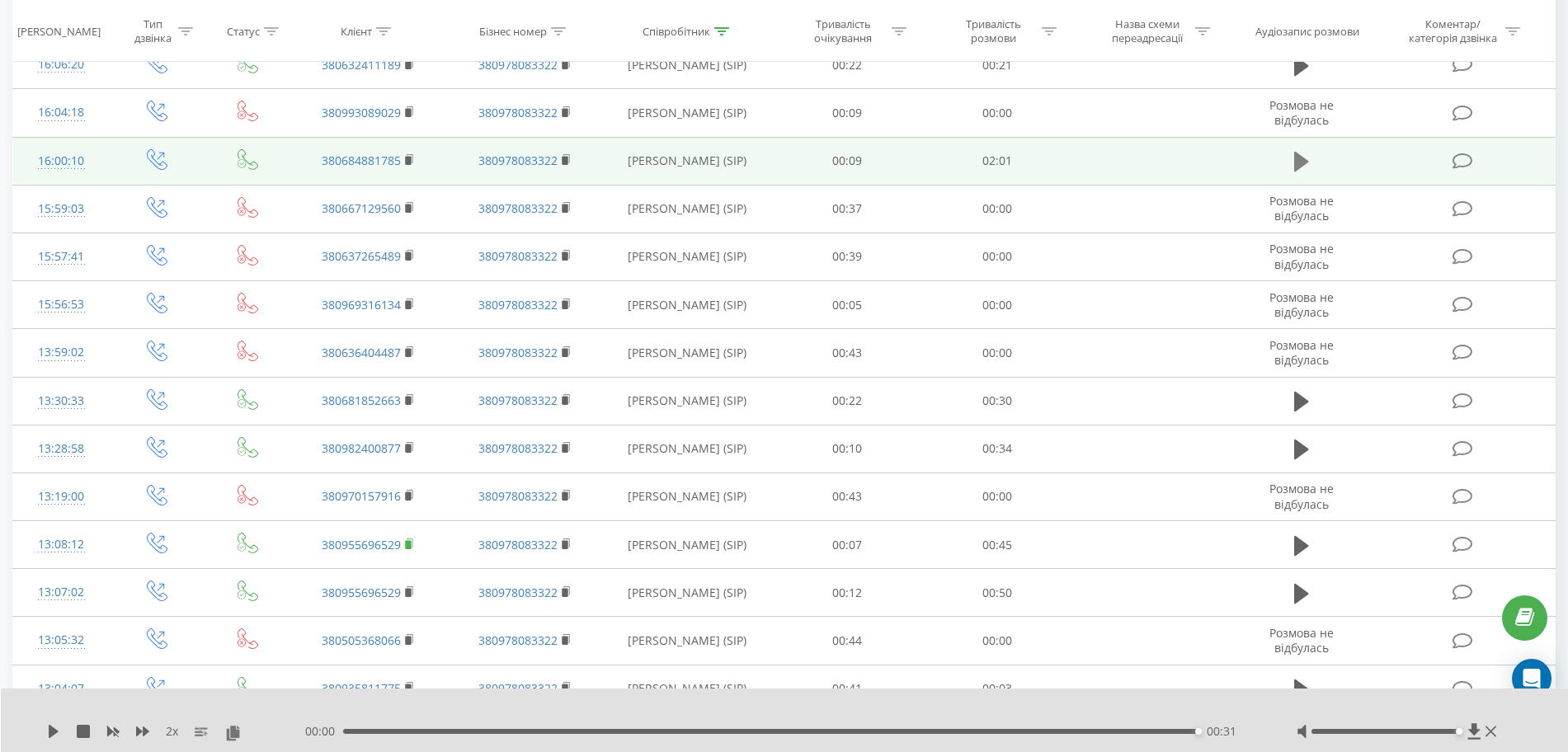 click 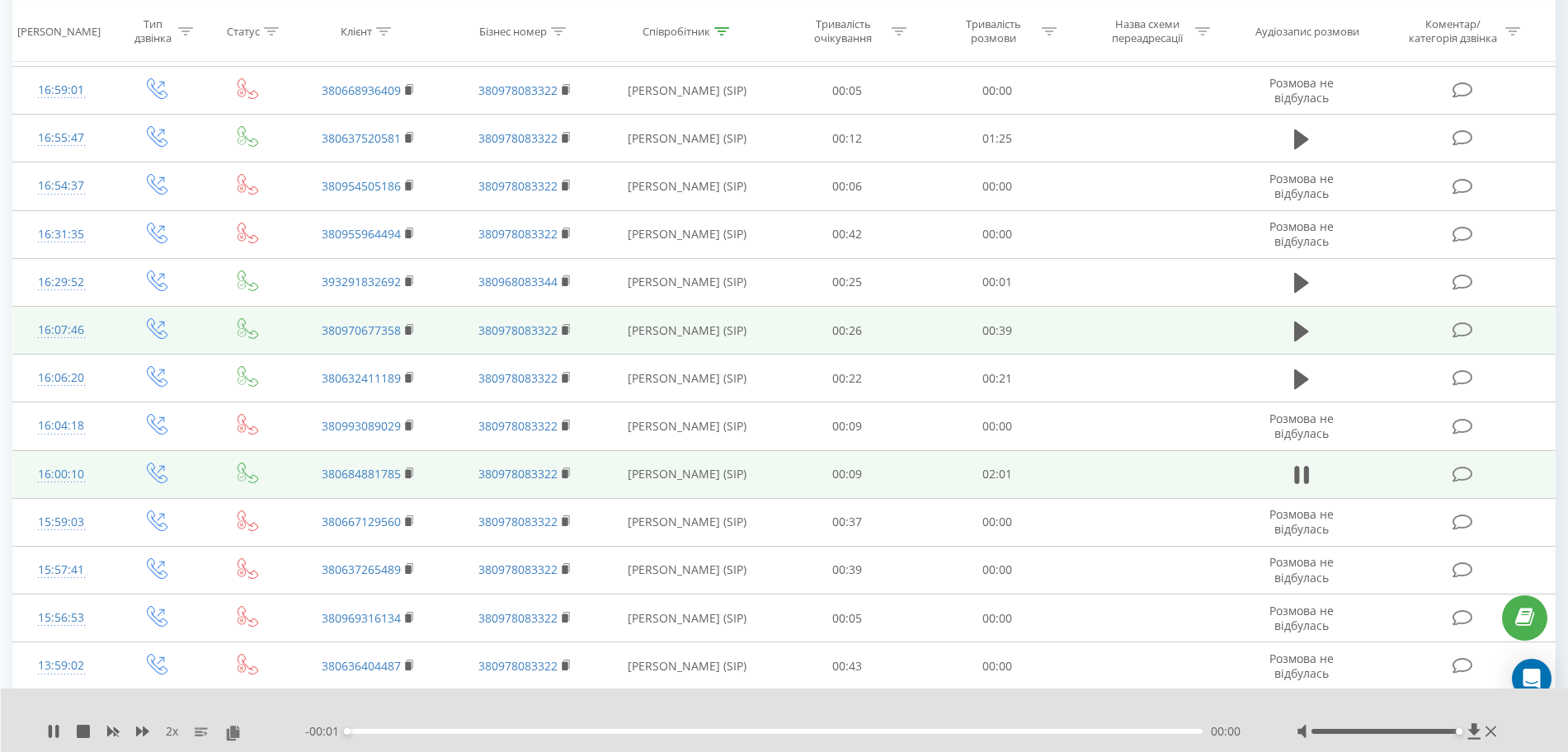 scroll, scrollTop: 2930, scrollLeft: 0, axis: vertical 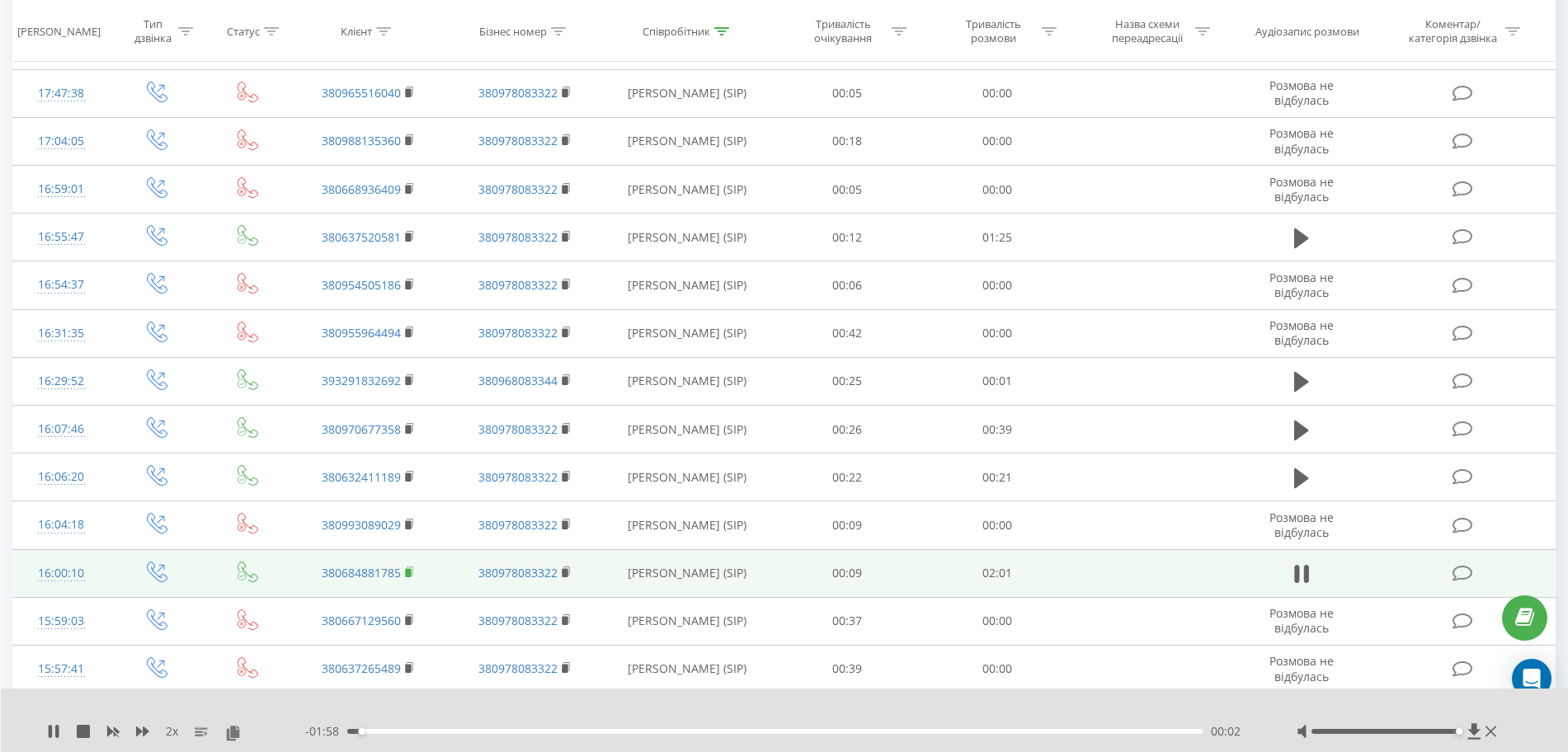 click 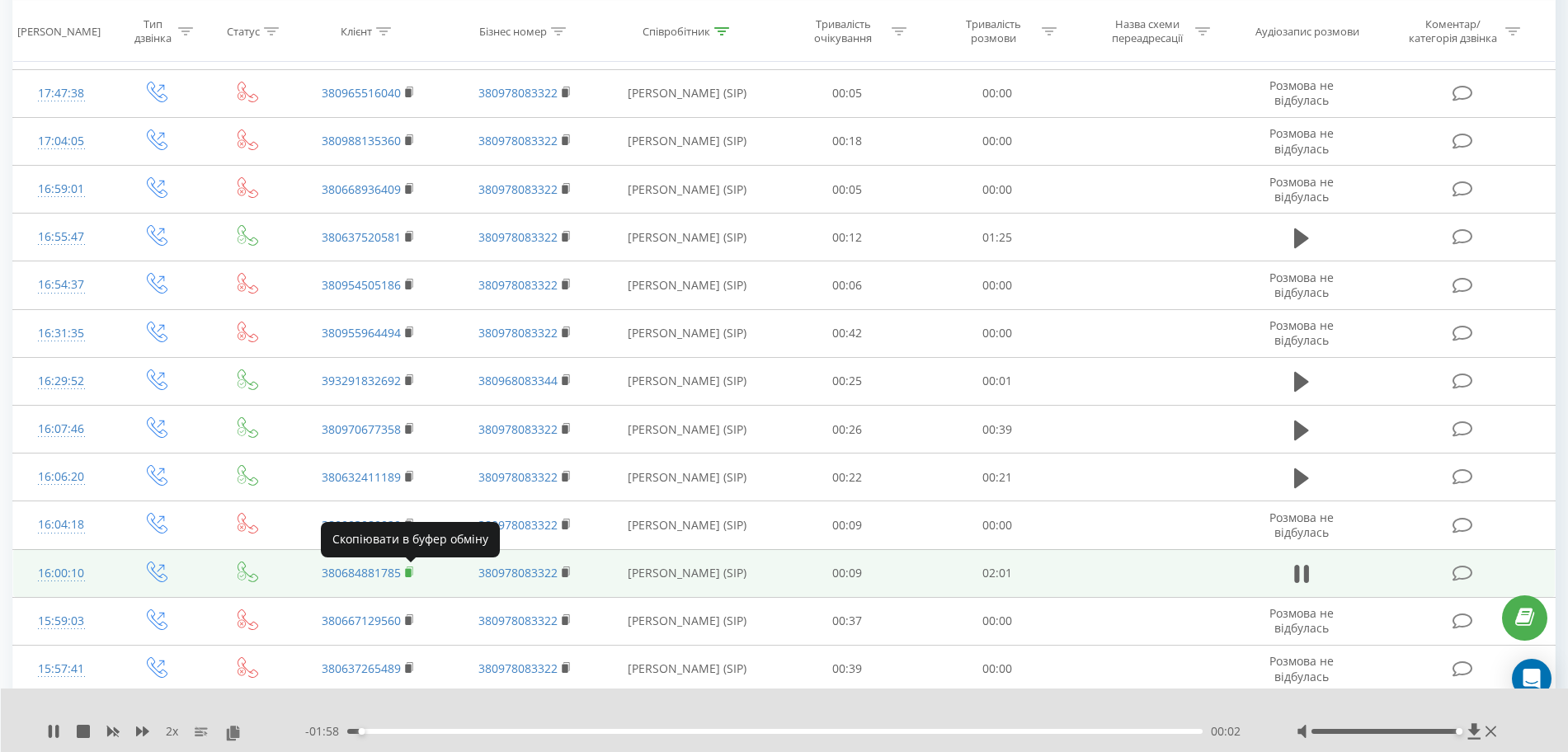 click 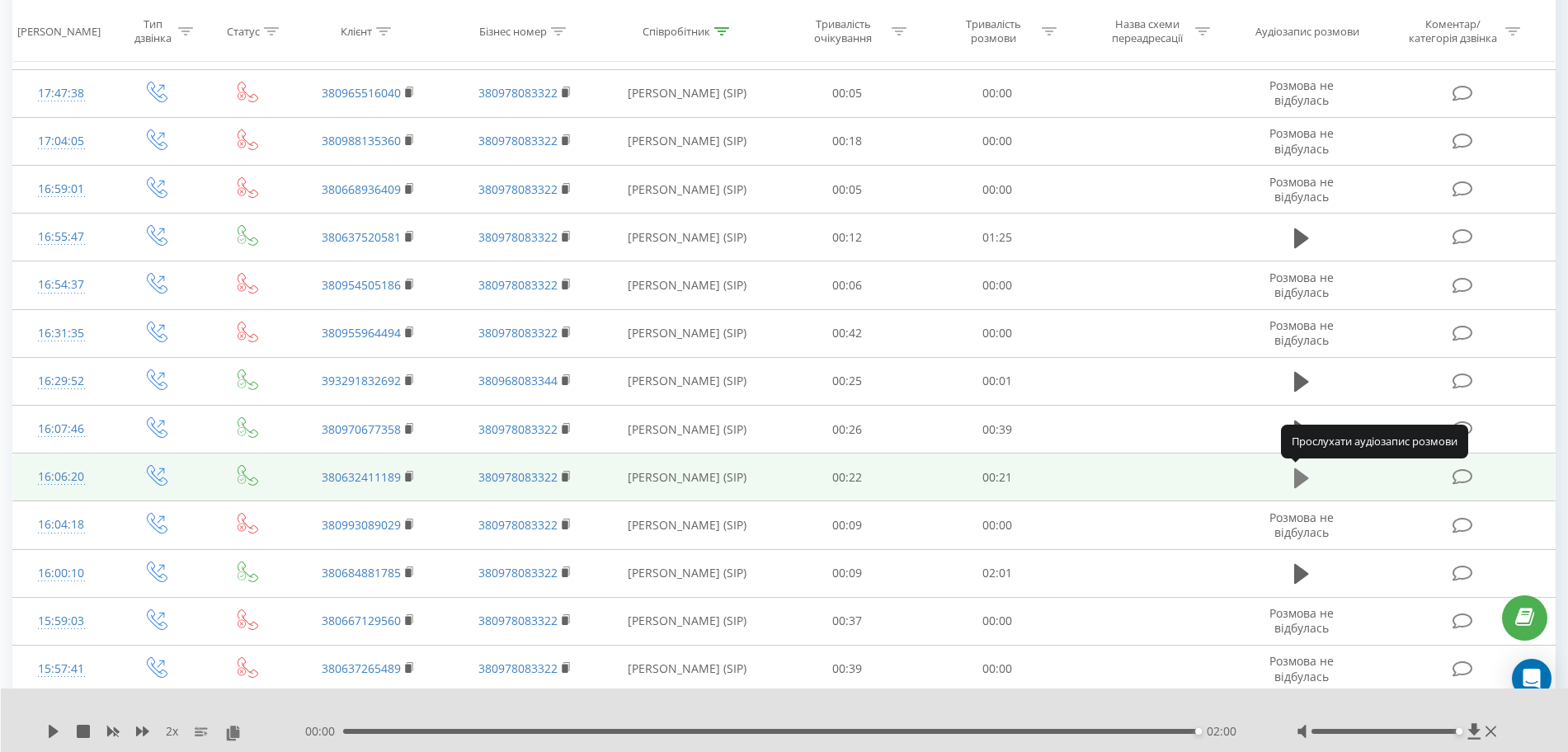 click 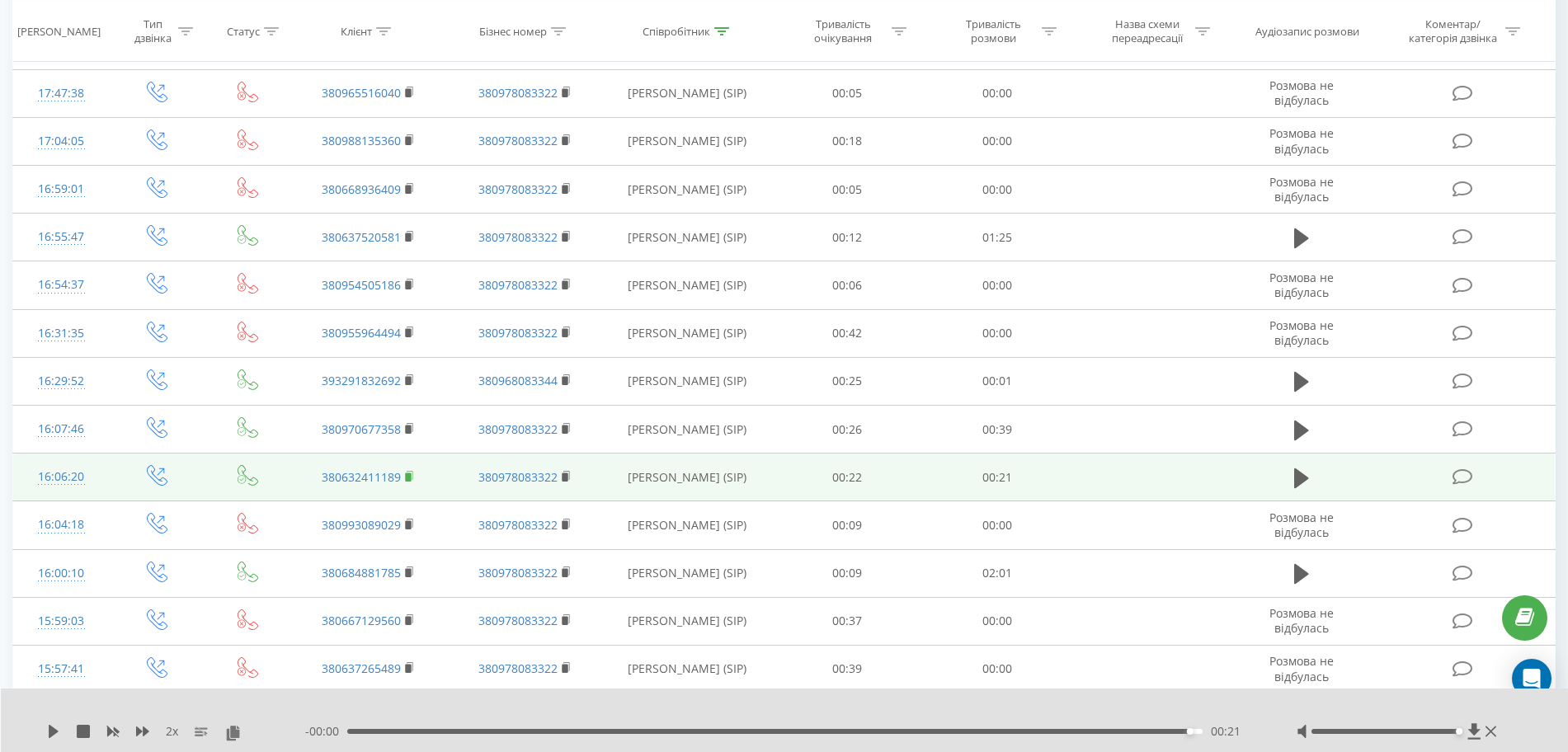click 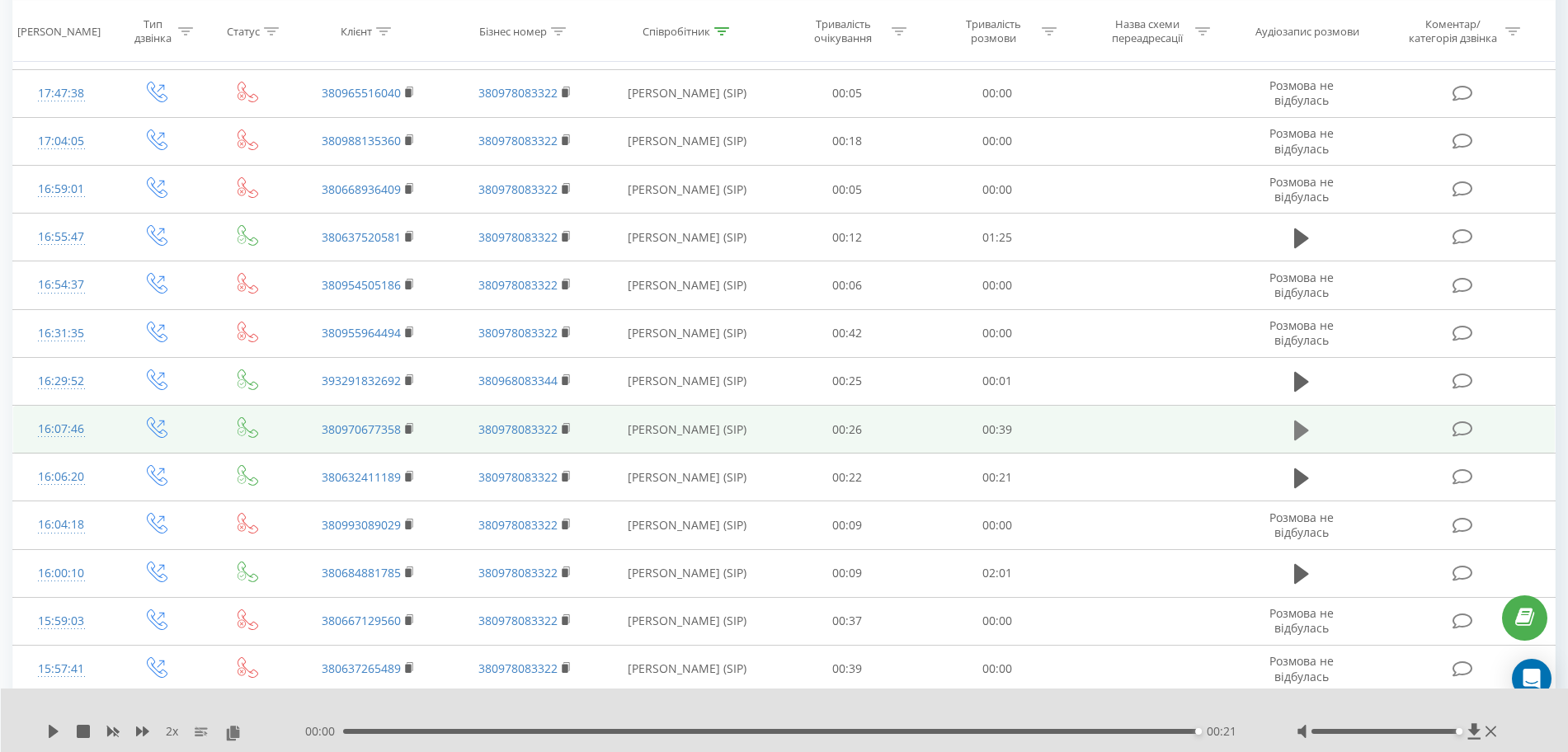 click 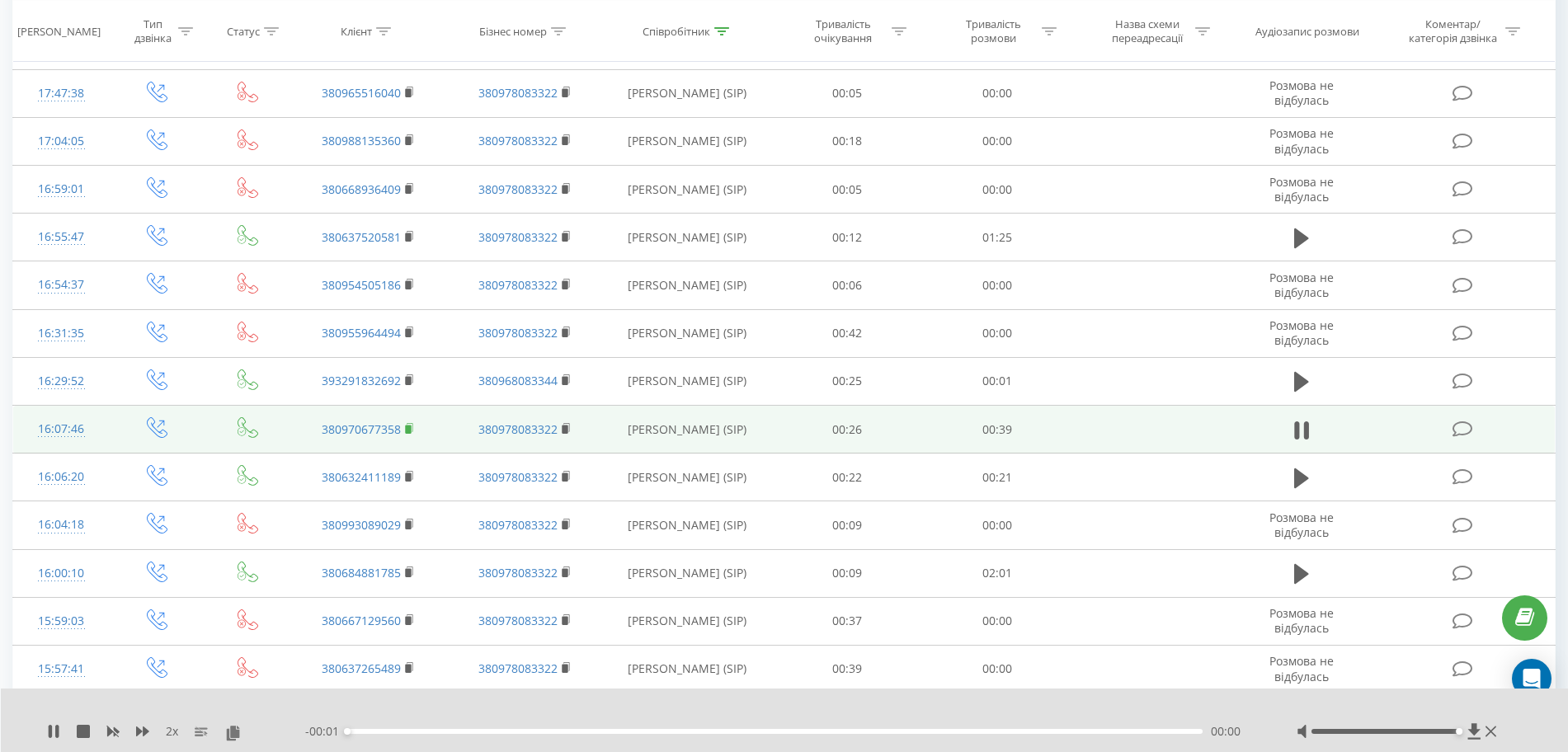 click 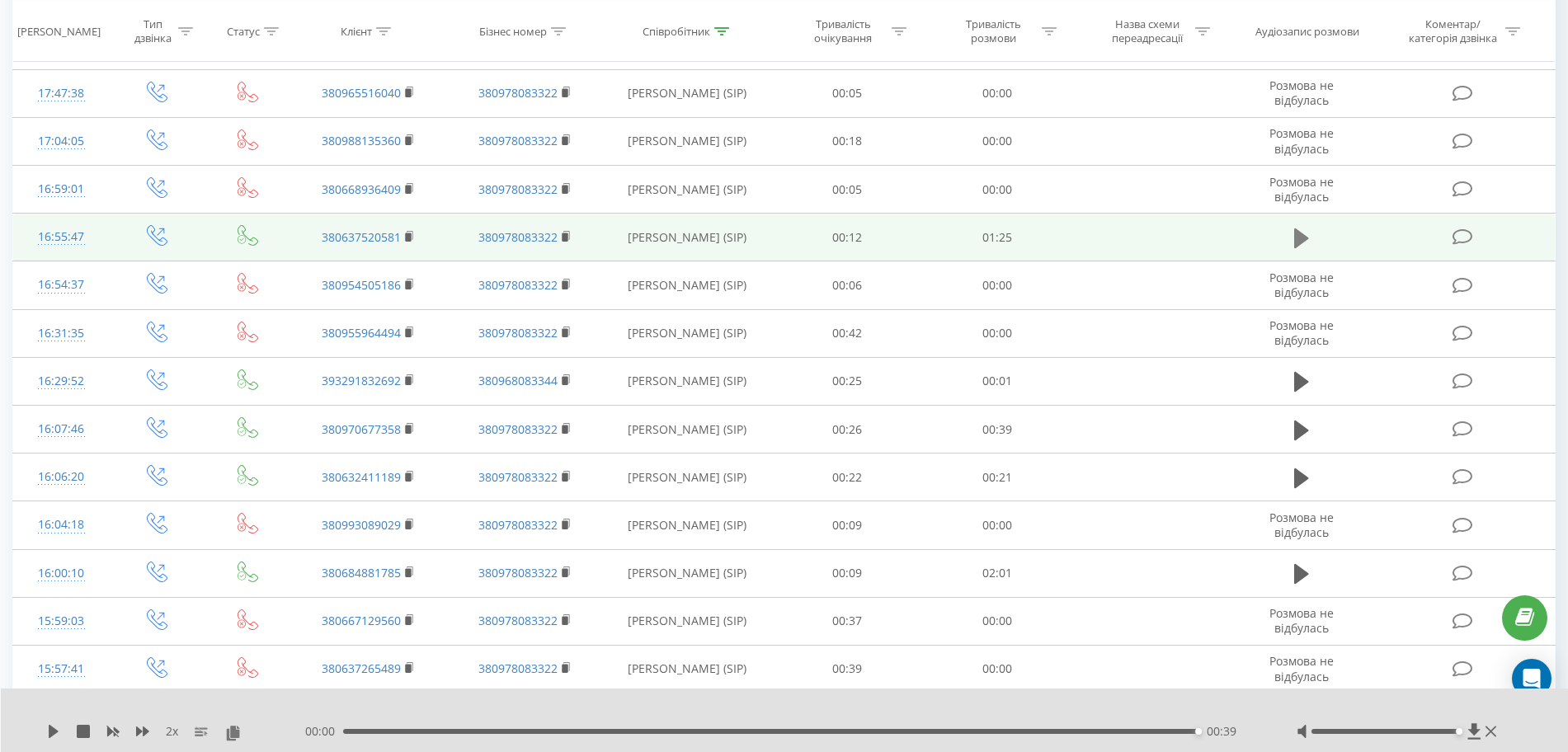 click 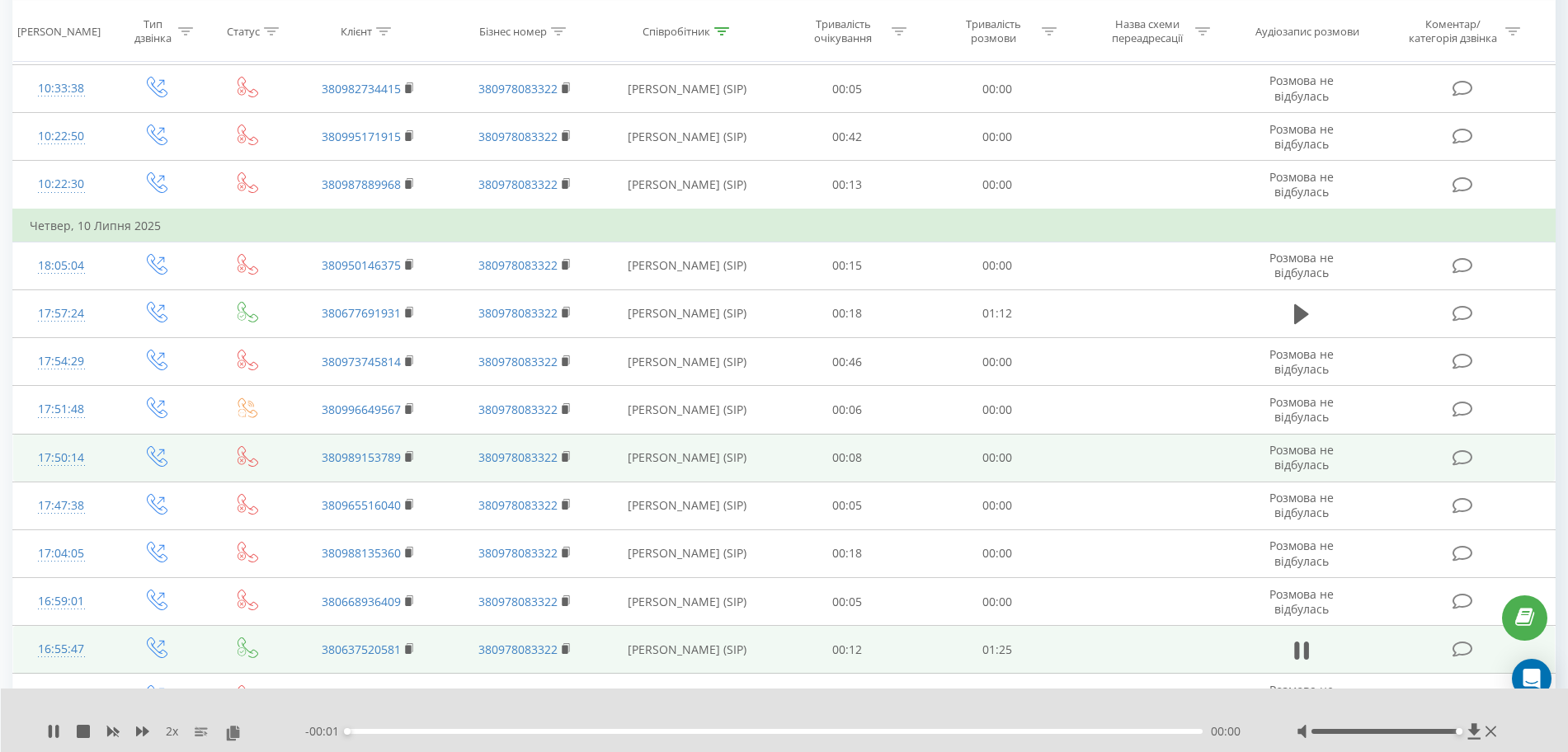 scroll, scrollTop: 2621, scrollLeft: 0, axis: vertical 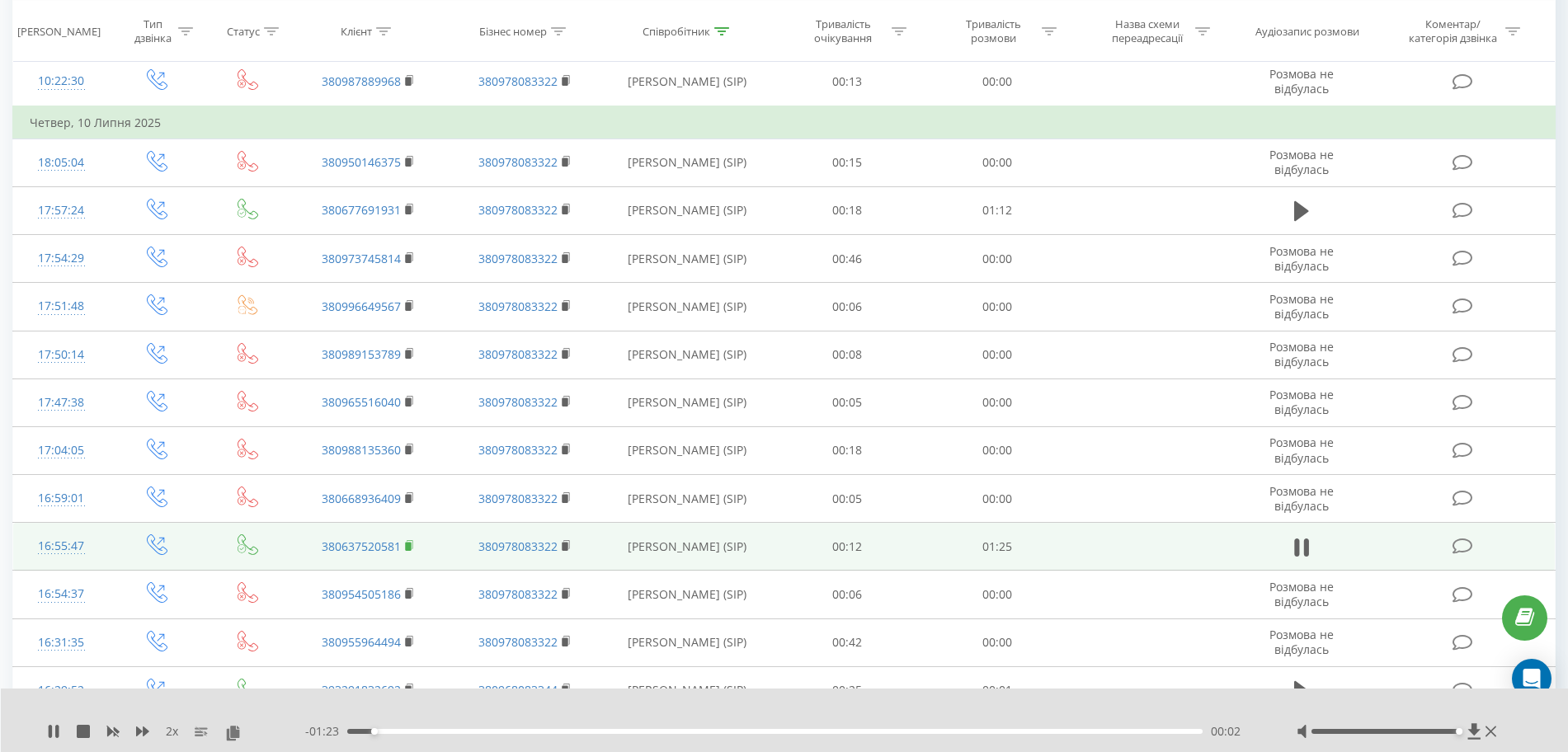 click 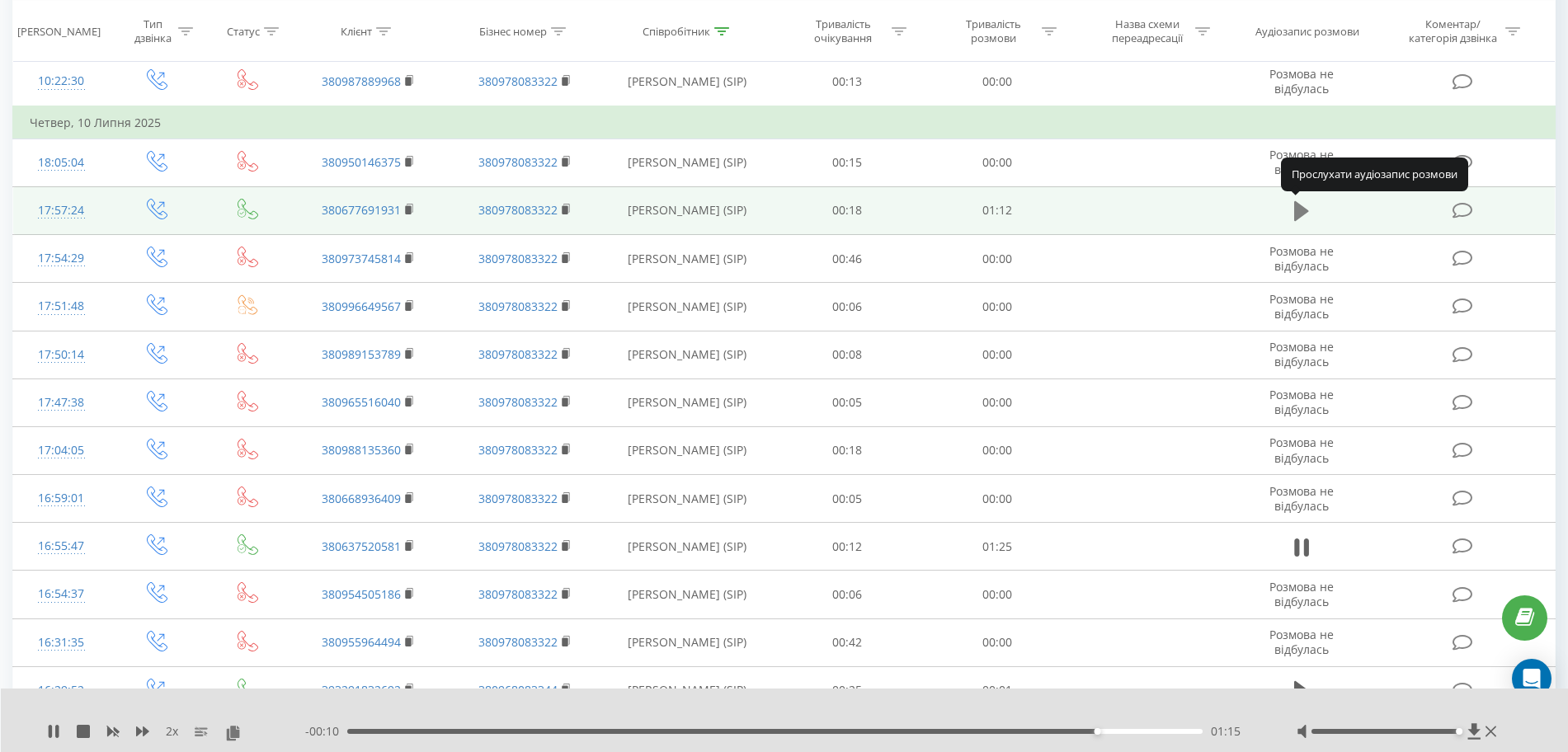 click 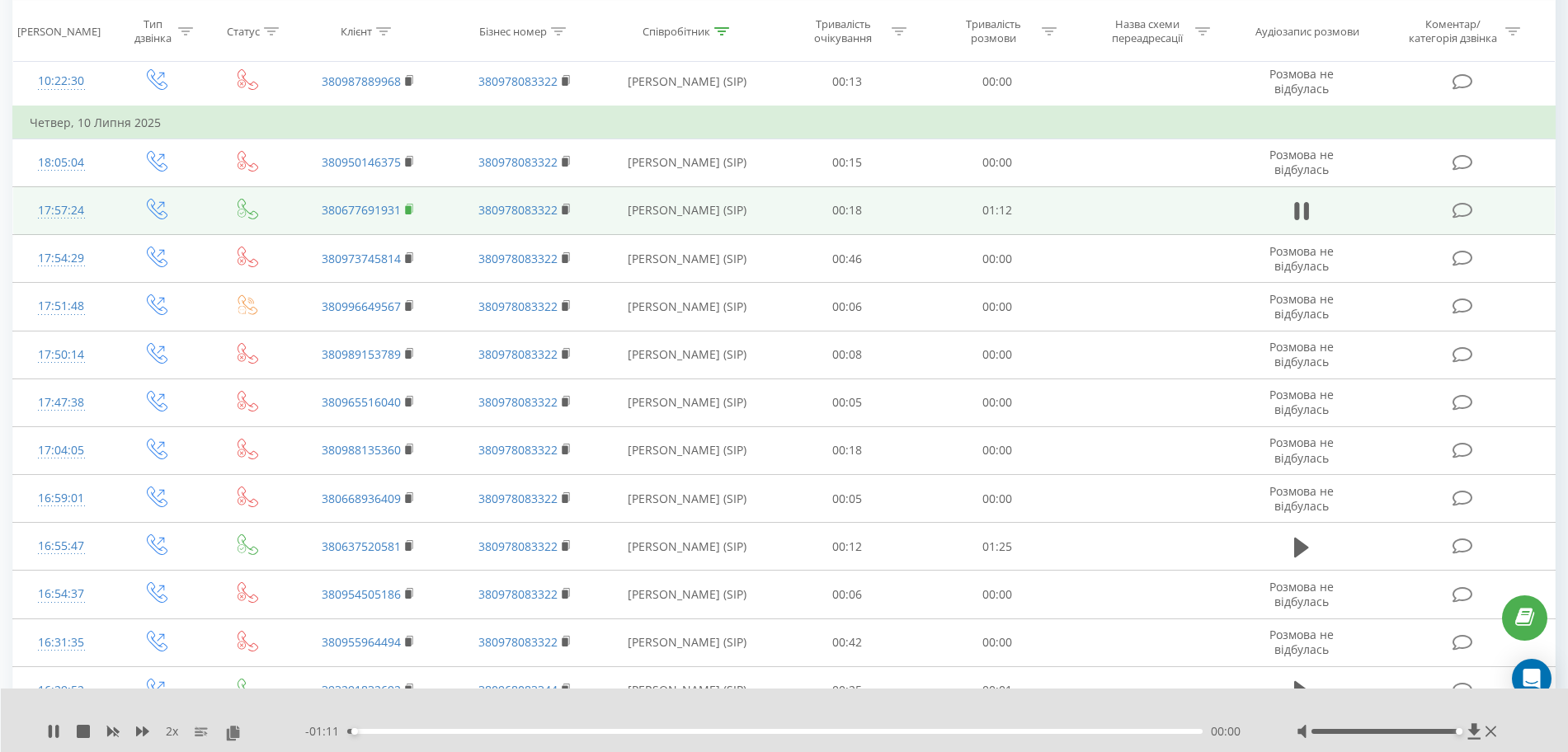 click 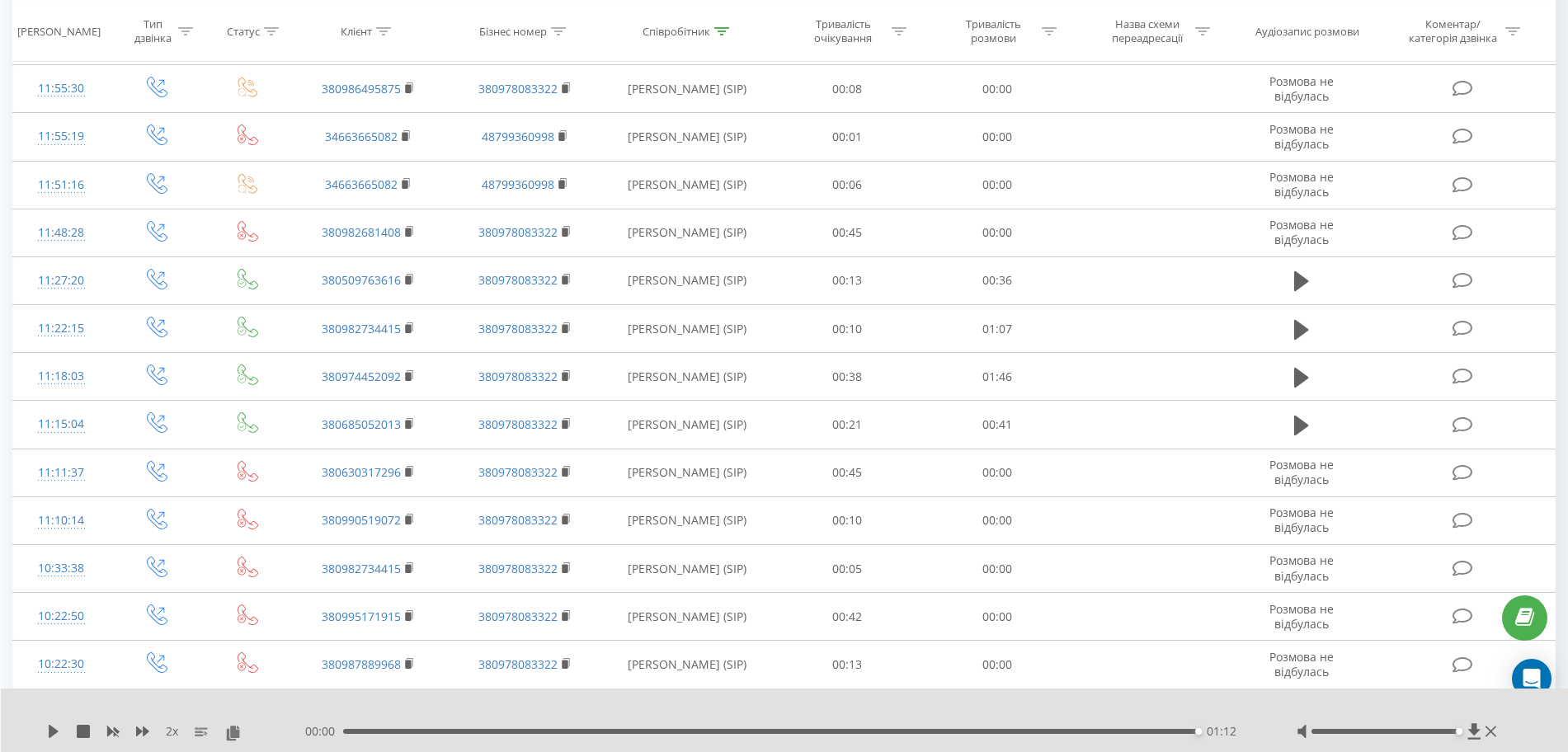 scroll, scrollTop: 2003, scrollLeft: 0, axis: vertical 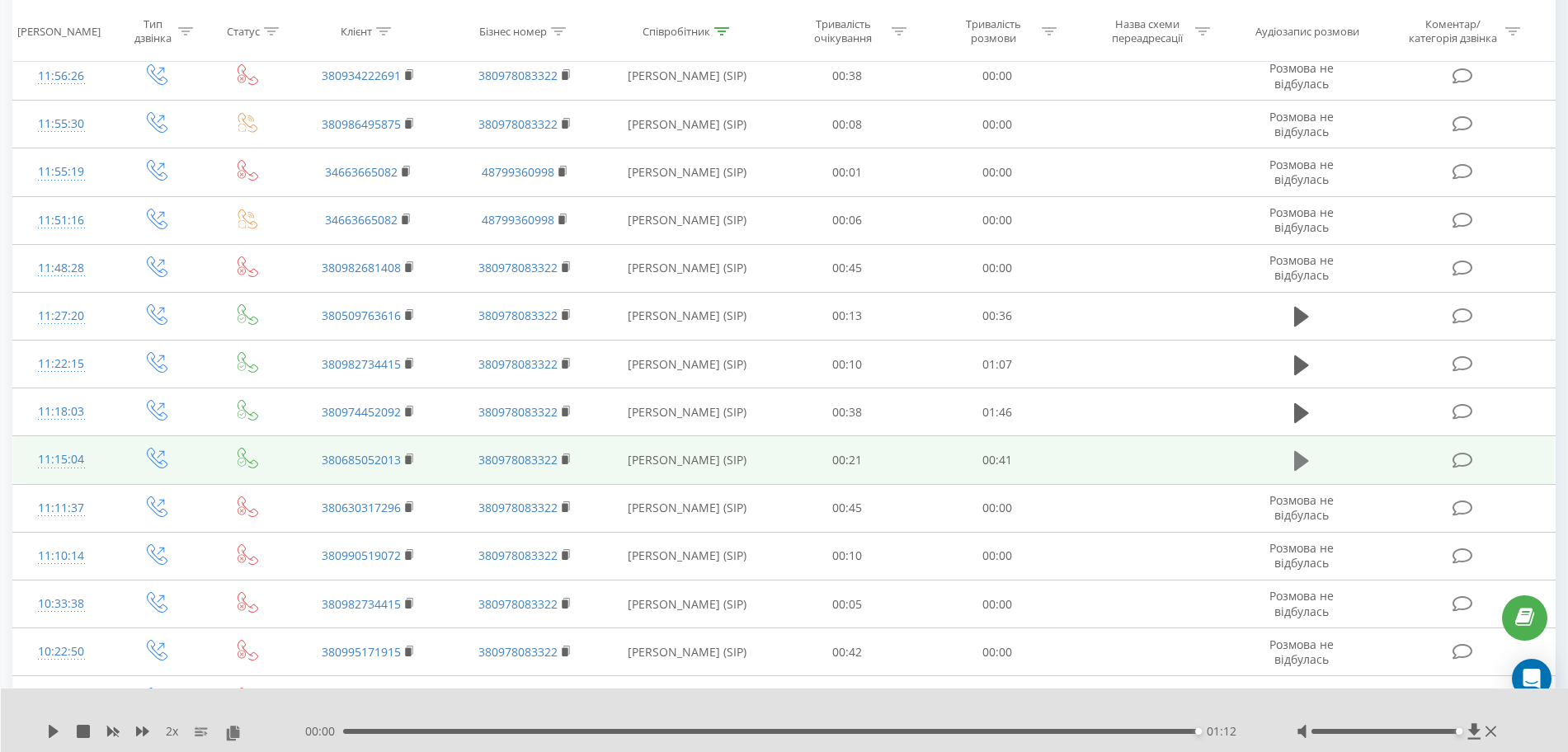 click at bounding box center (1302, 461) 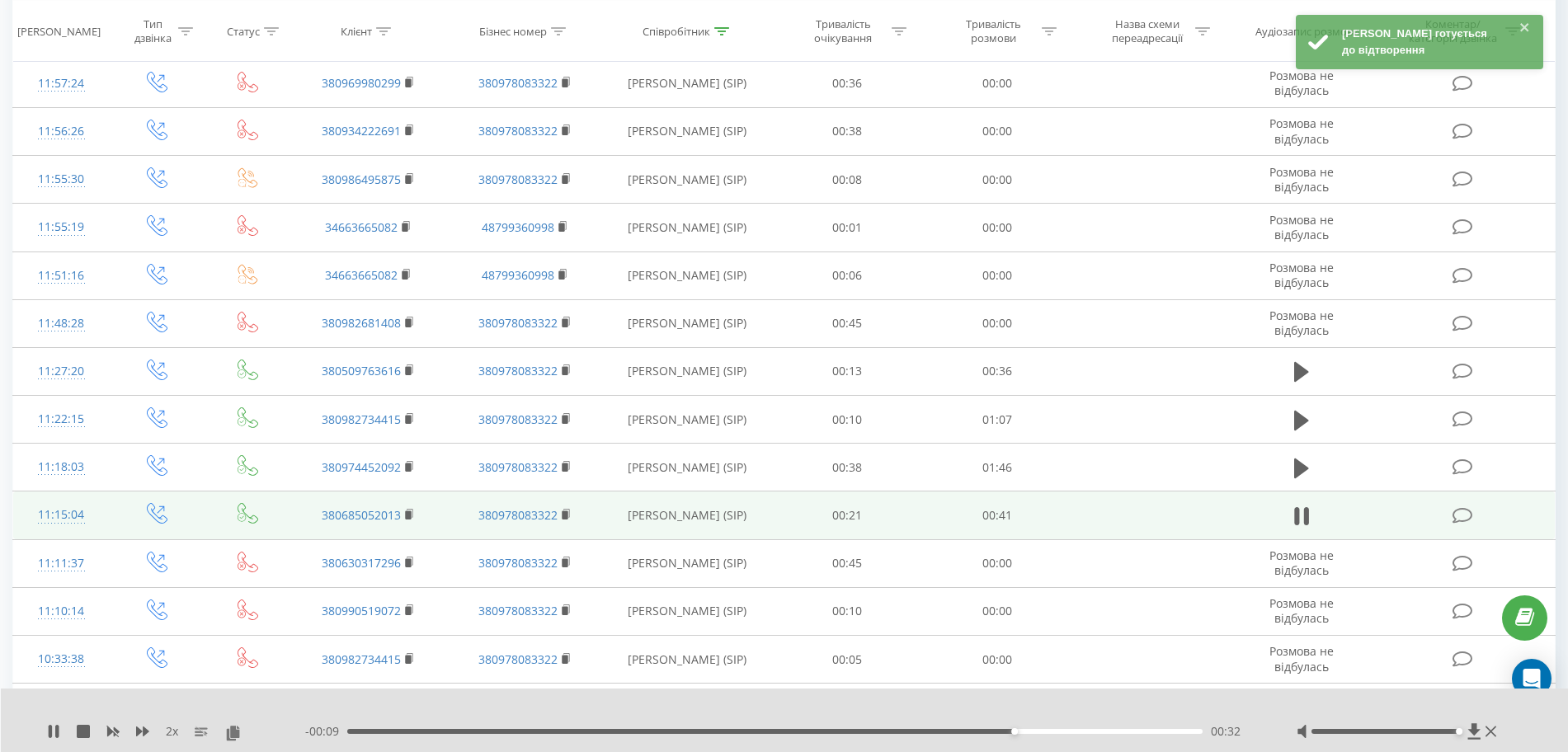 scroll, scrollTop: 2061, scrollLeft: 0, axis: vertical 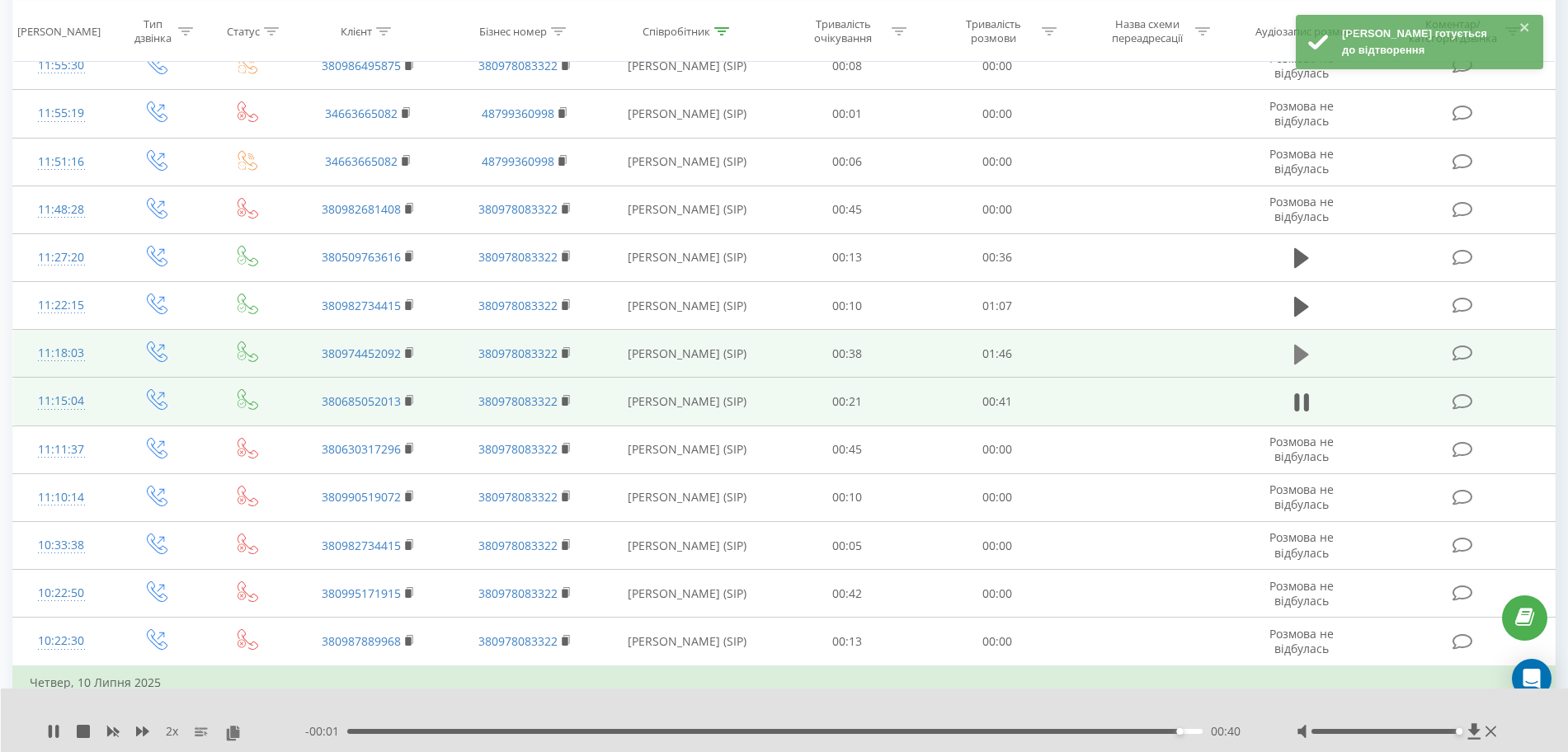 click at bounding box center [1302, 355] 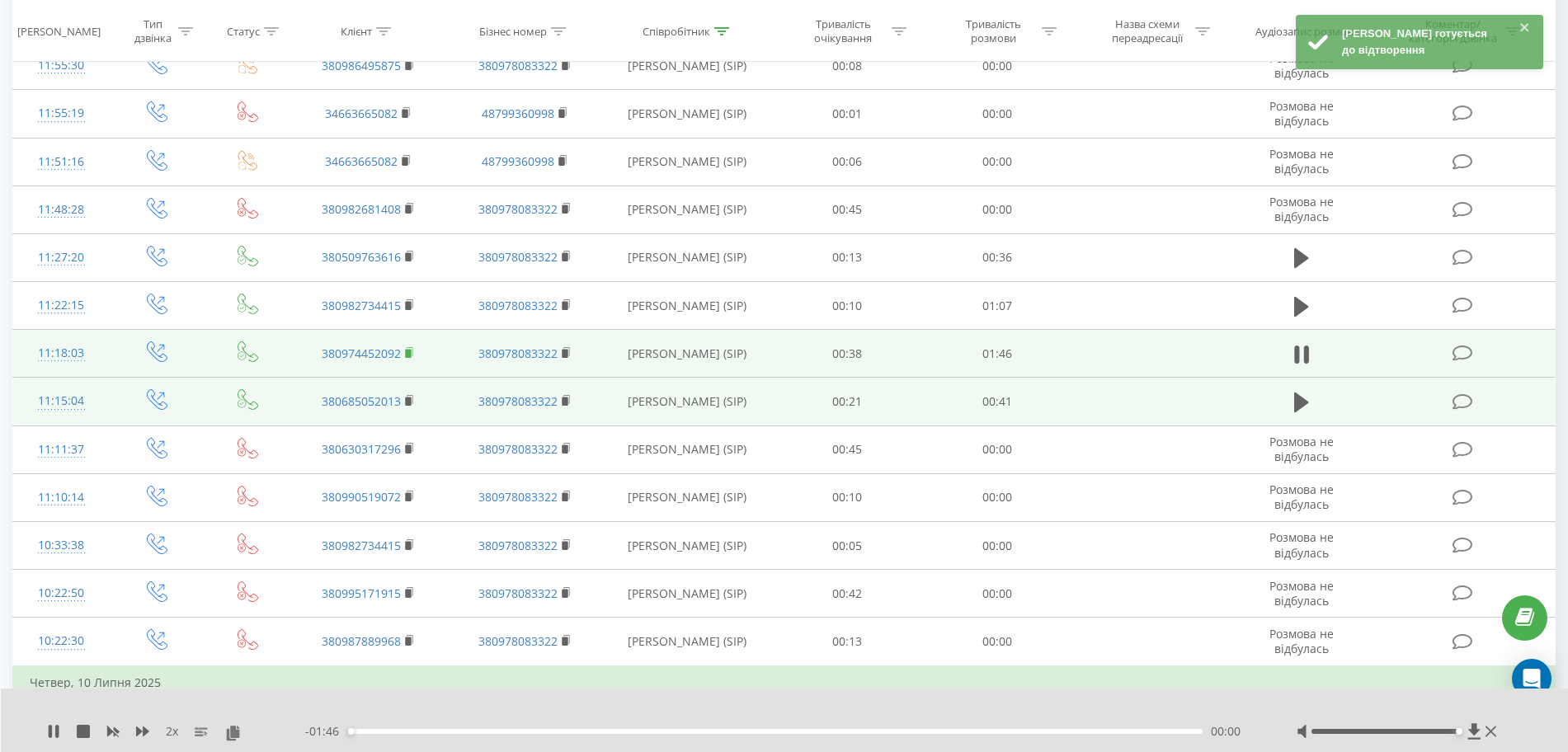 click 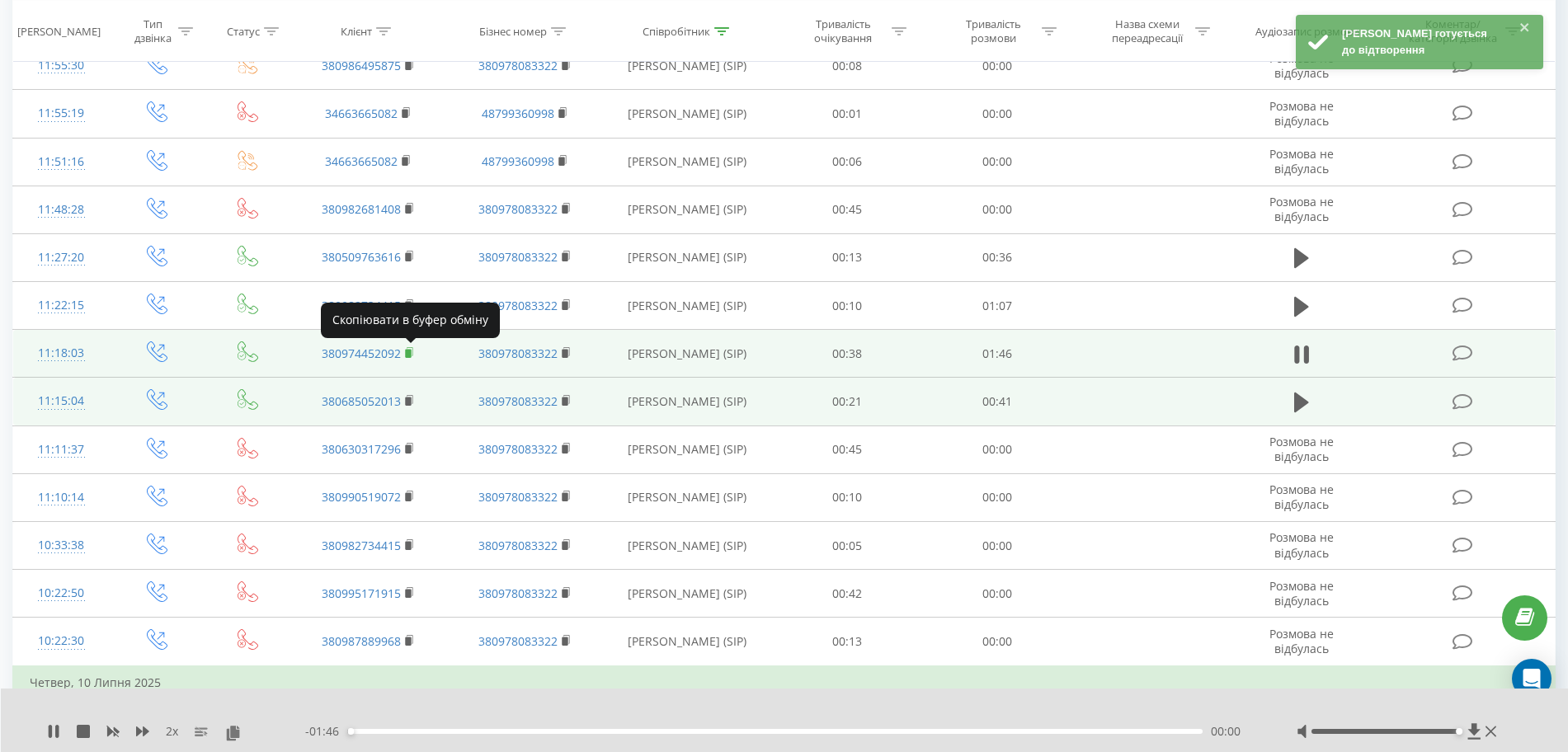 click 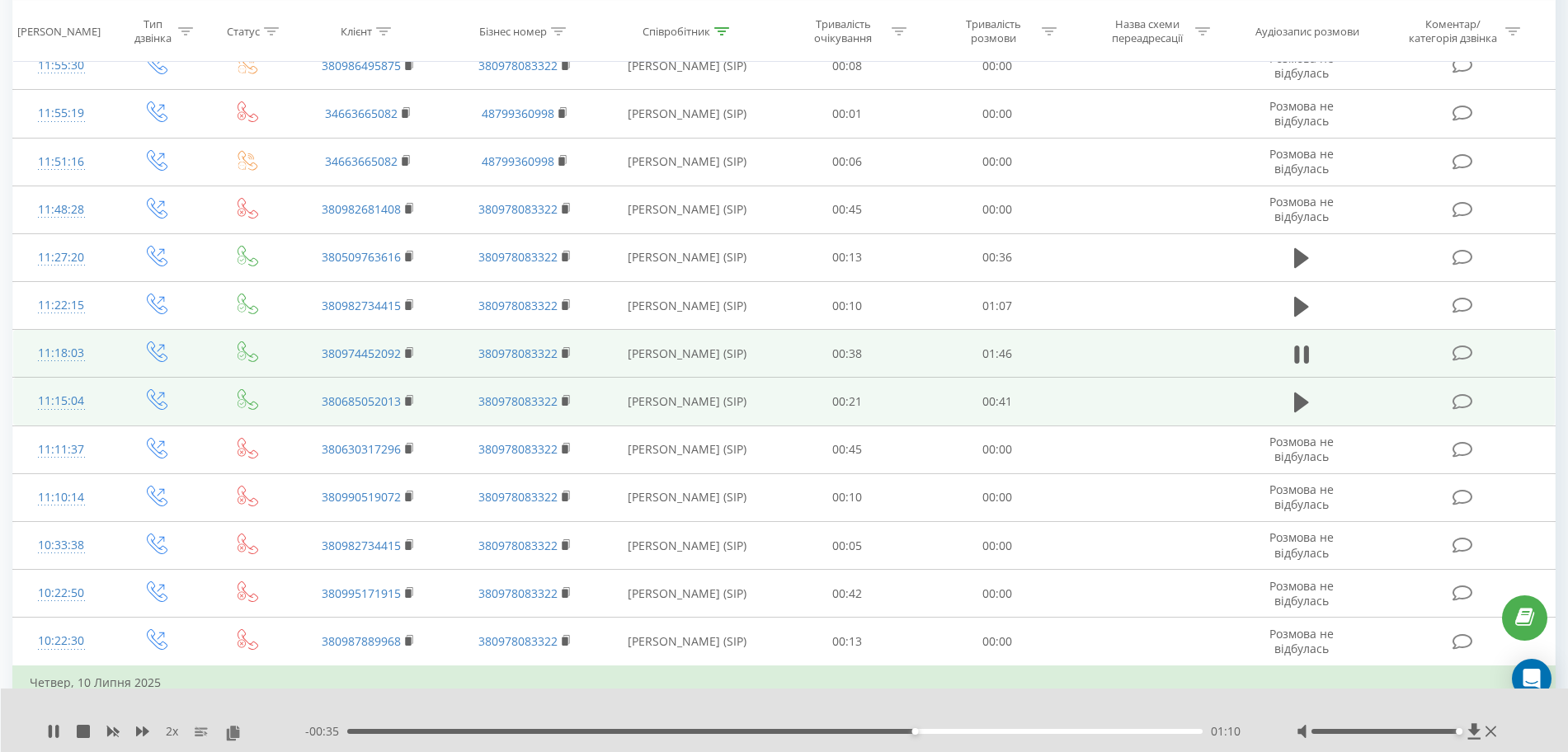 scroll, scrollTop: 1958, scrollLeft: 0, axis: vertical 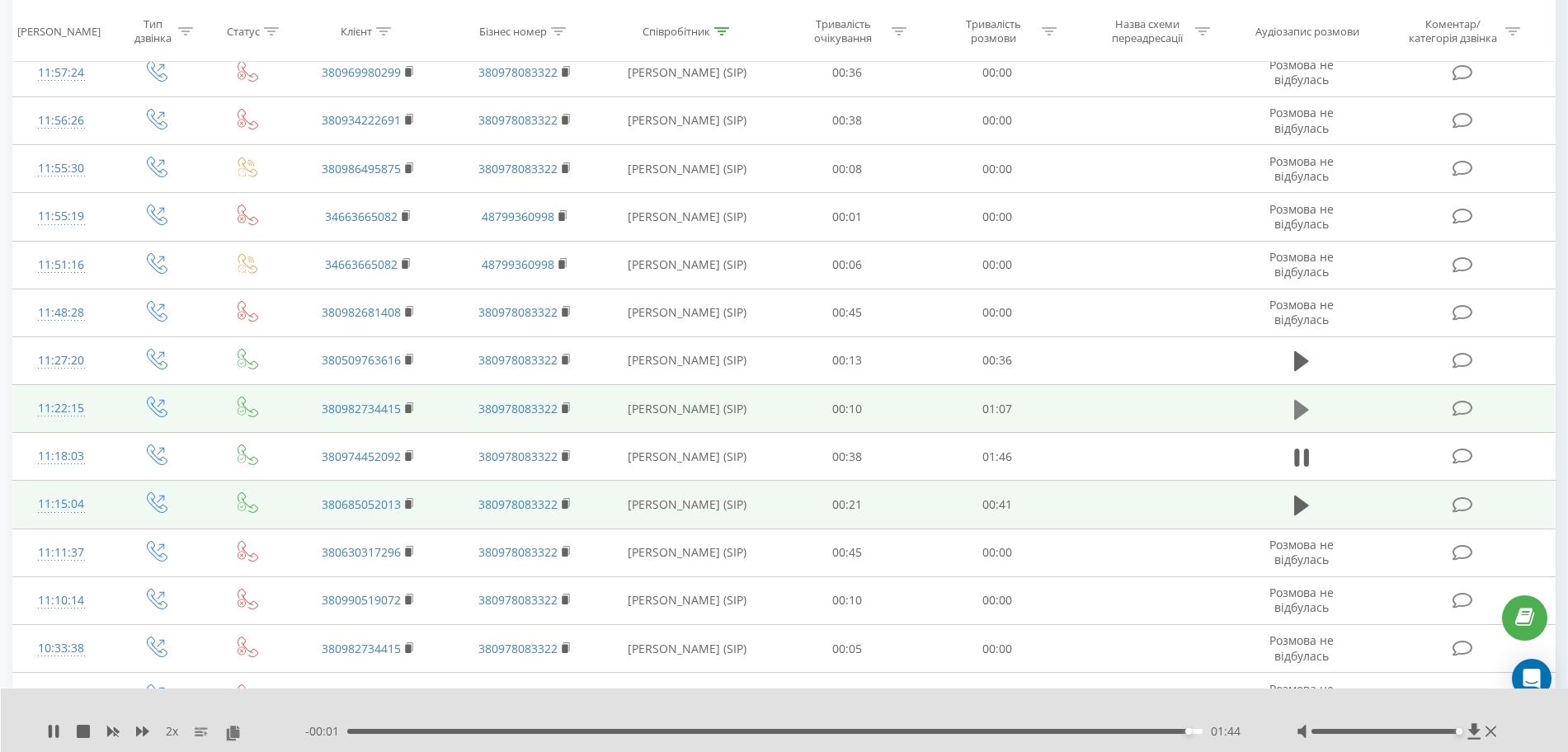 click 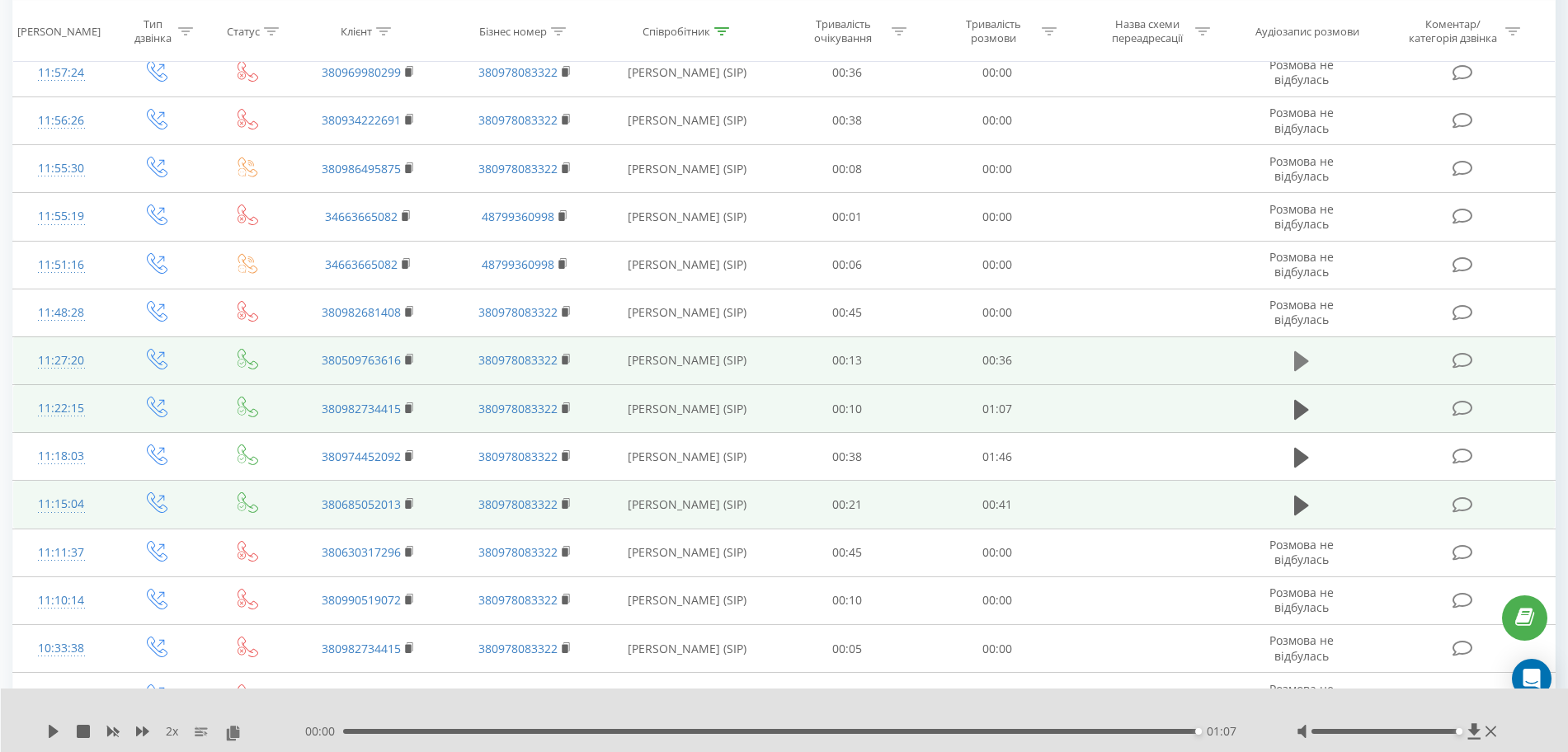 click at bounding box center (1302, 361) 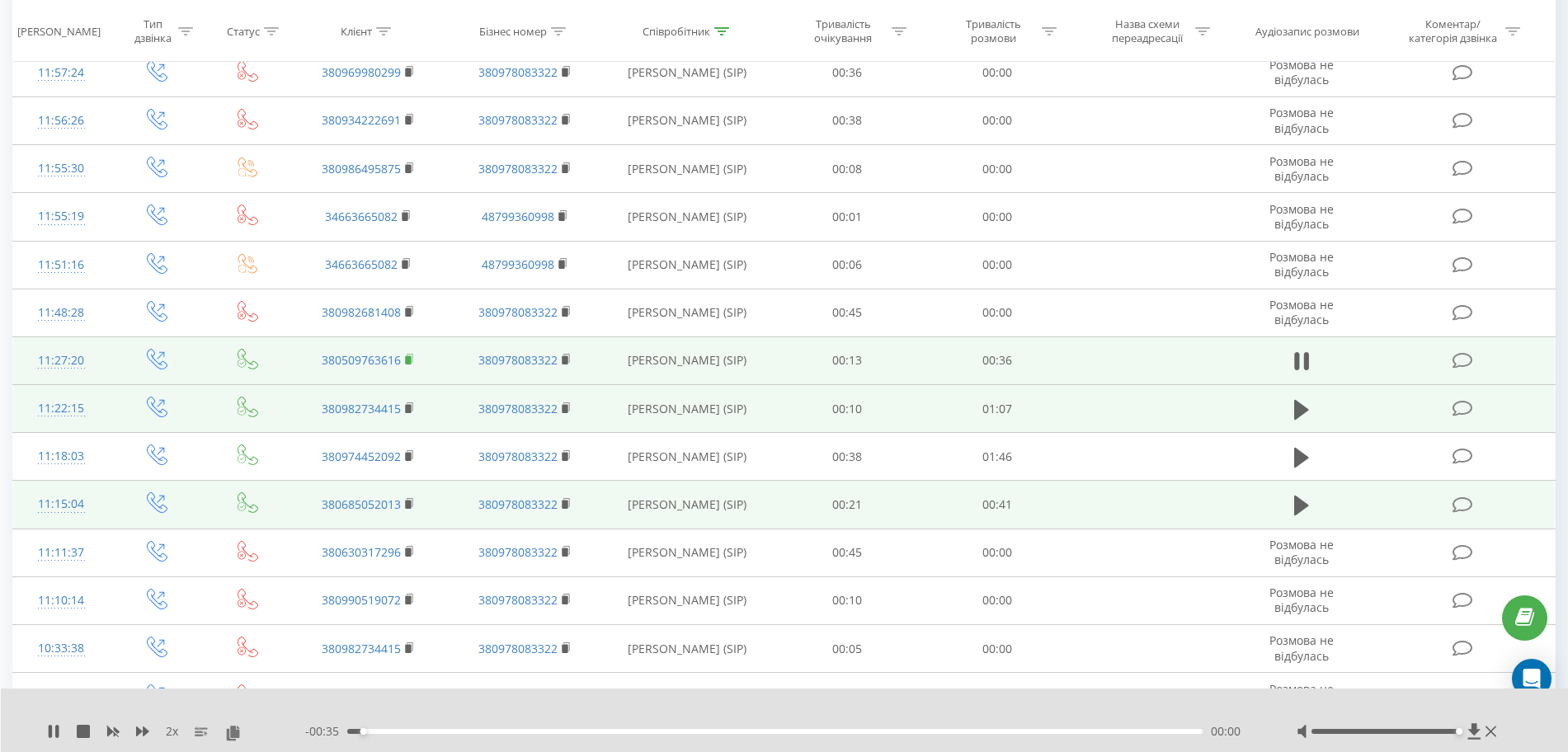 click 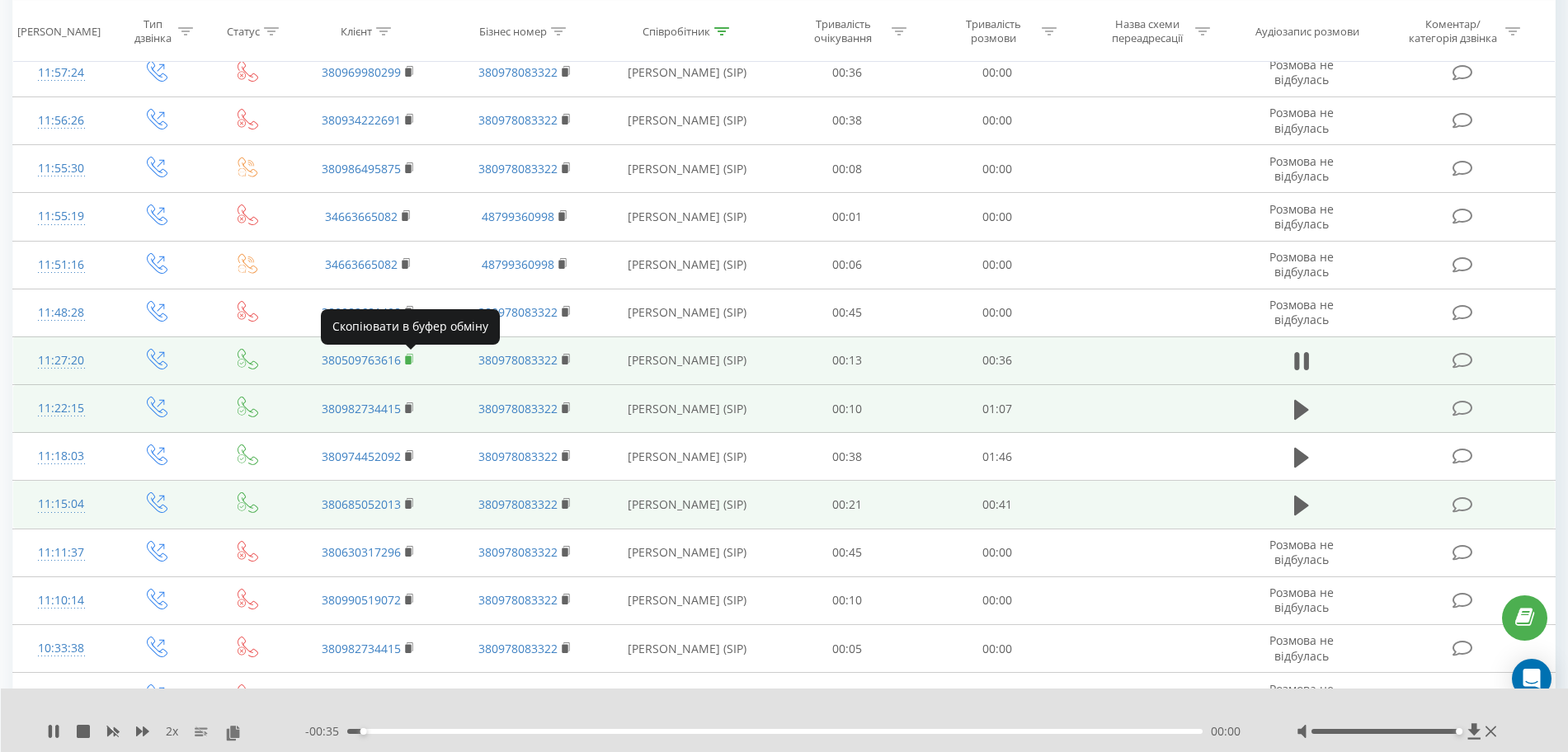 click 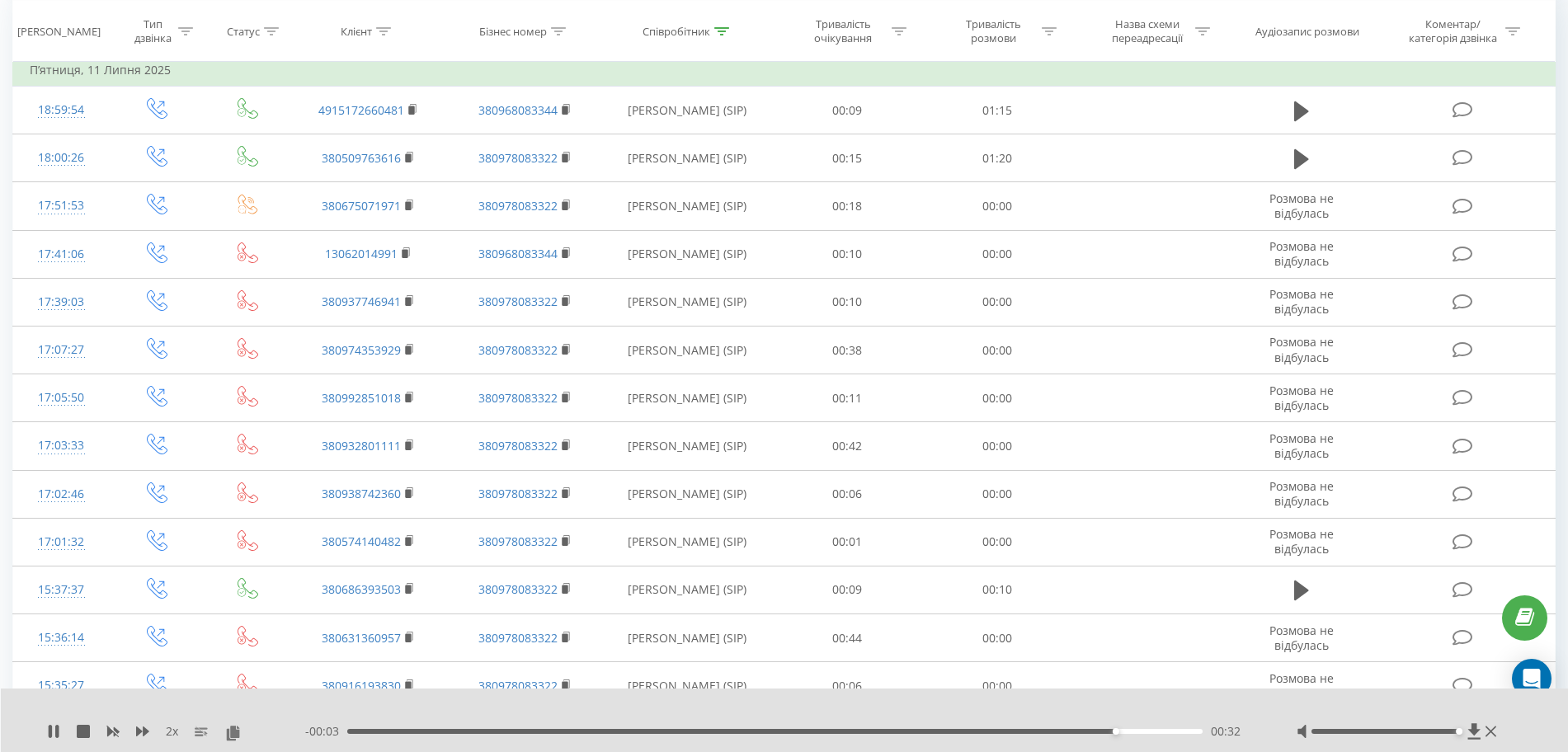 scroll, scrollTop: 515, scrollLeft: 0, axis: vertical 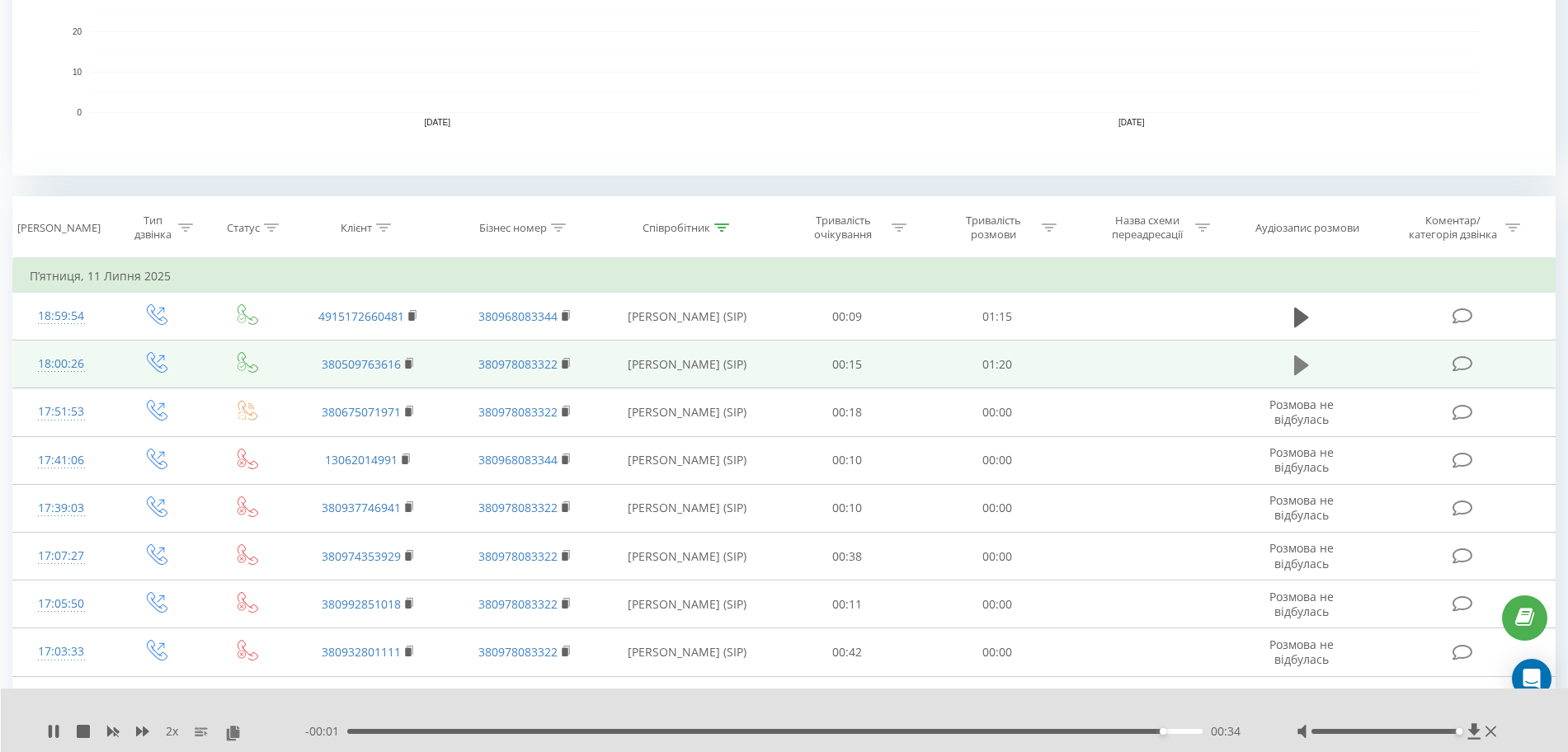 click 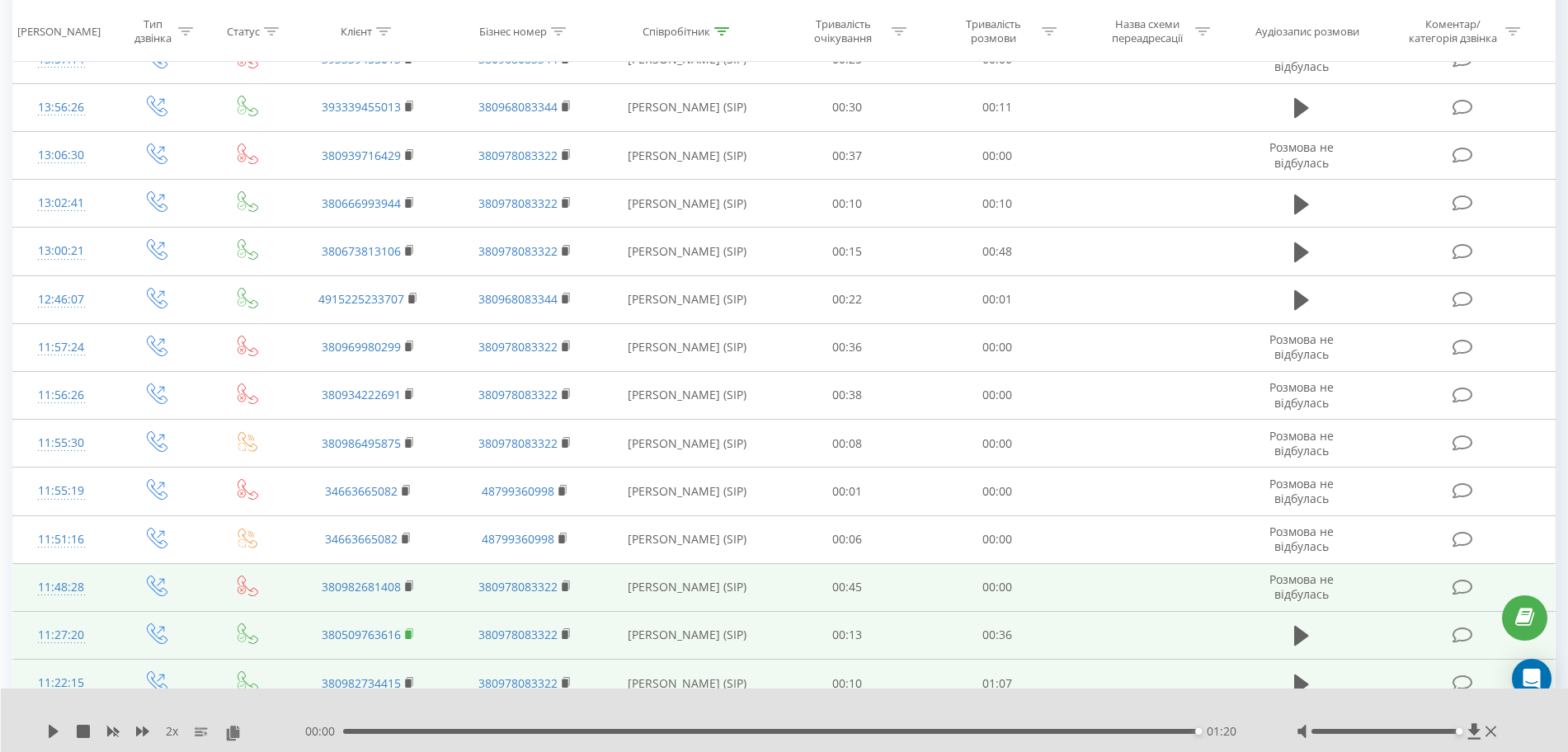 scroll, scrollTop: 1546, scrollLeft: 0, axis: vertical 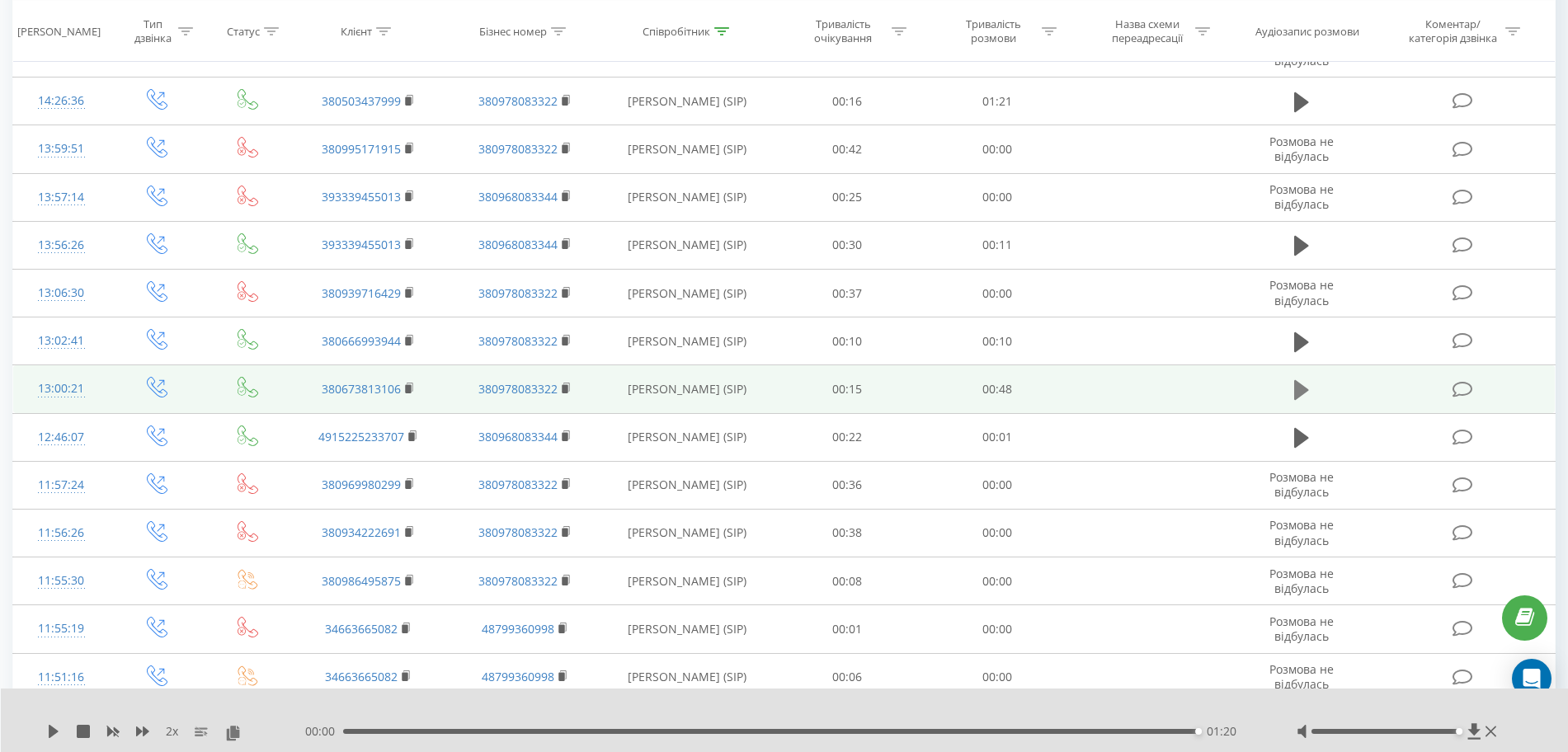 click 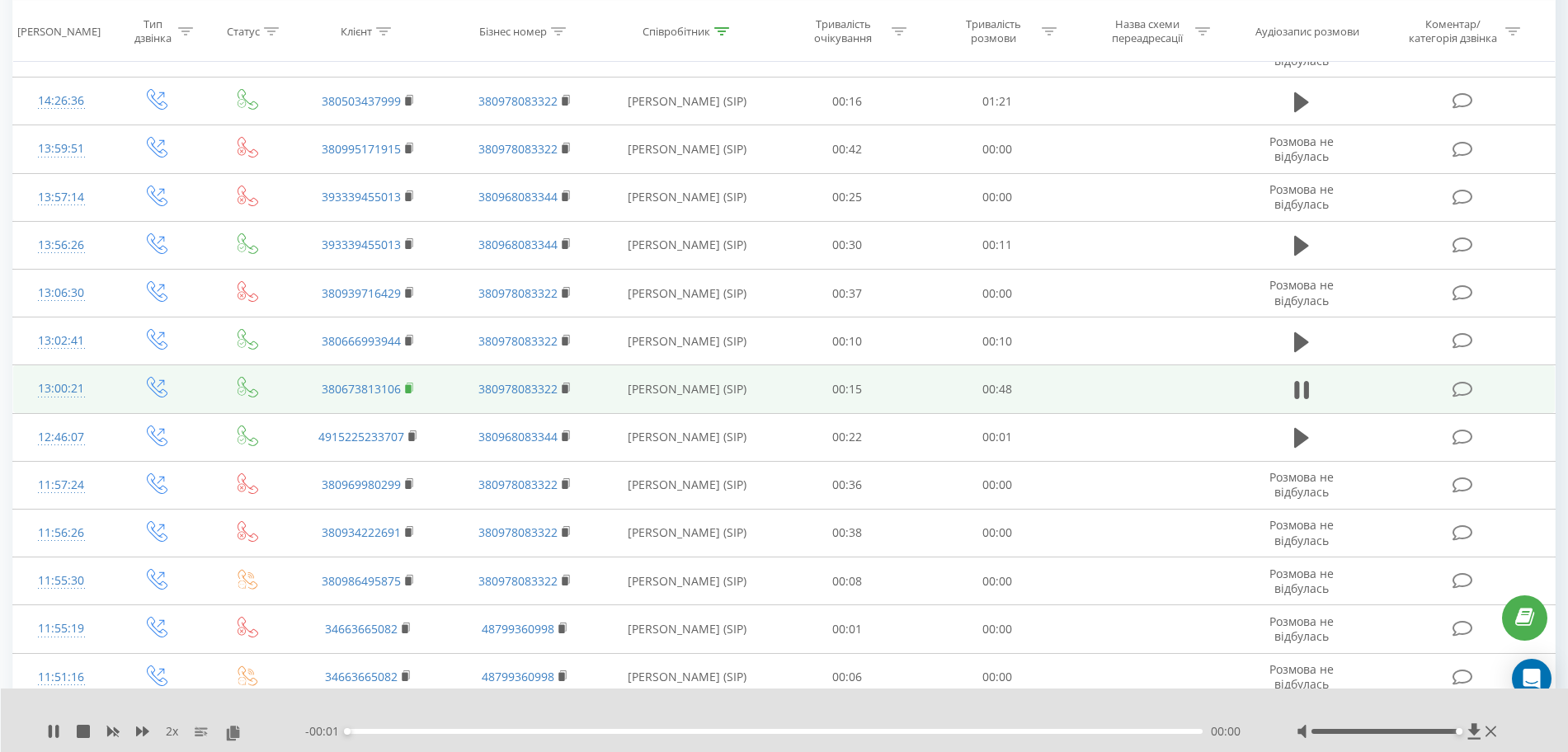 click 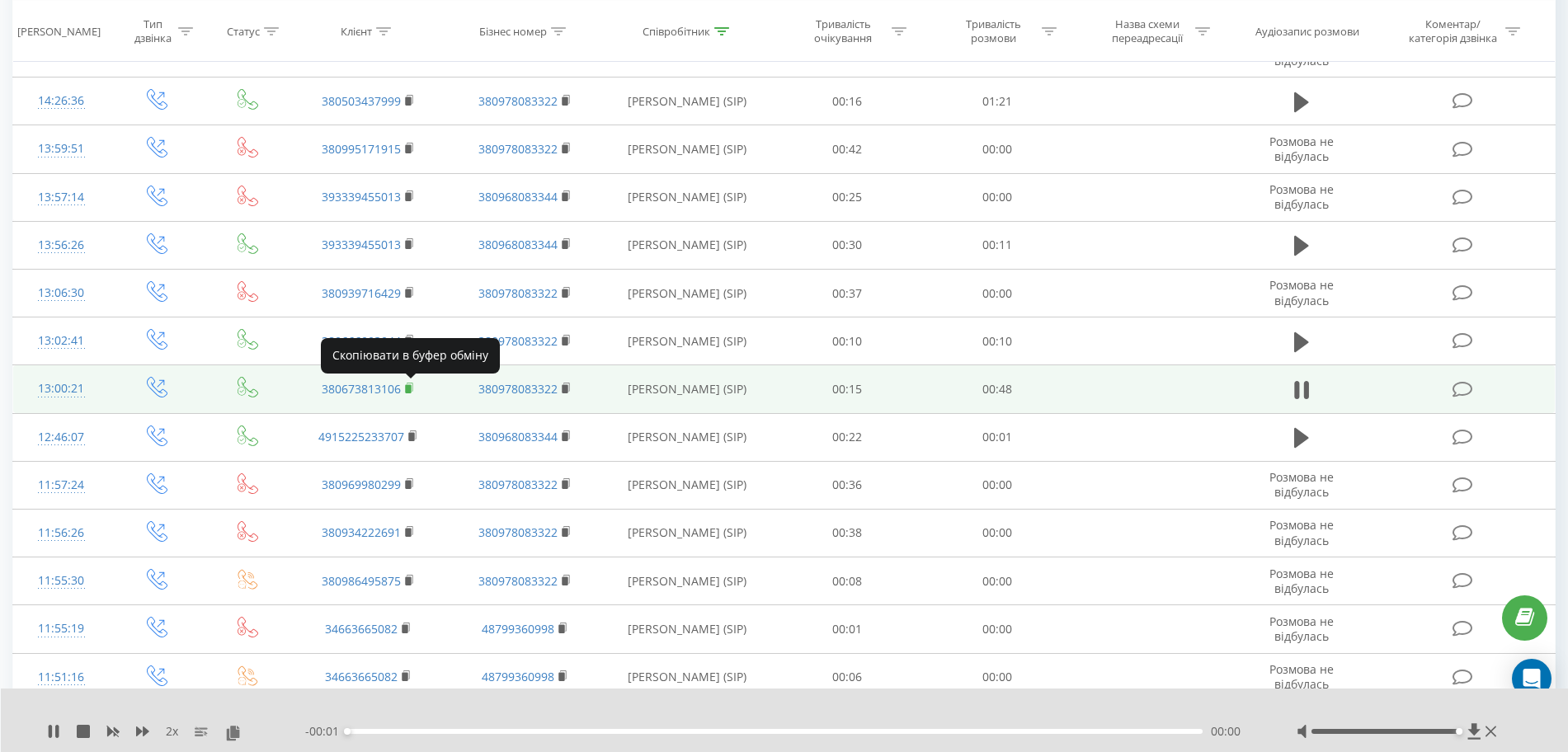 click 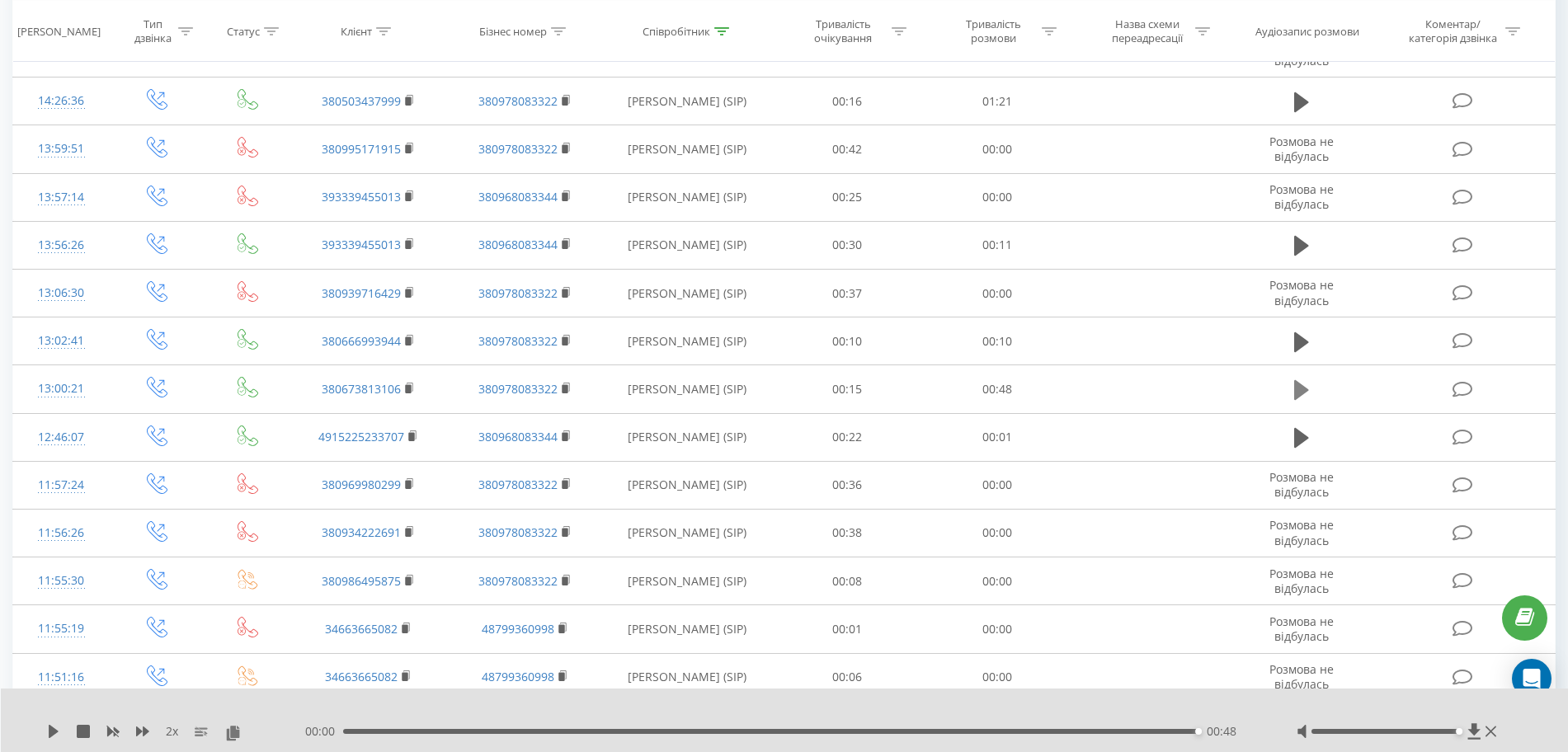 click 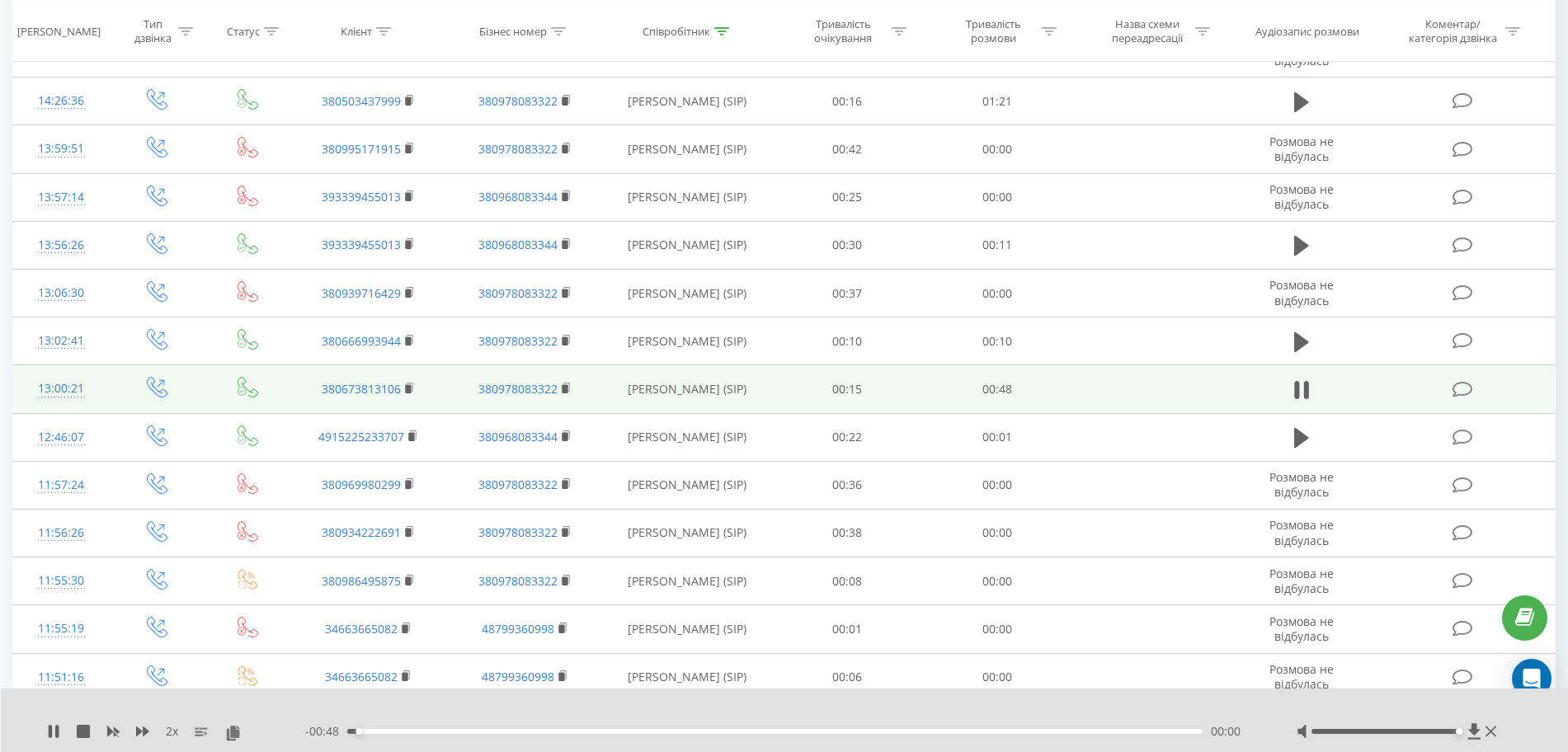 click on "380673813106" at bounding box center (368, 389) 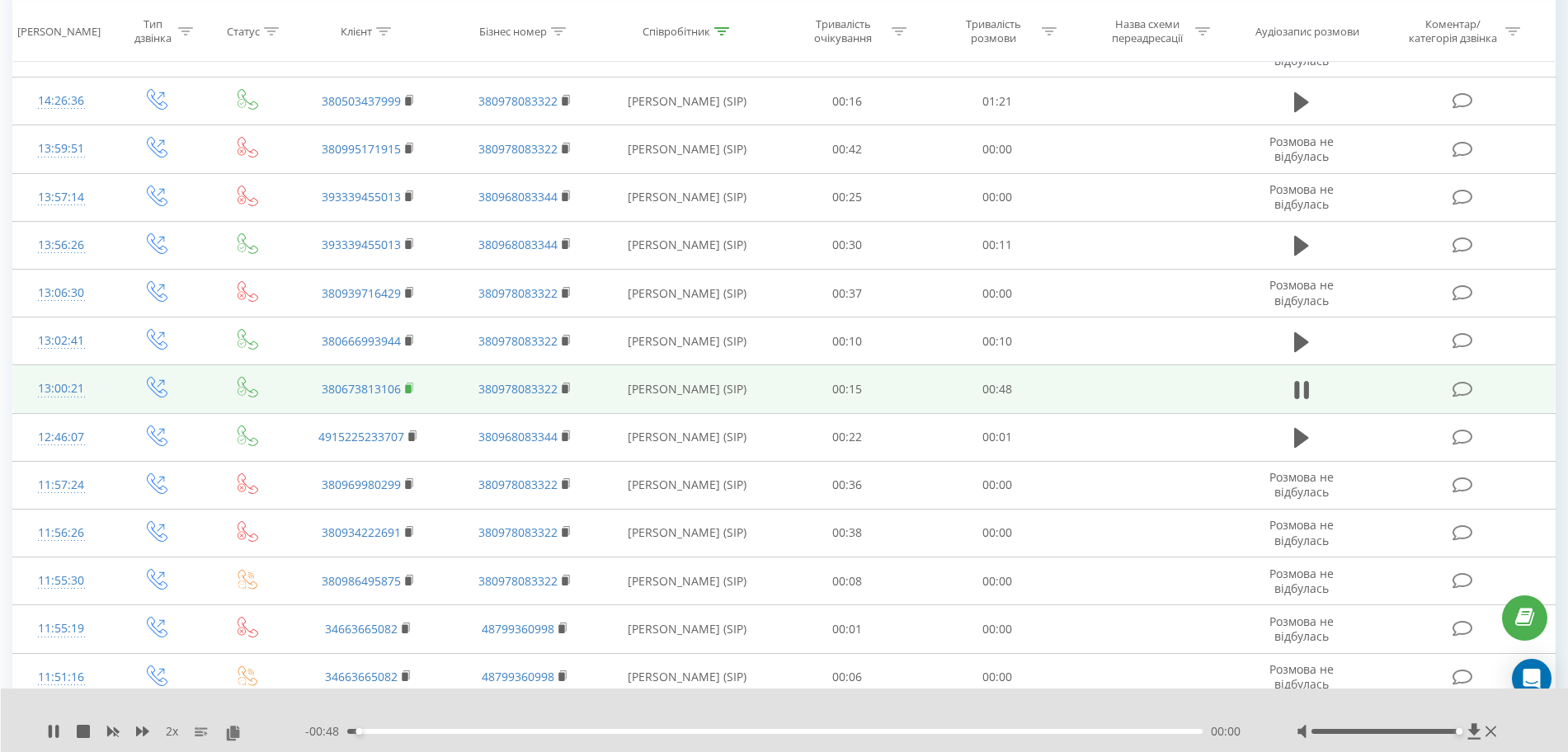click 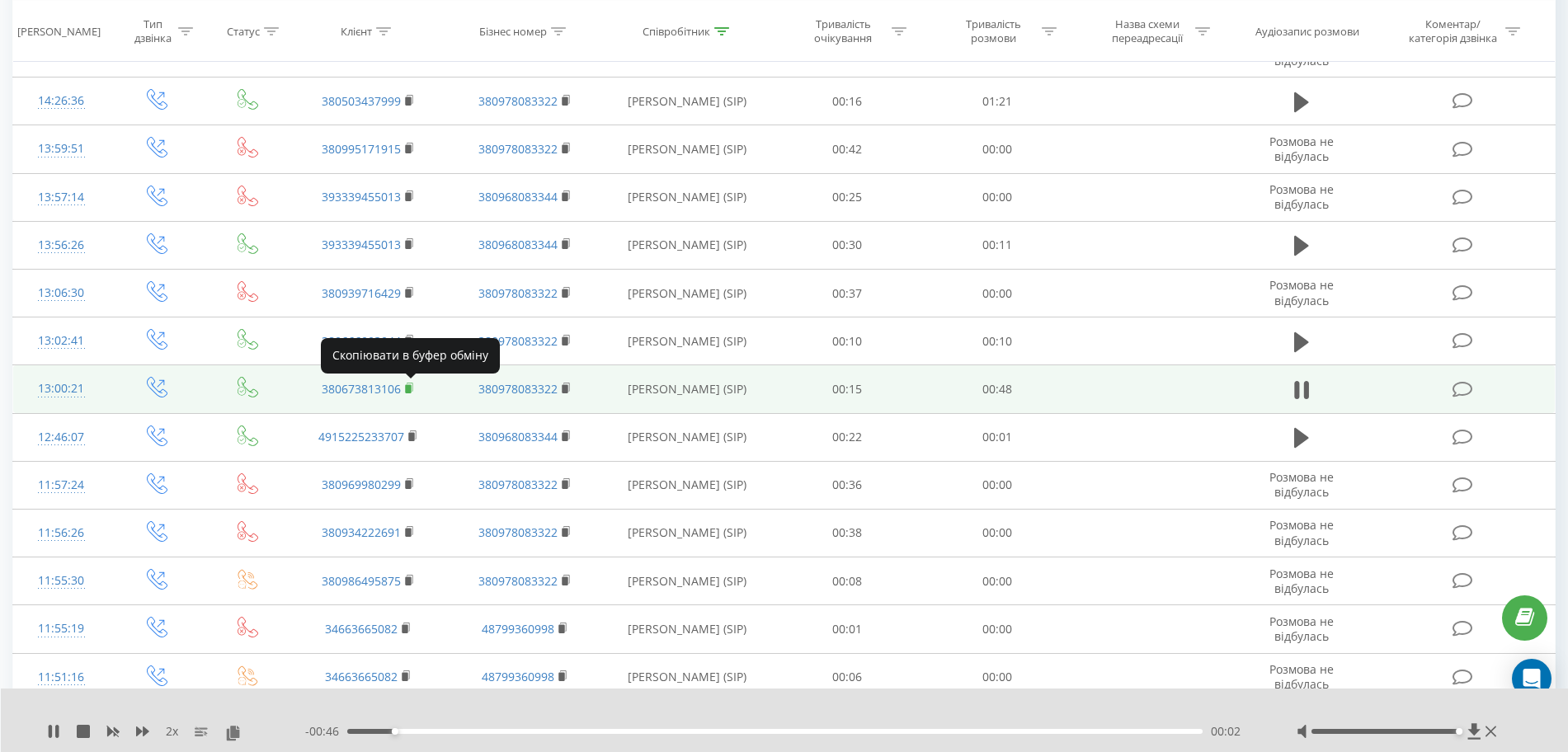 click 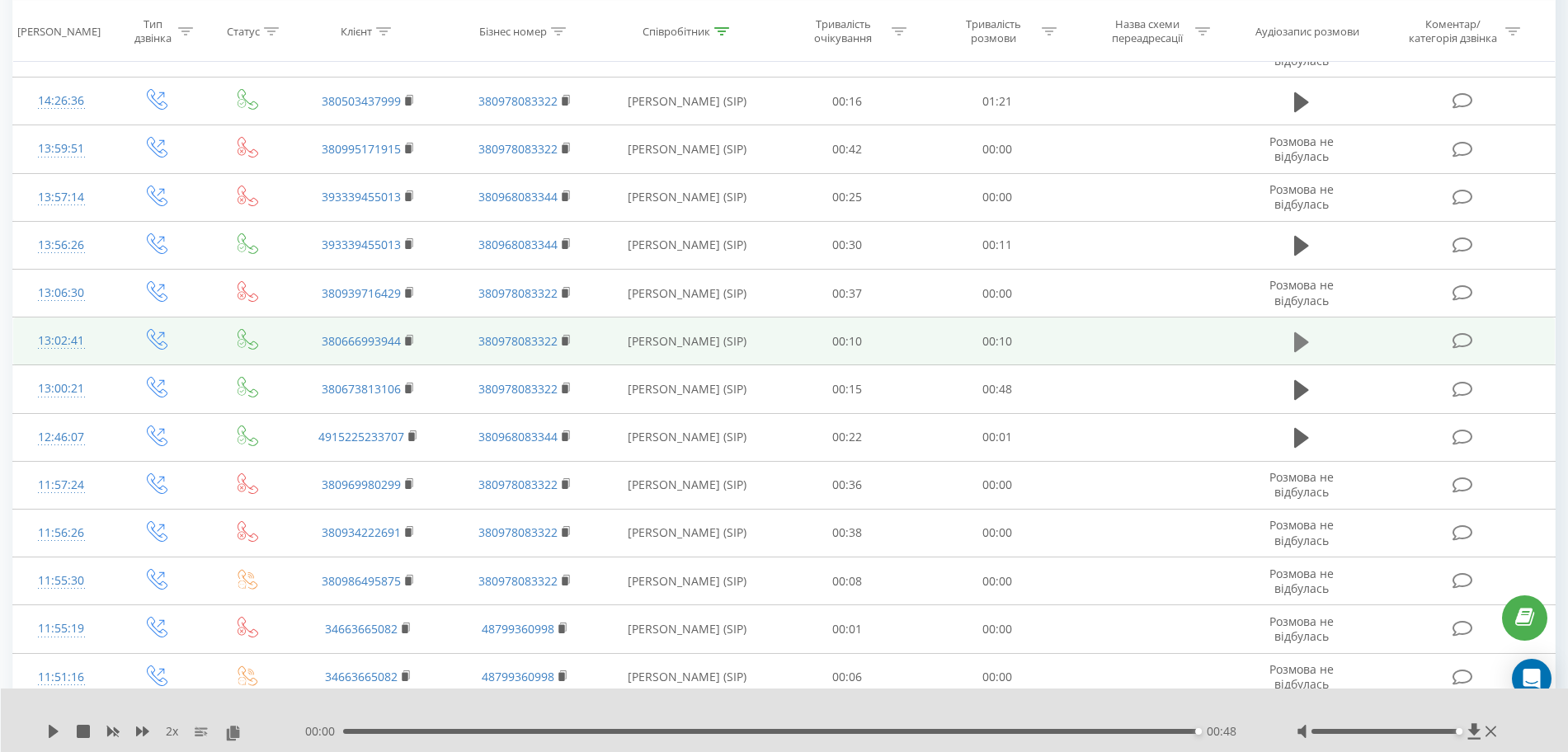 click 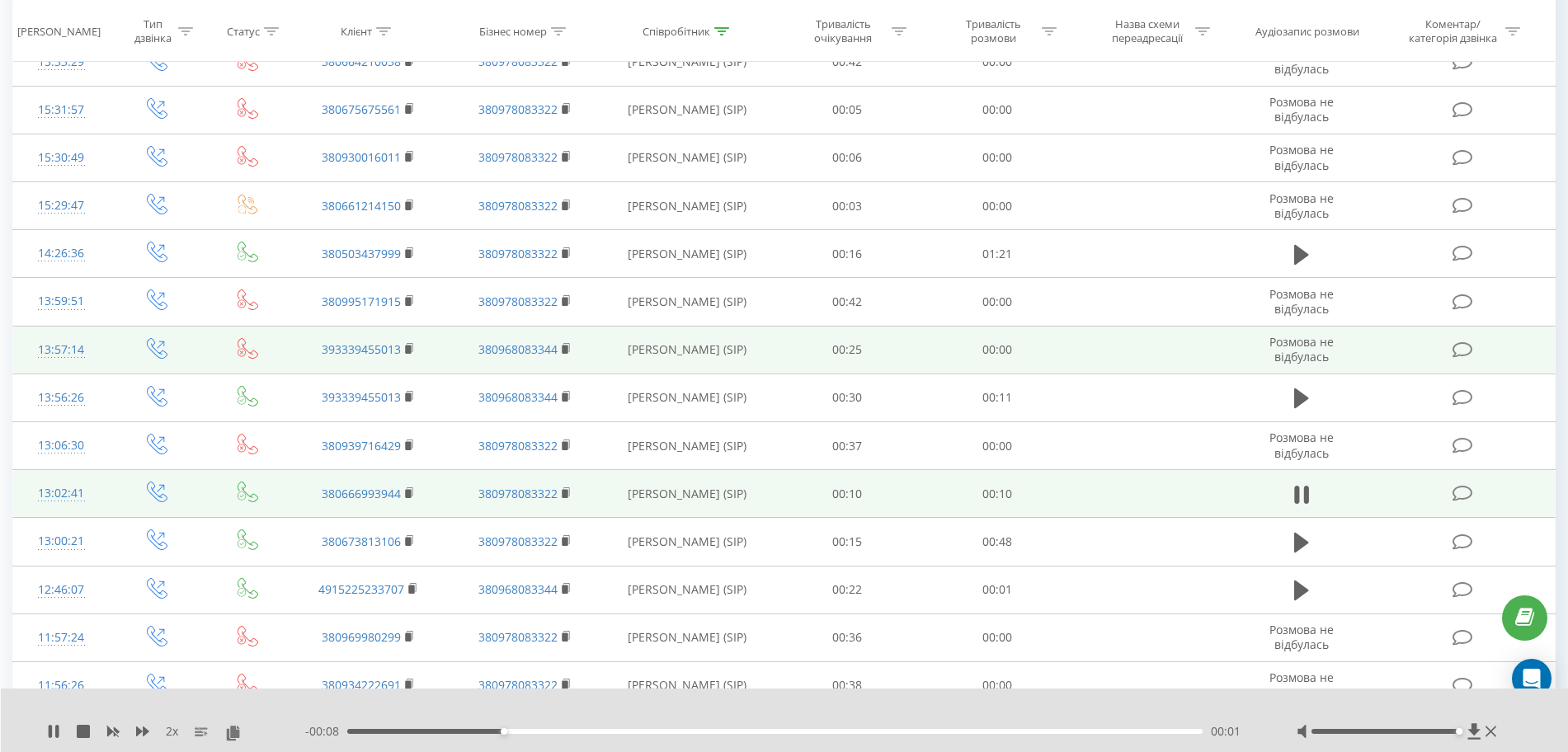 scroll, scrollTop: 1443, scrollLeft: 0, axis: vertical 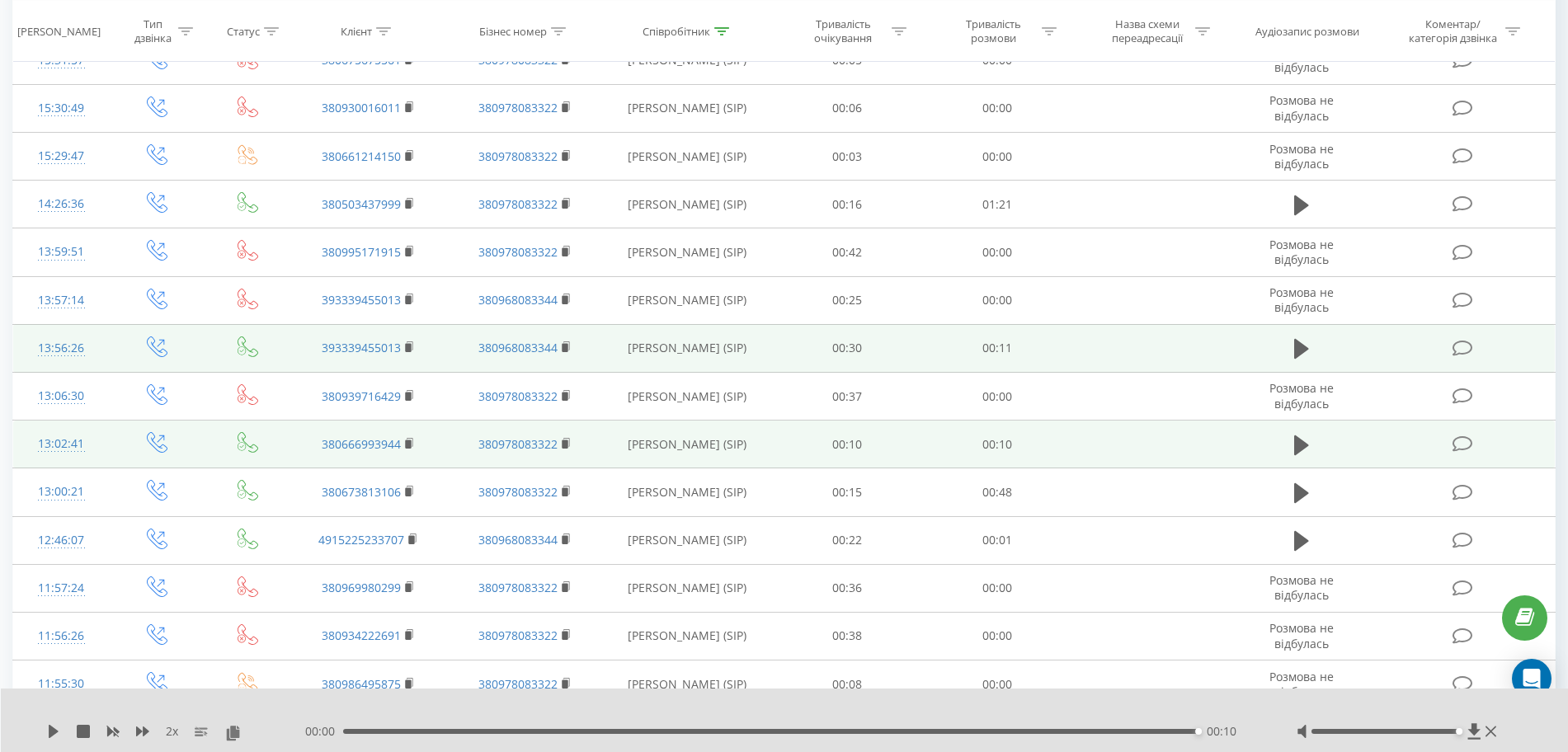click at bounding box center (1302, 348) 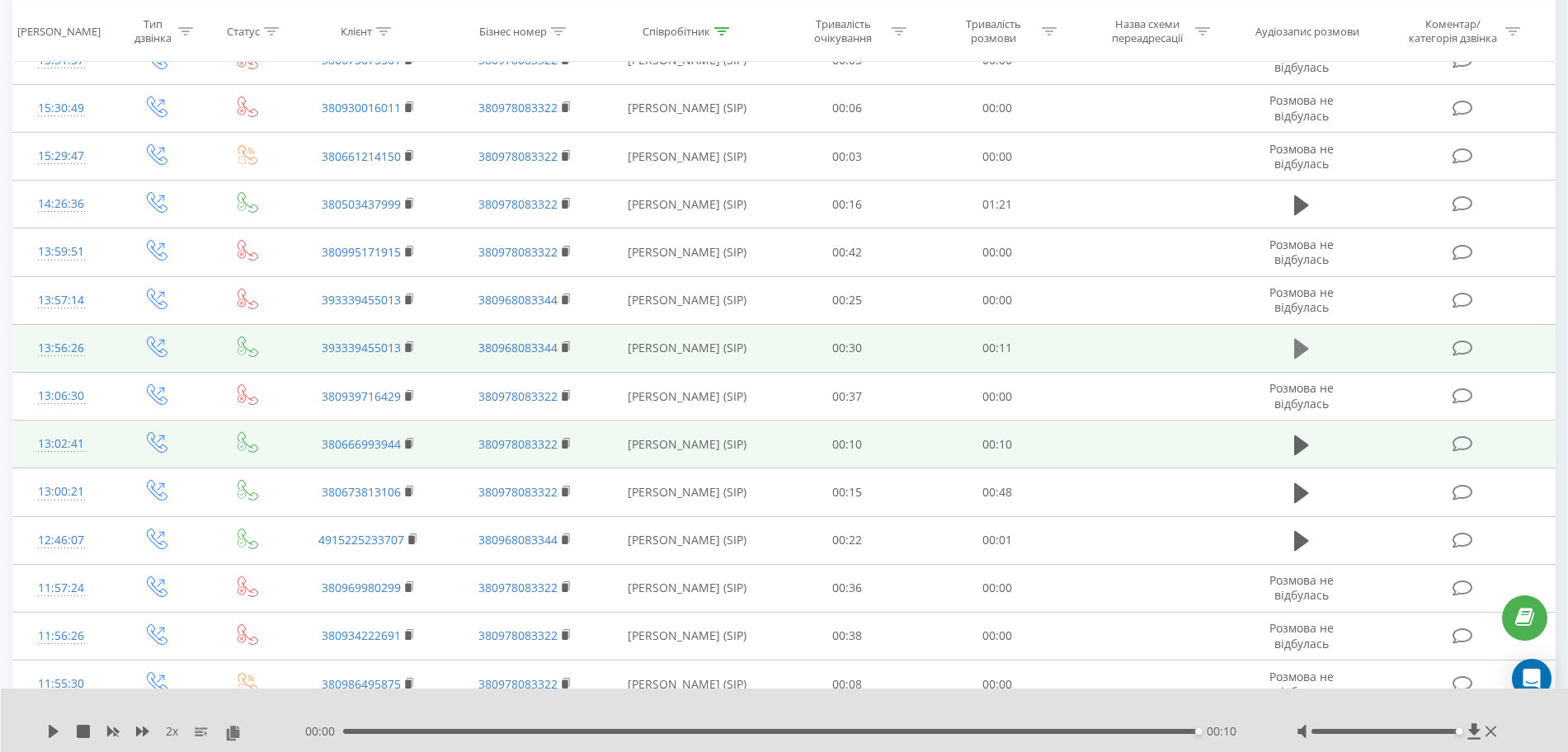 click 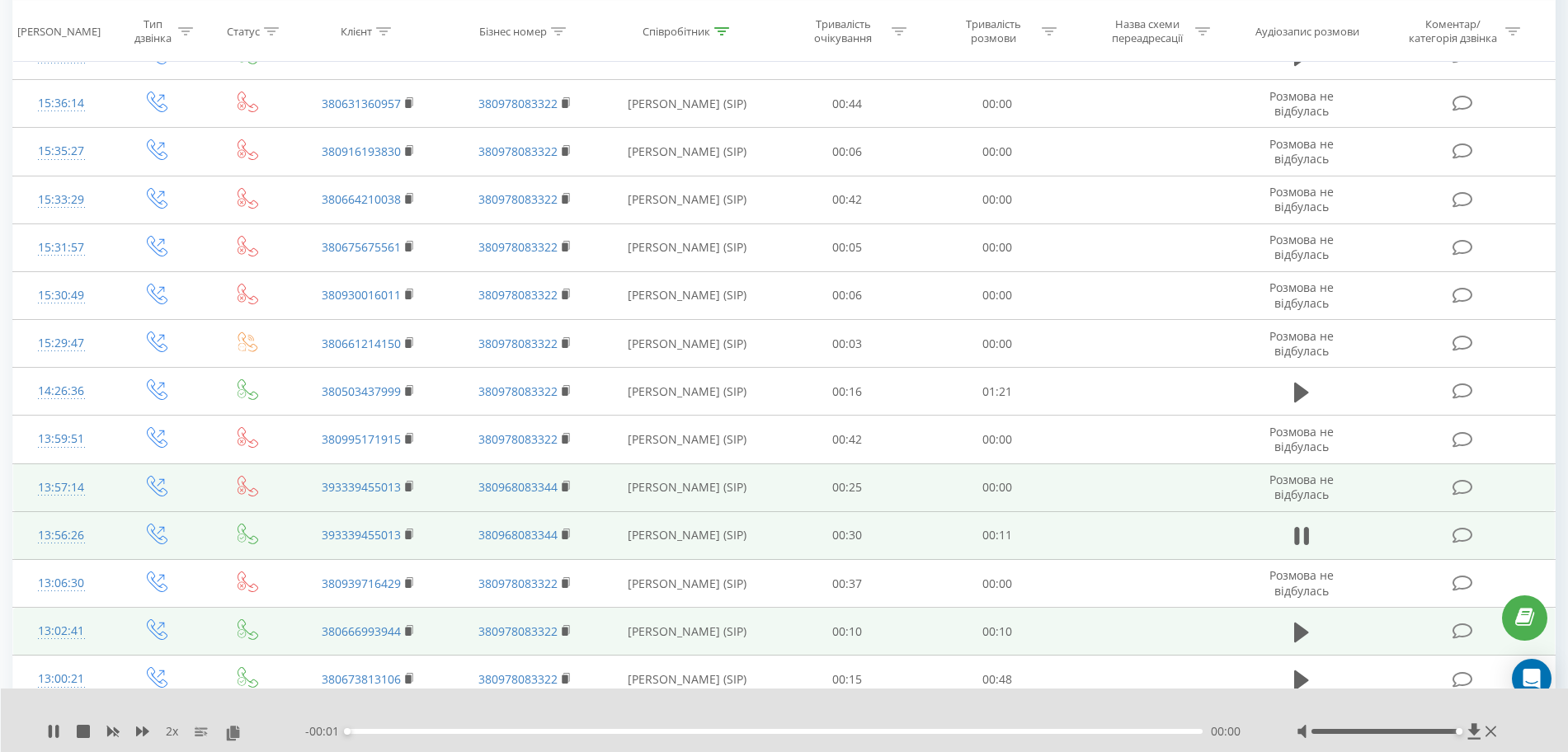 scroll, scrollTop: 1237, scrollLeft: 0, axis: vertical 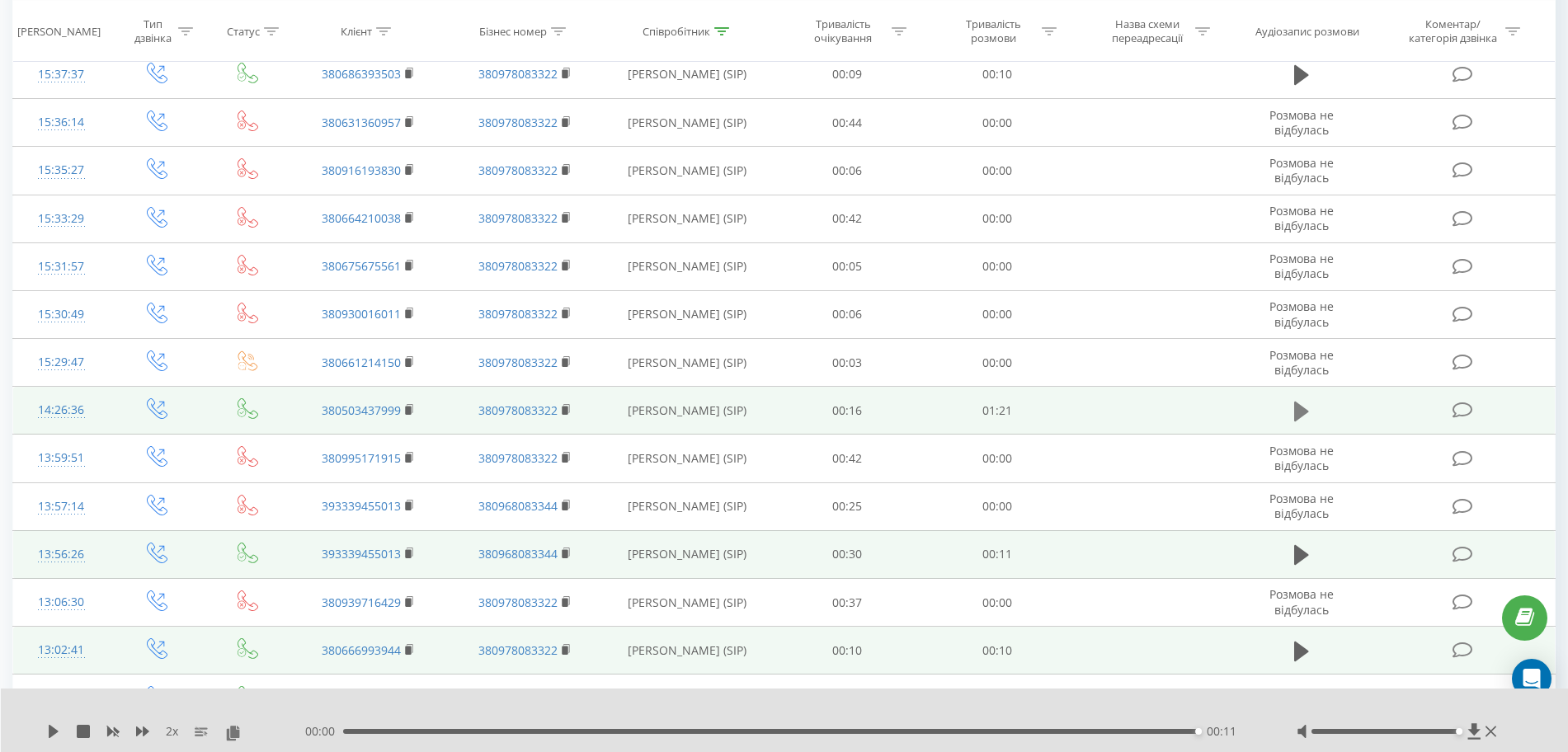 click 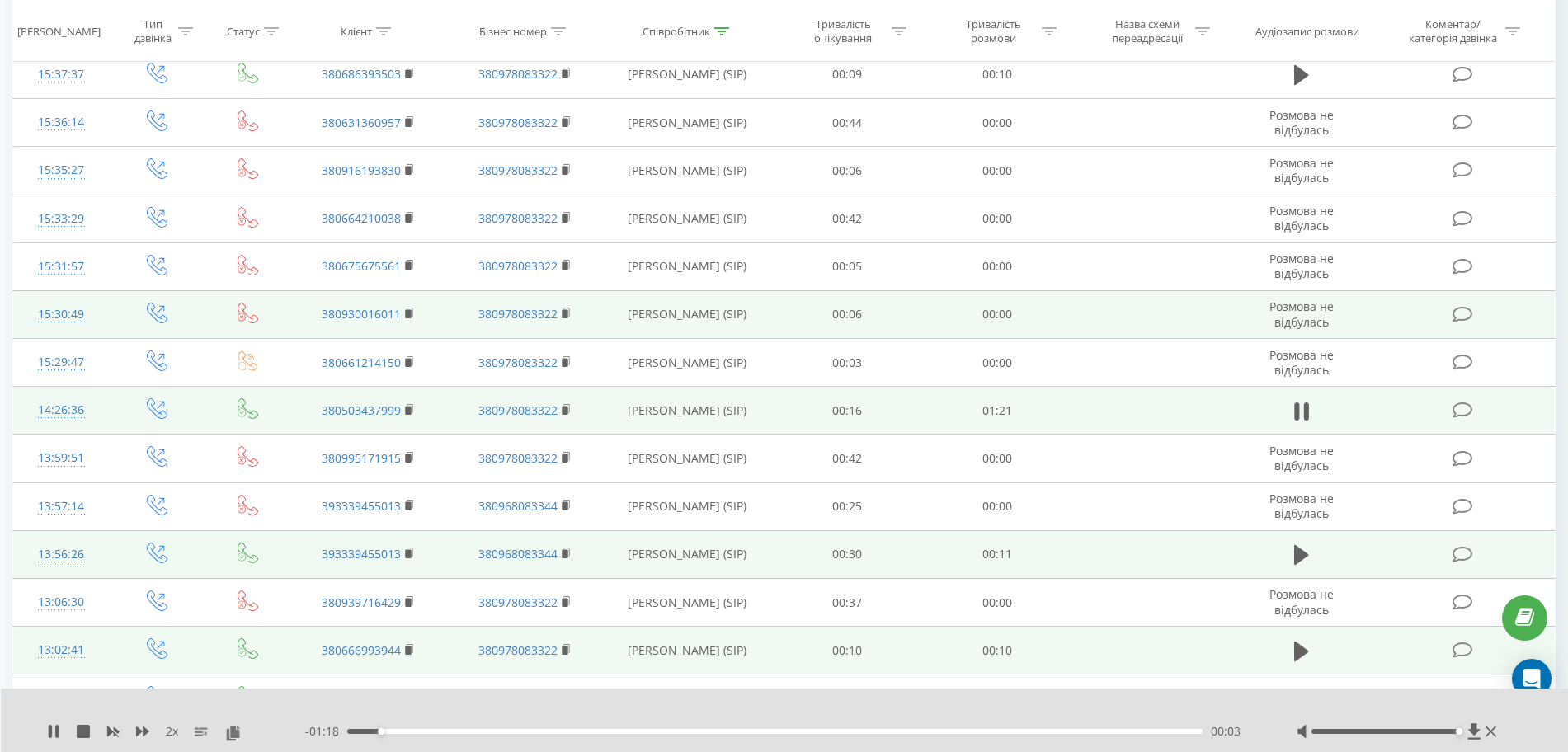 scroll, scrollTop: 1031, scrollLeft: 0, axis: vertical 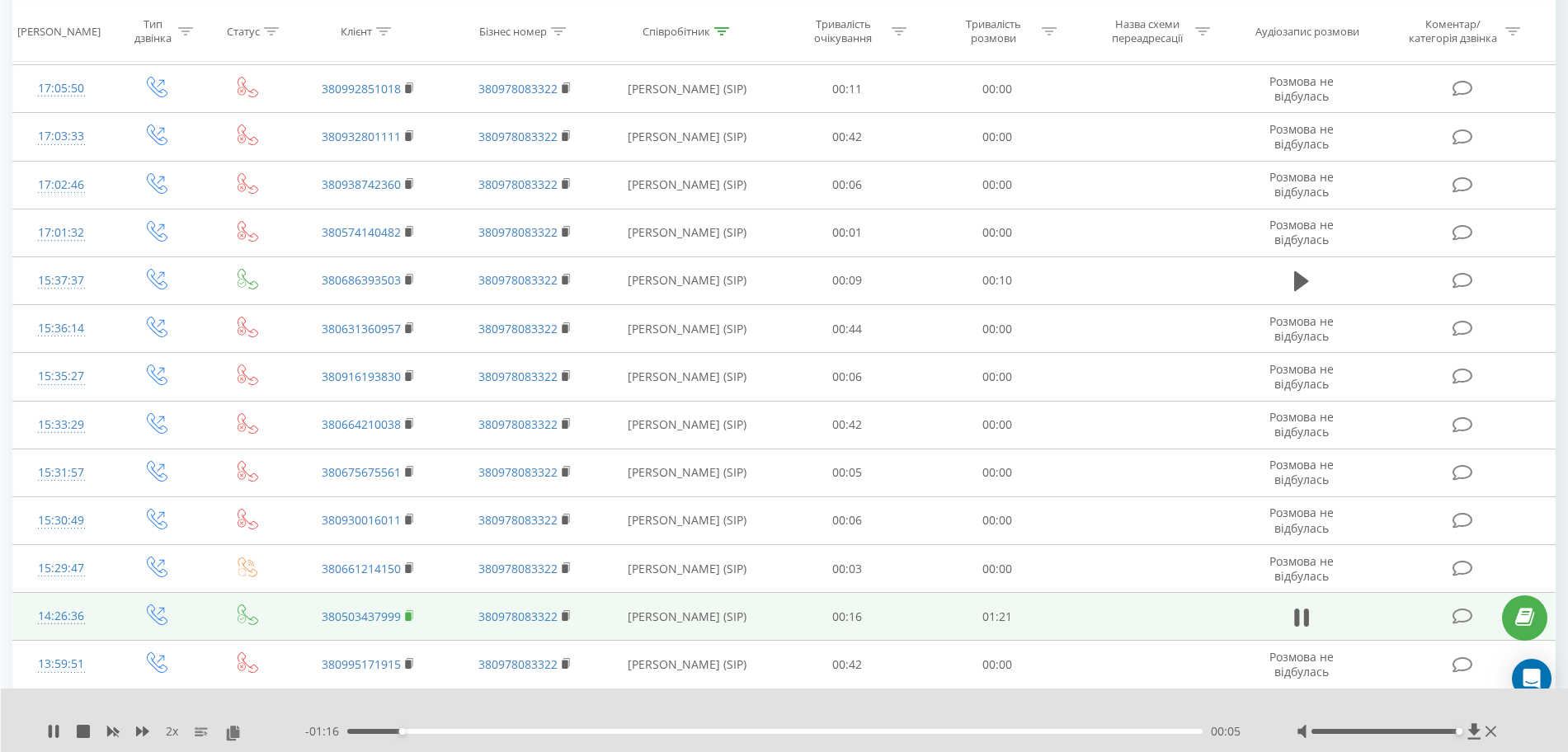 click 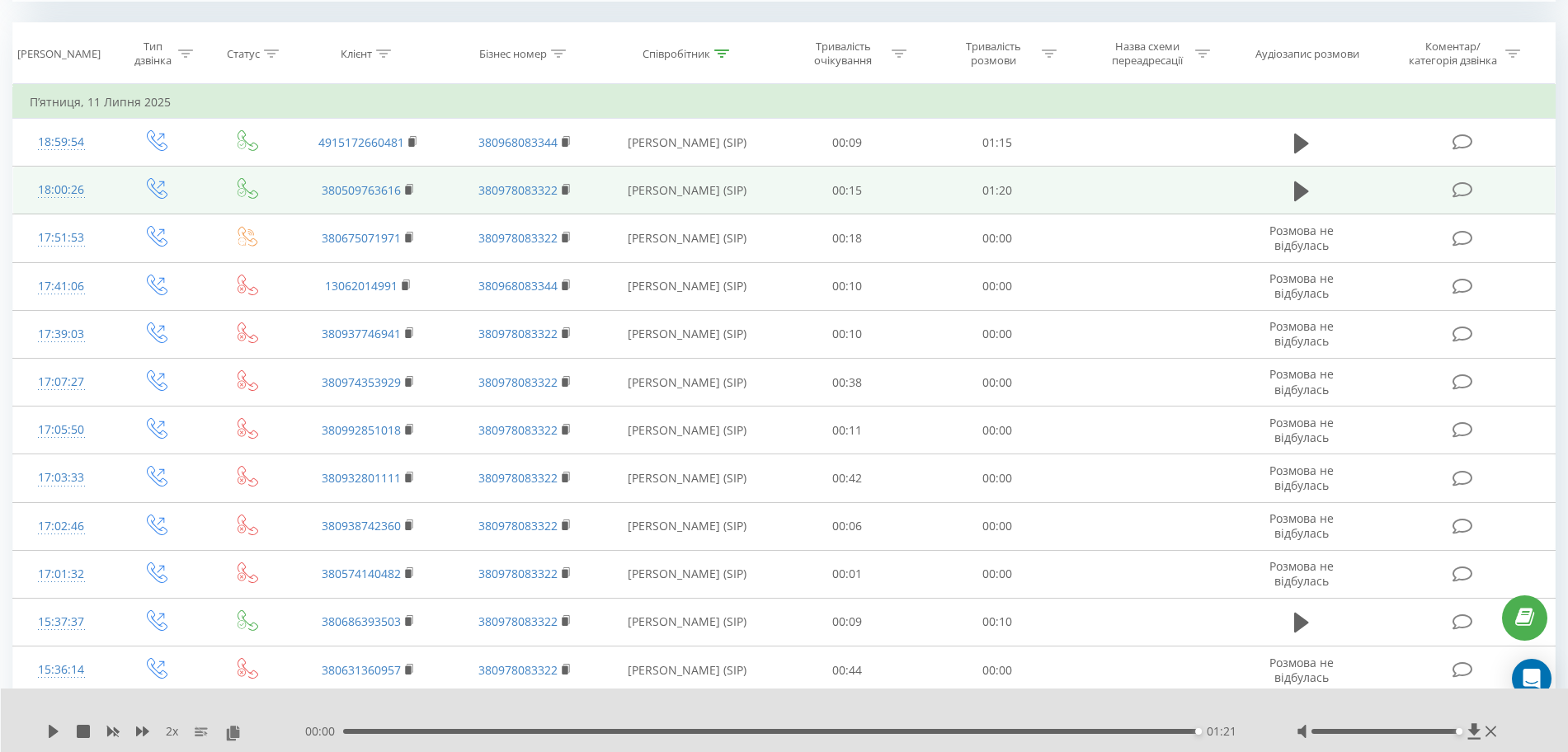 scroll, scrollTop: 721, scrollLeft: 0, axis: vertical 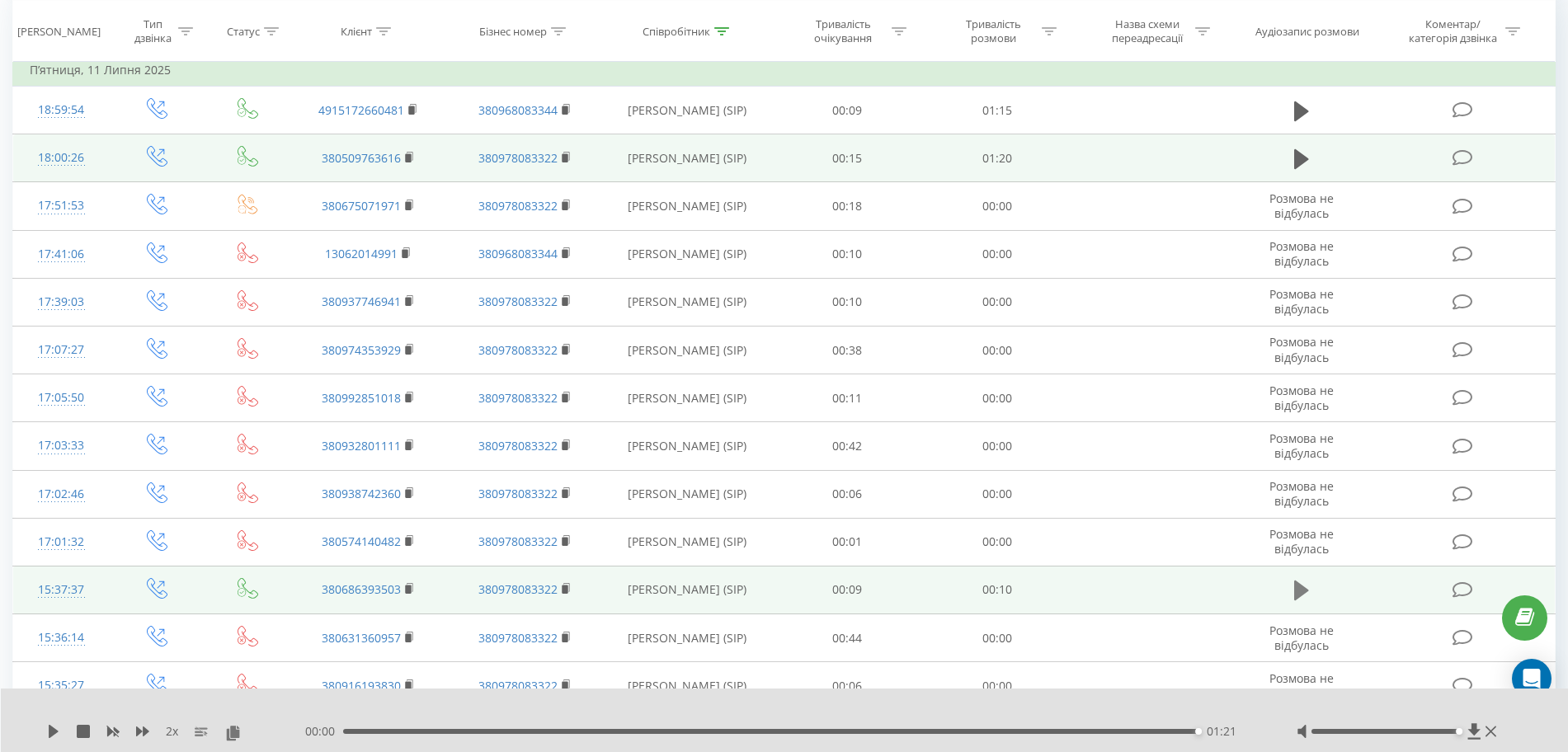 click 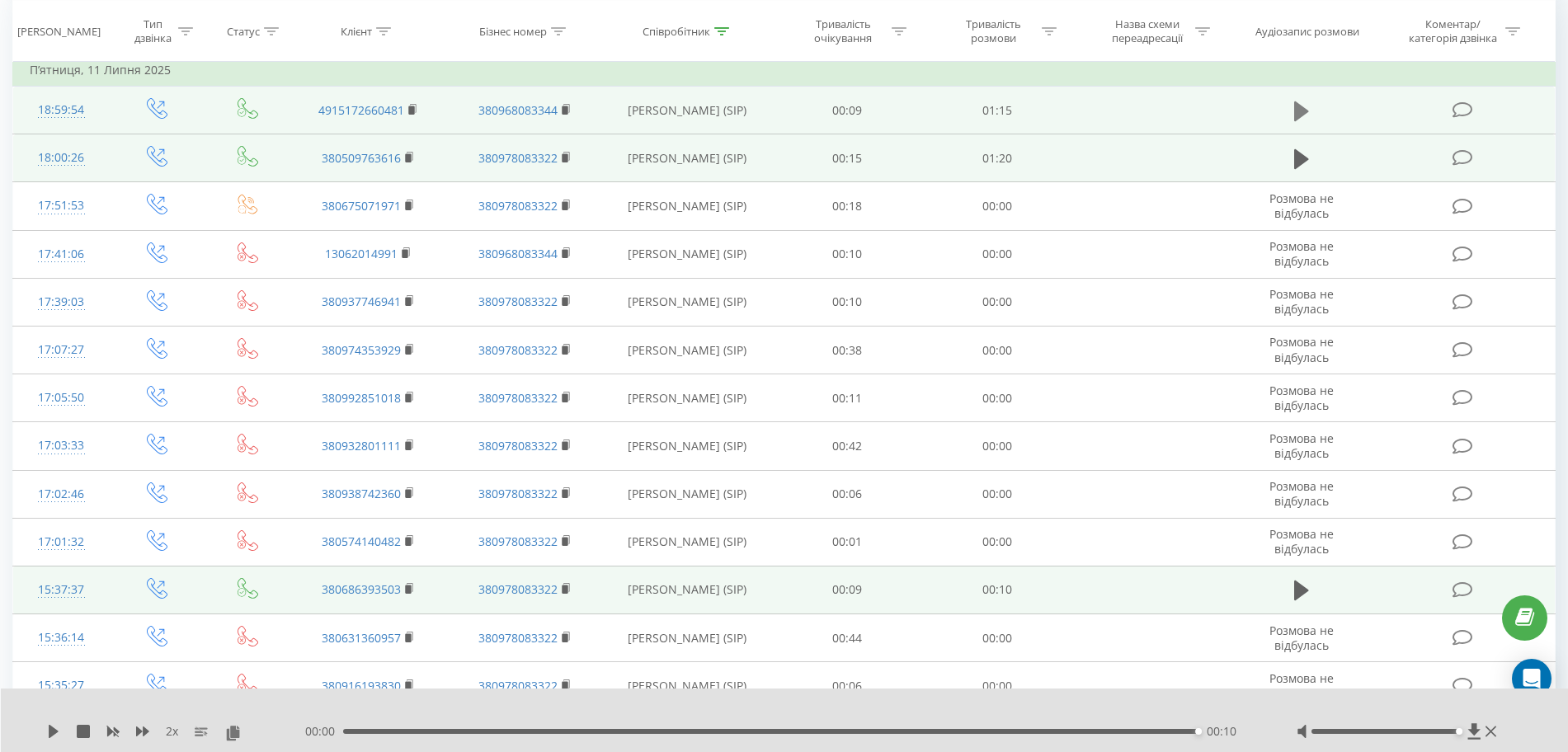 click 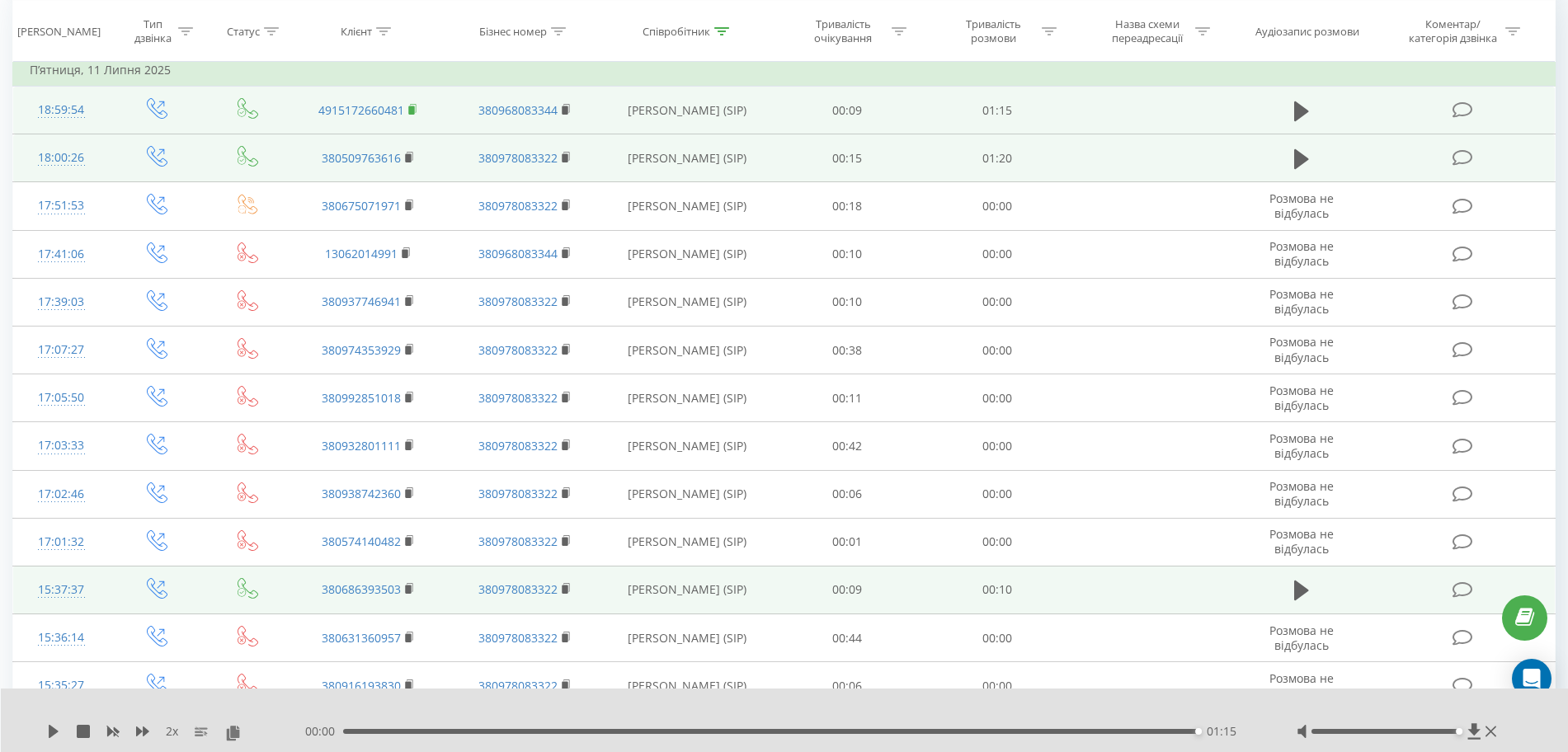 click 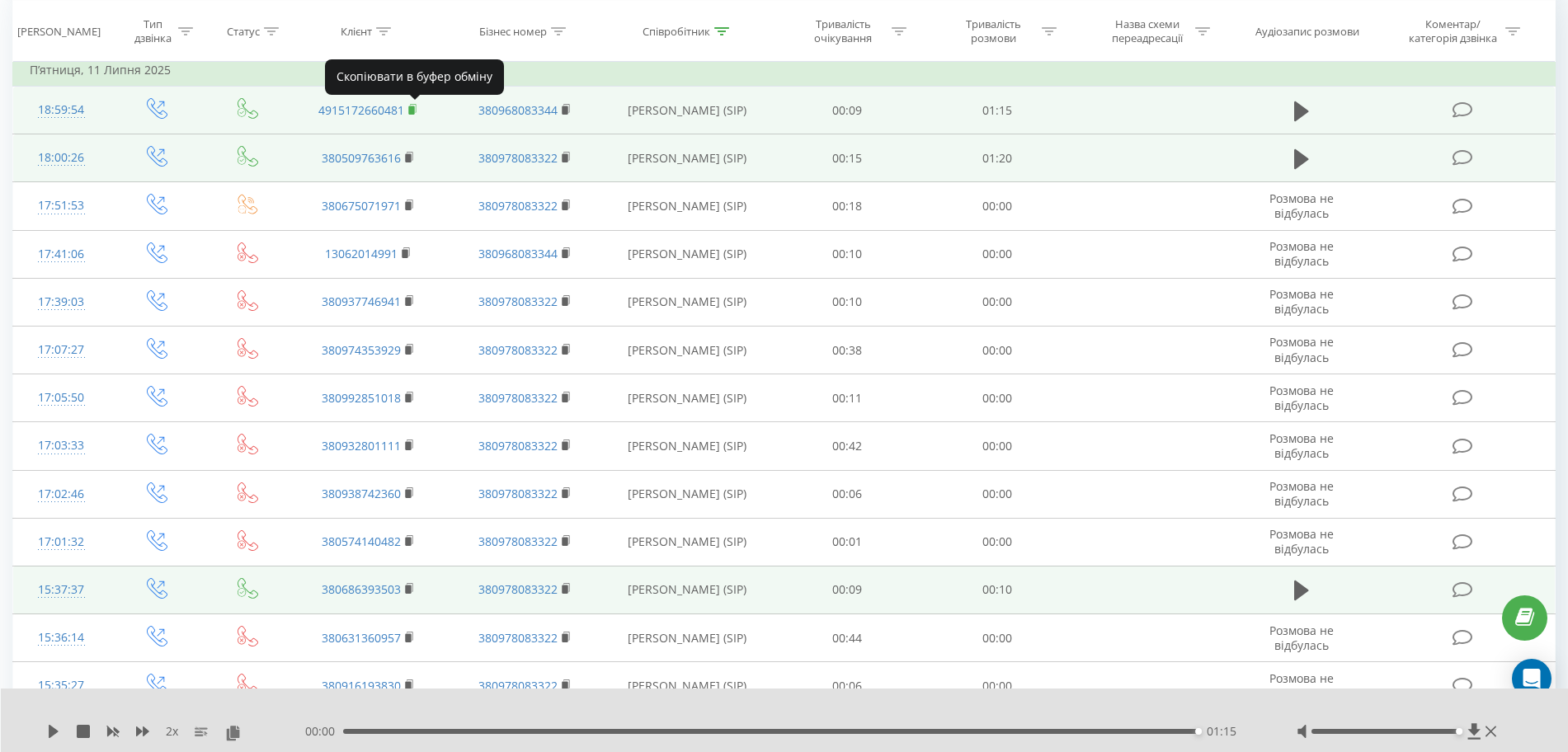 click 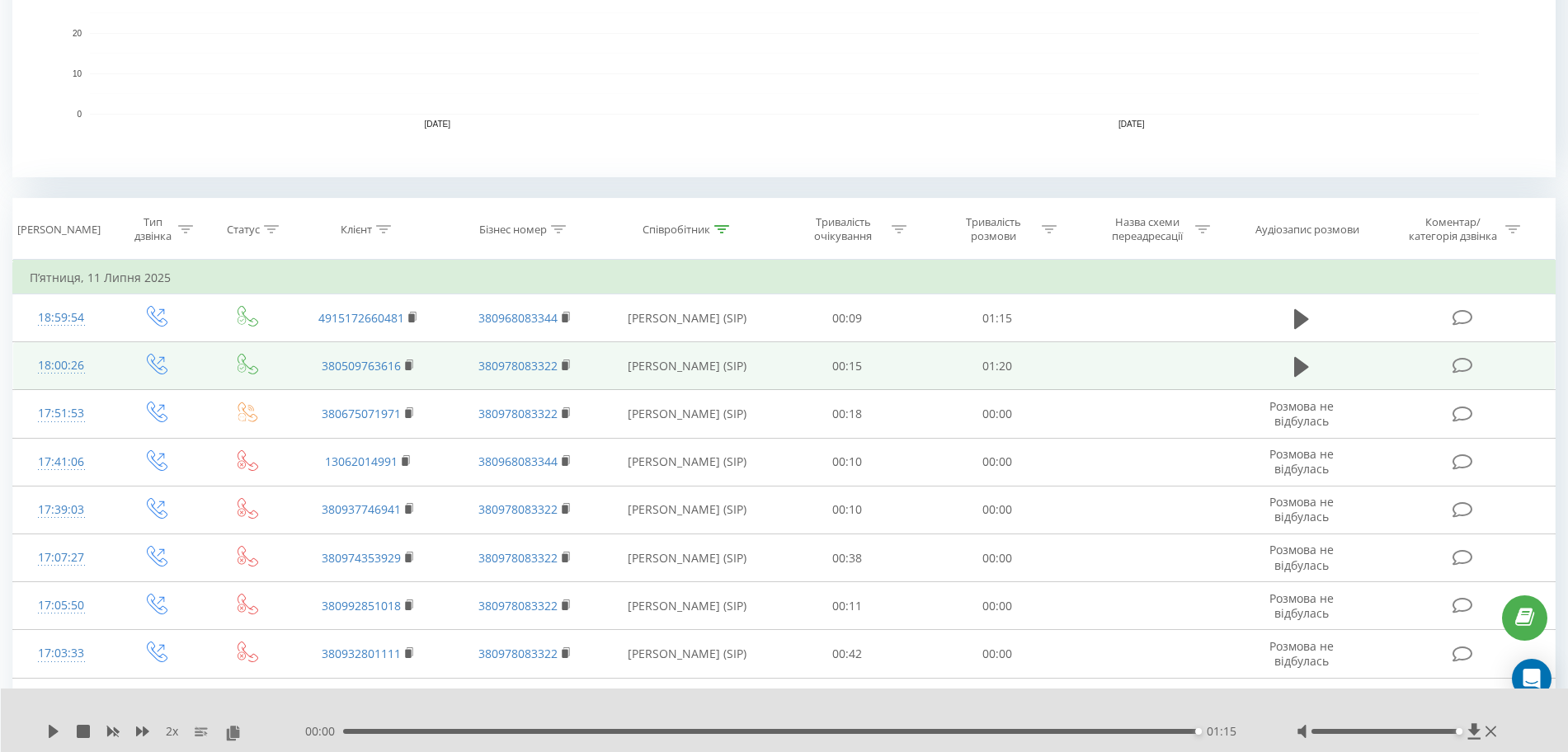scroll, scrollTop: 515, scrollLeft: 0, axis: vertical 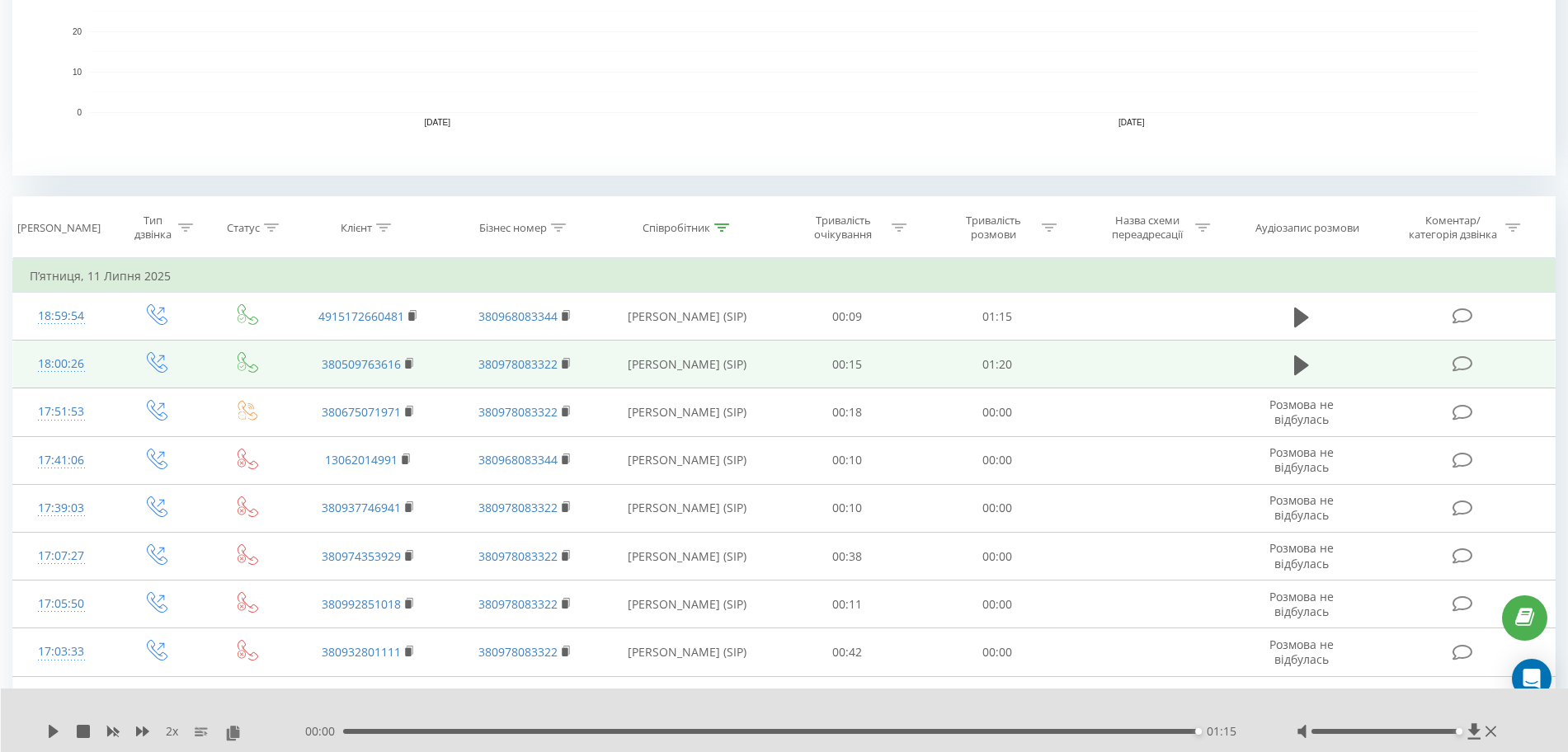 click at bounding box center [722, 228] 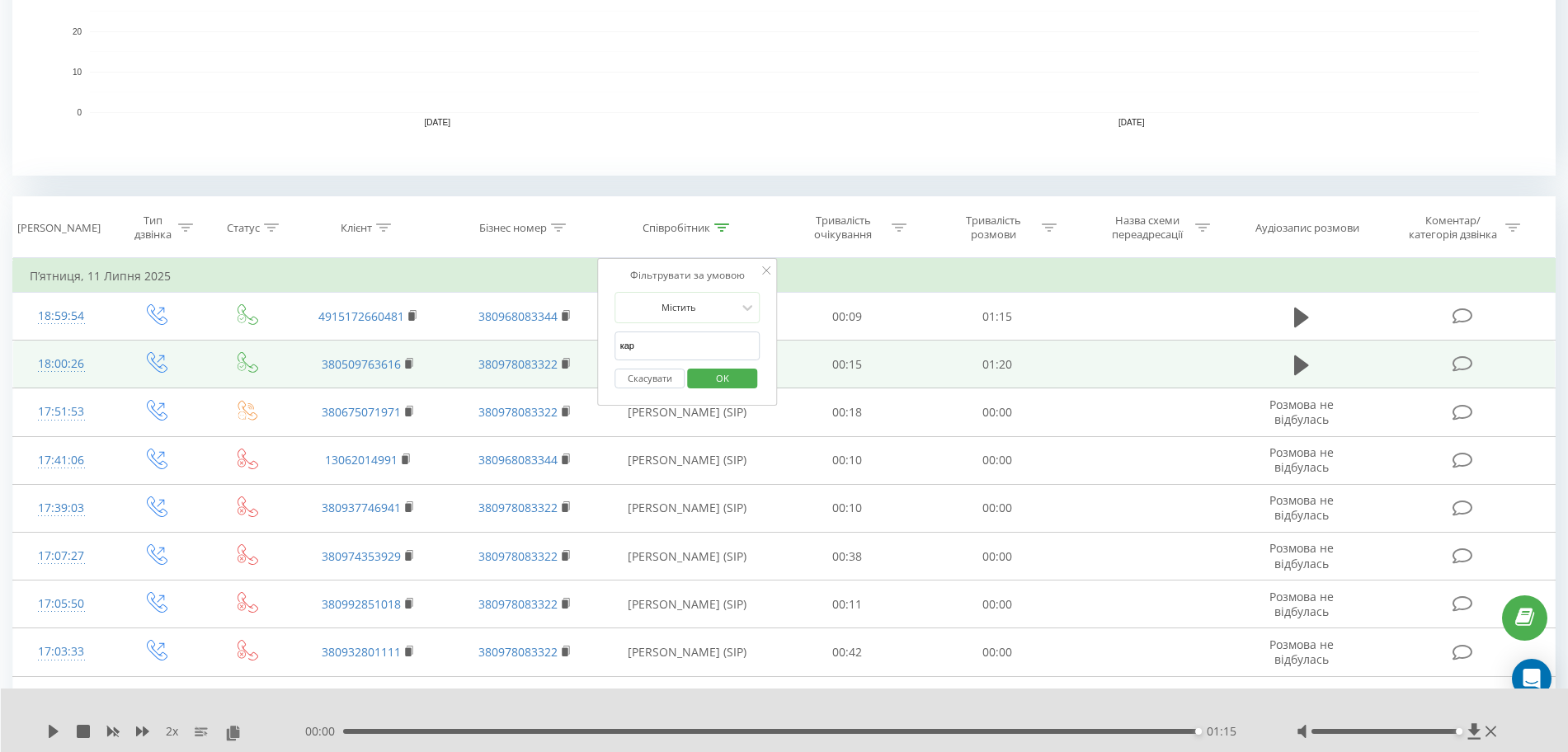 click on "кар" at bounding box center [688, 345] 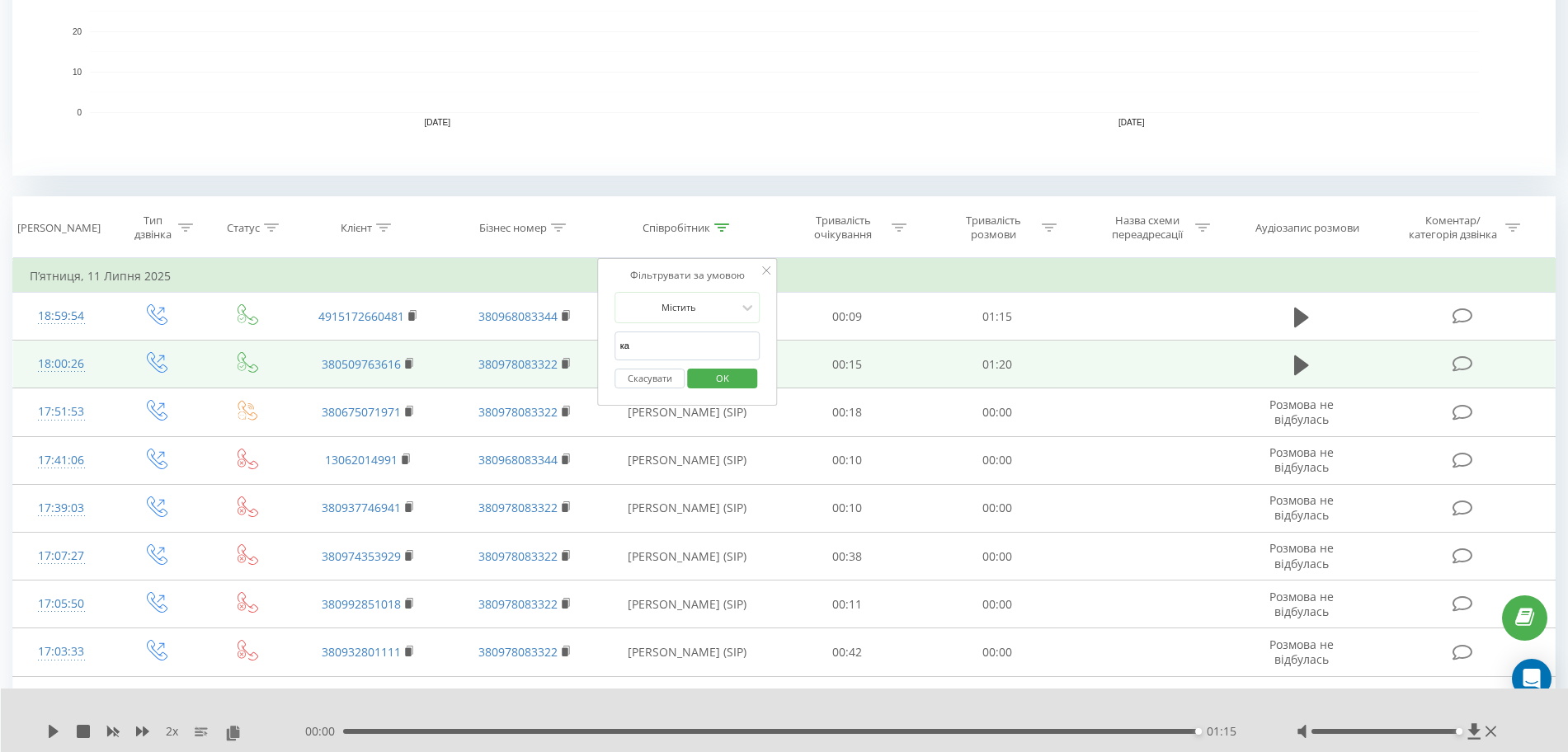 type on "к" 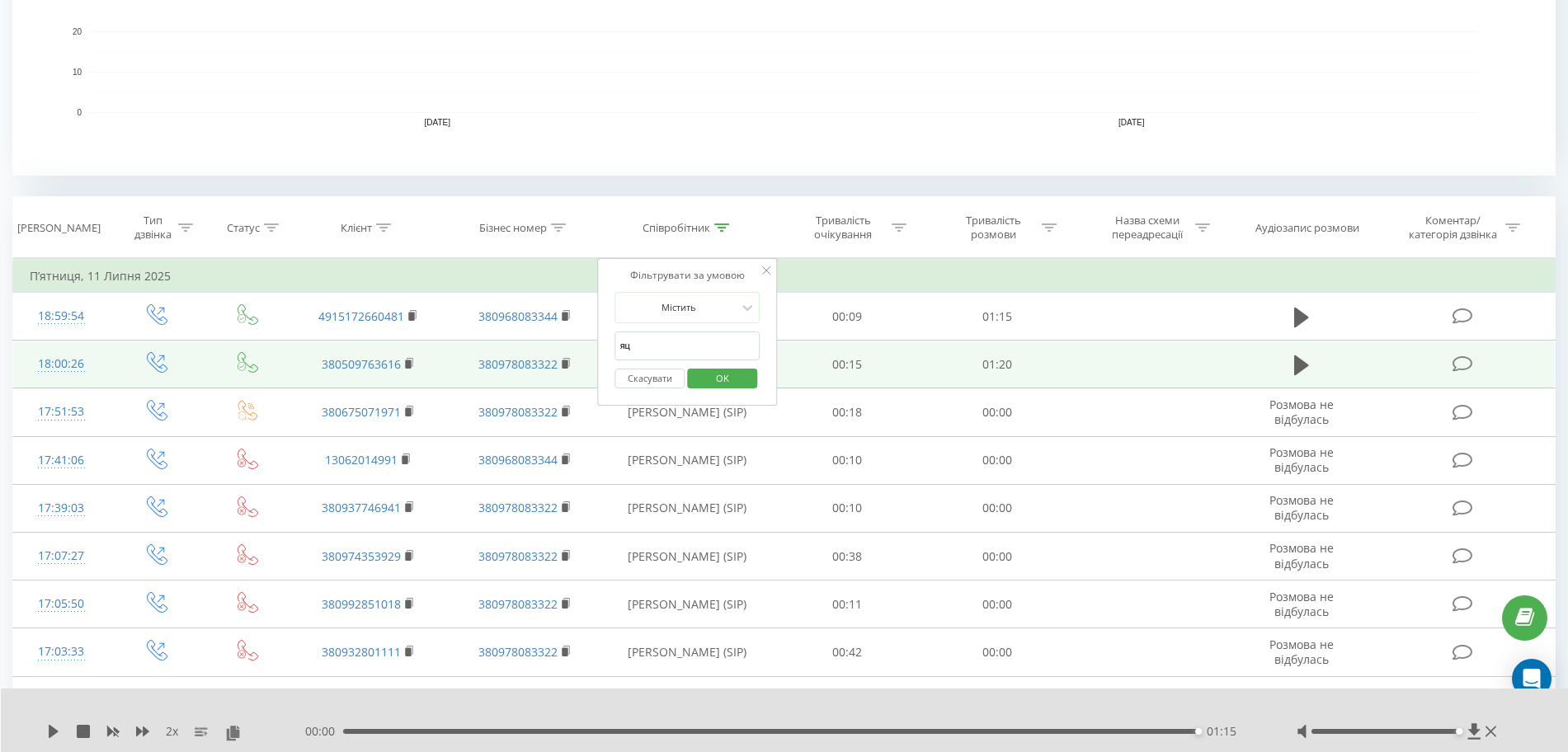 type on "яцюк" 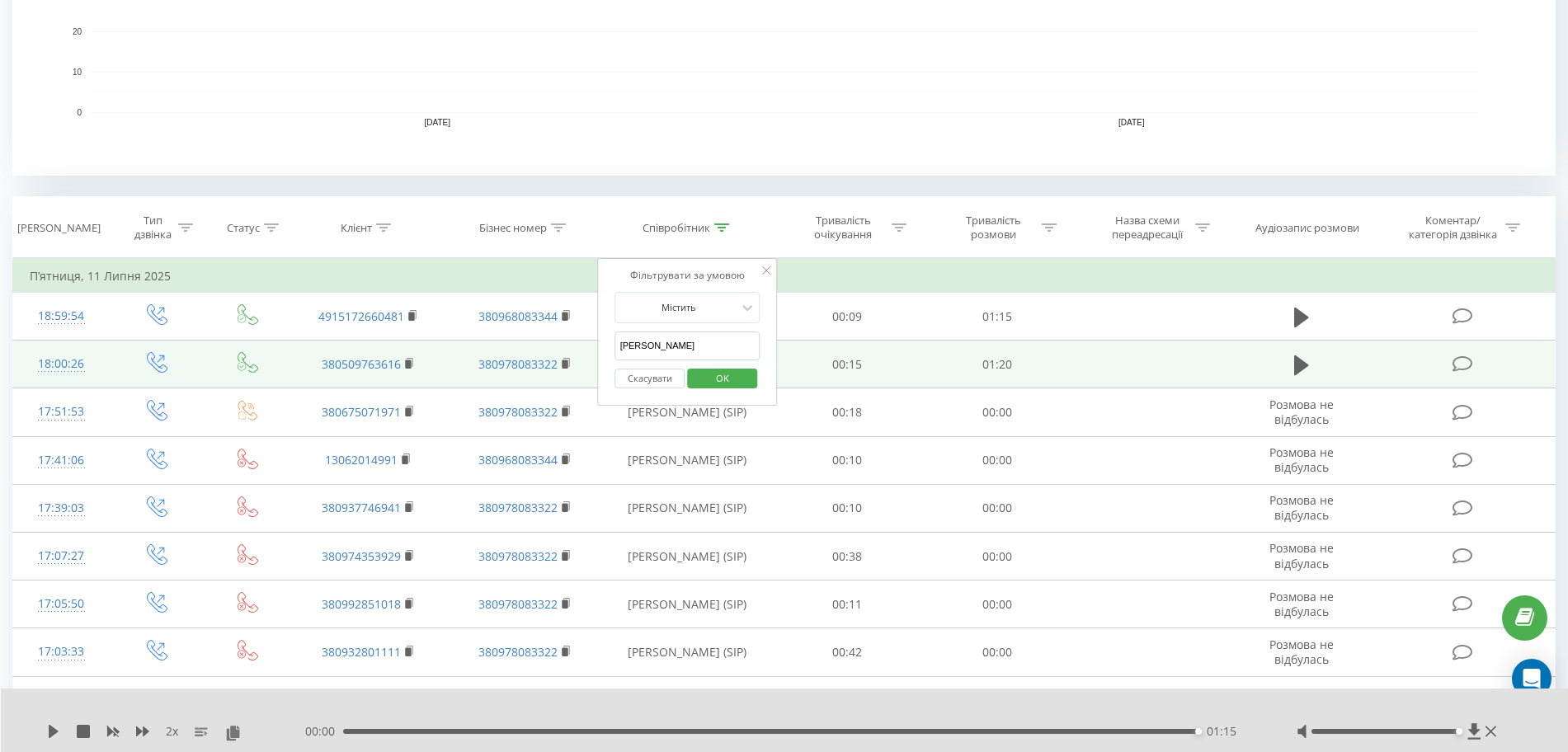 click on "OK" at bounding box center [723, 378] 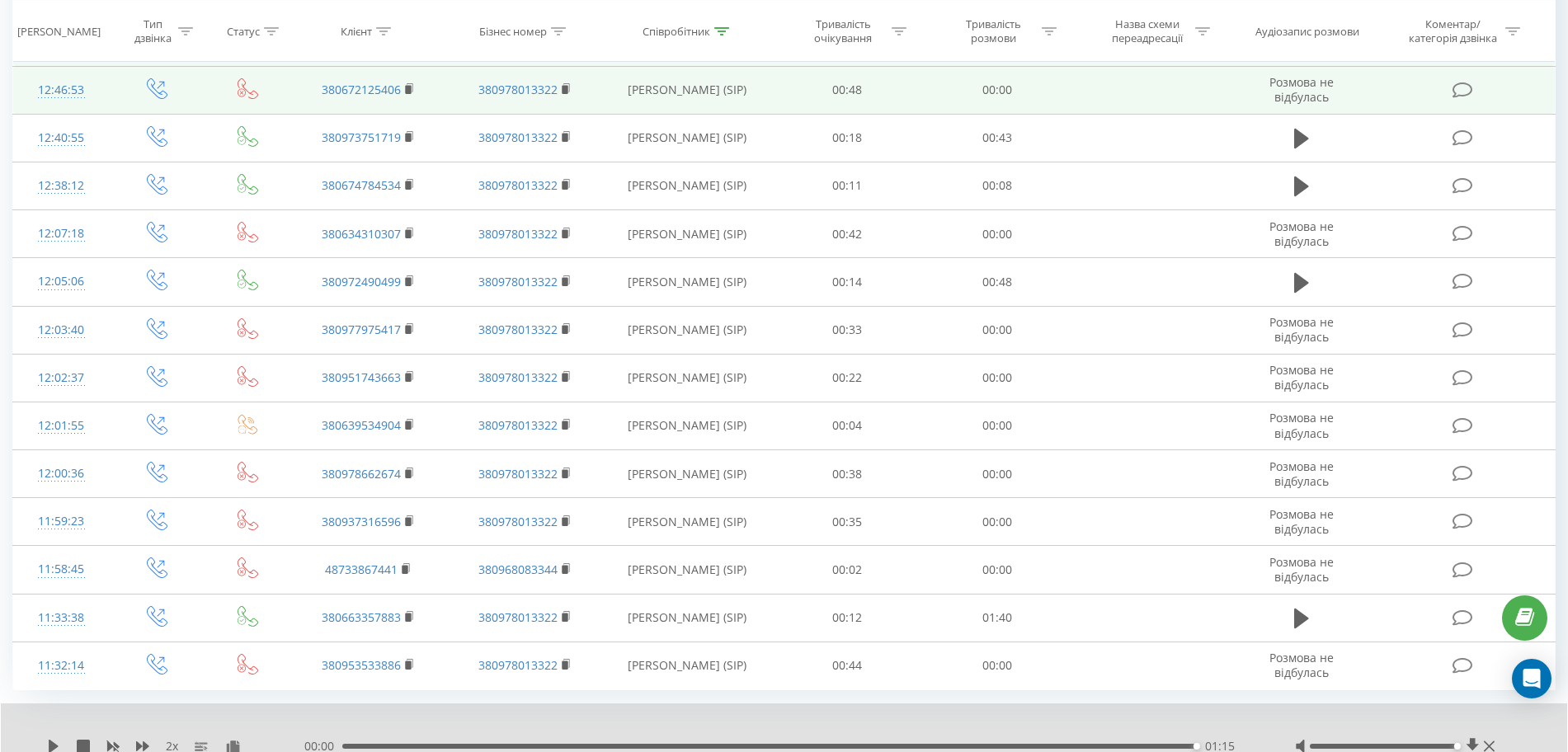 scroll, scrollTop: 5013, scrollLeft: 0, axis: vertical 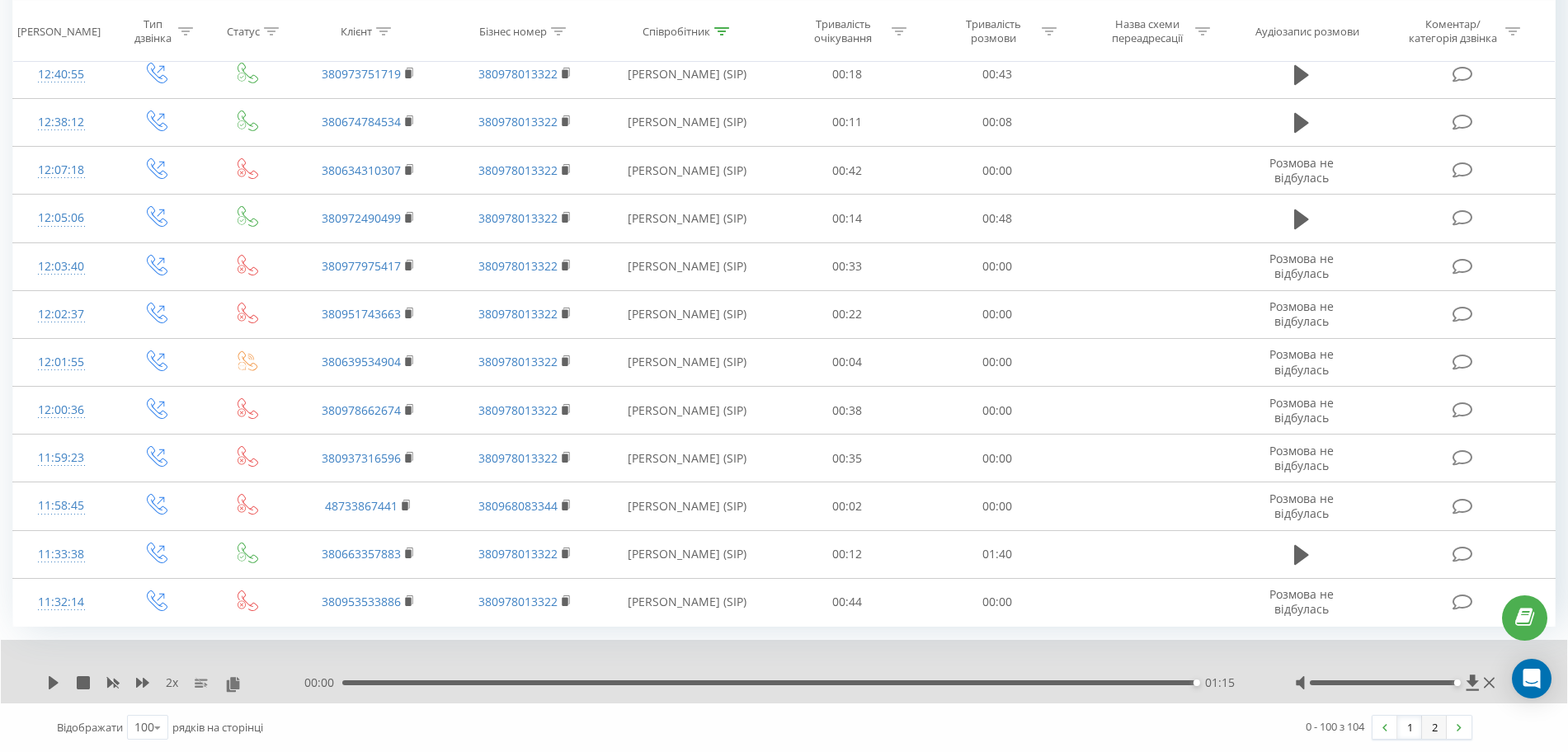 click on "2" at bounding box center (1434, 727) 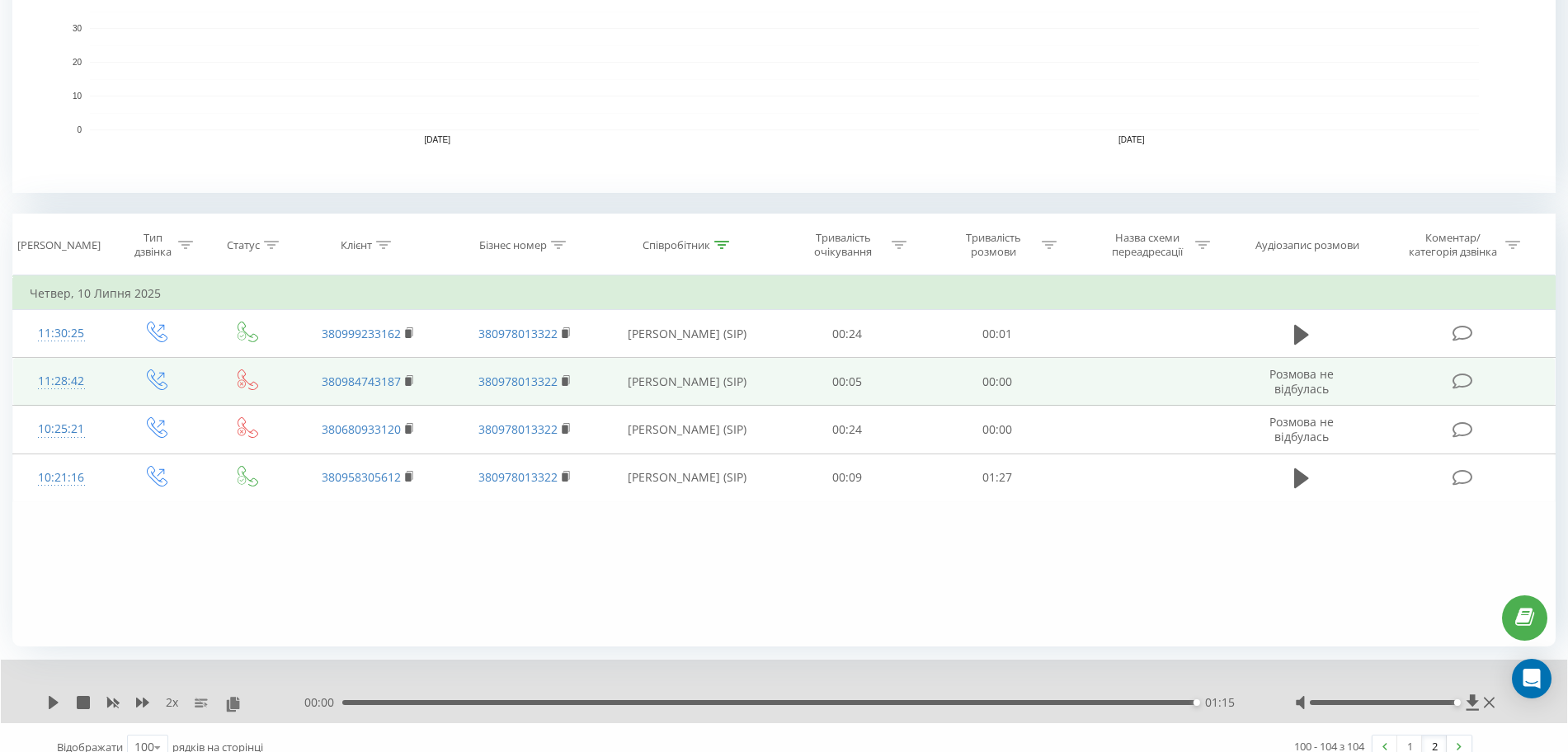 scroll, scrollTop: 518, scrollLeft: 0, axis: vertical 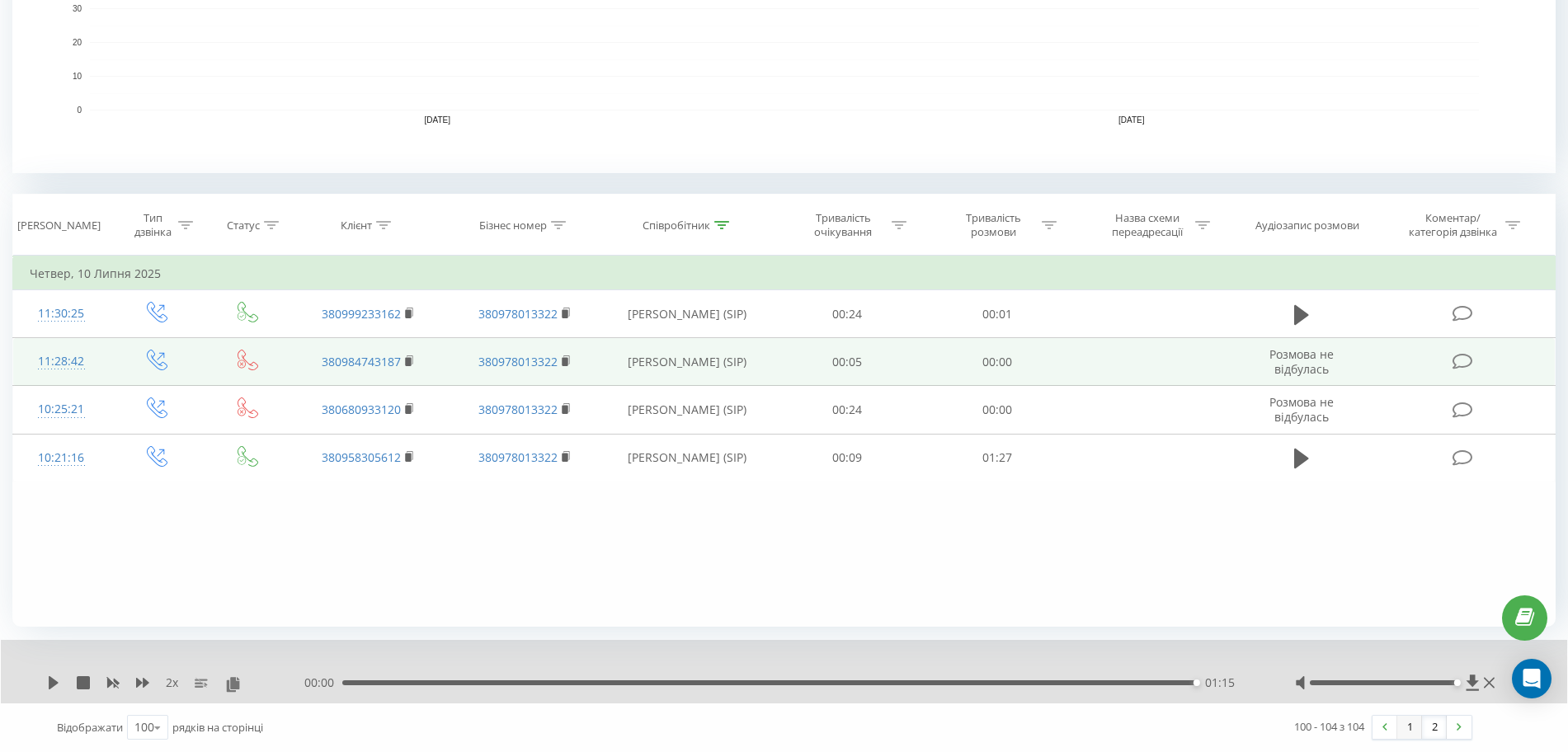 click on "1" at bounding box center [1410, 727] 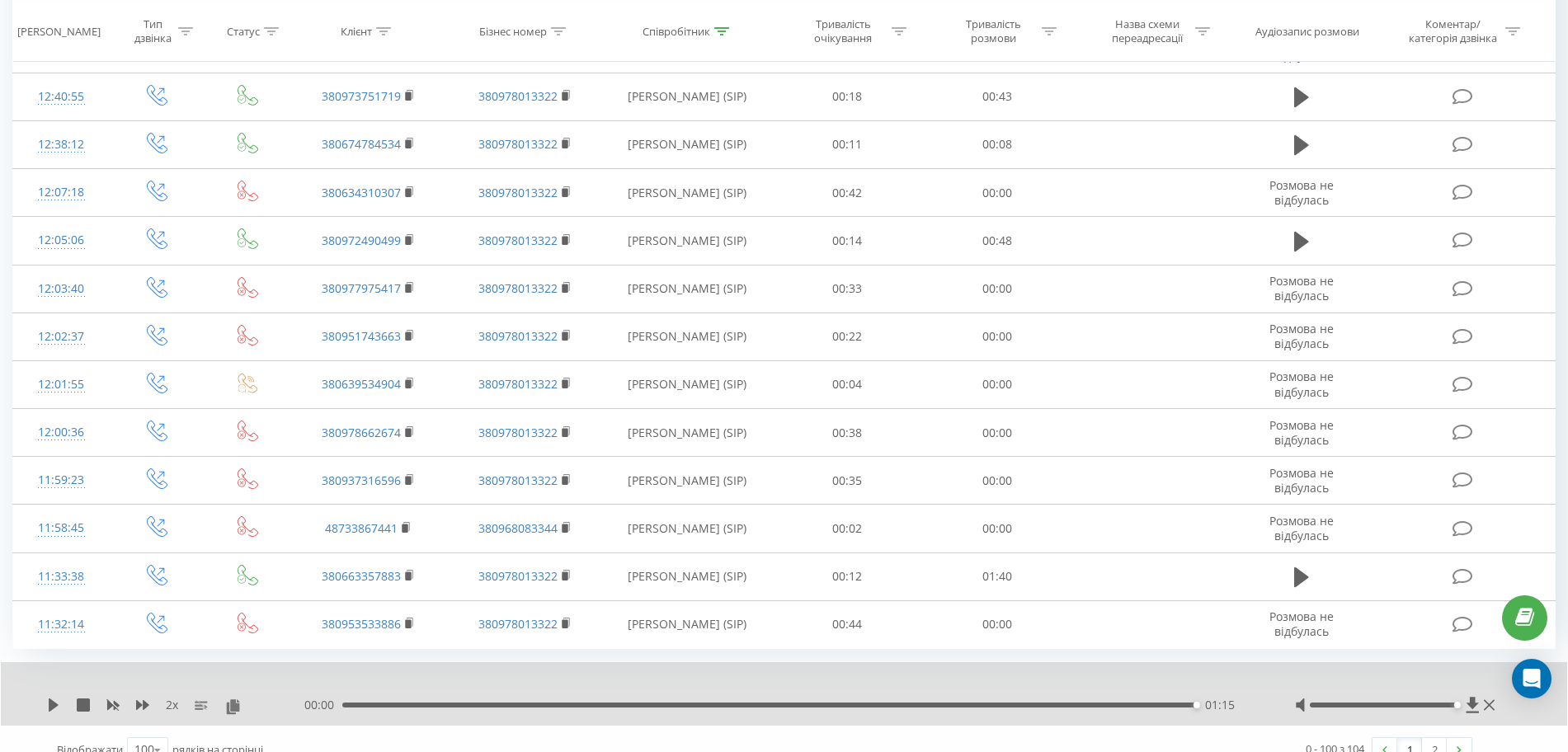 scroll, scrollTop: 5013, scrollLeft: 0, axis: vertical 